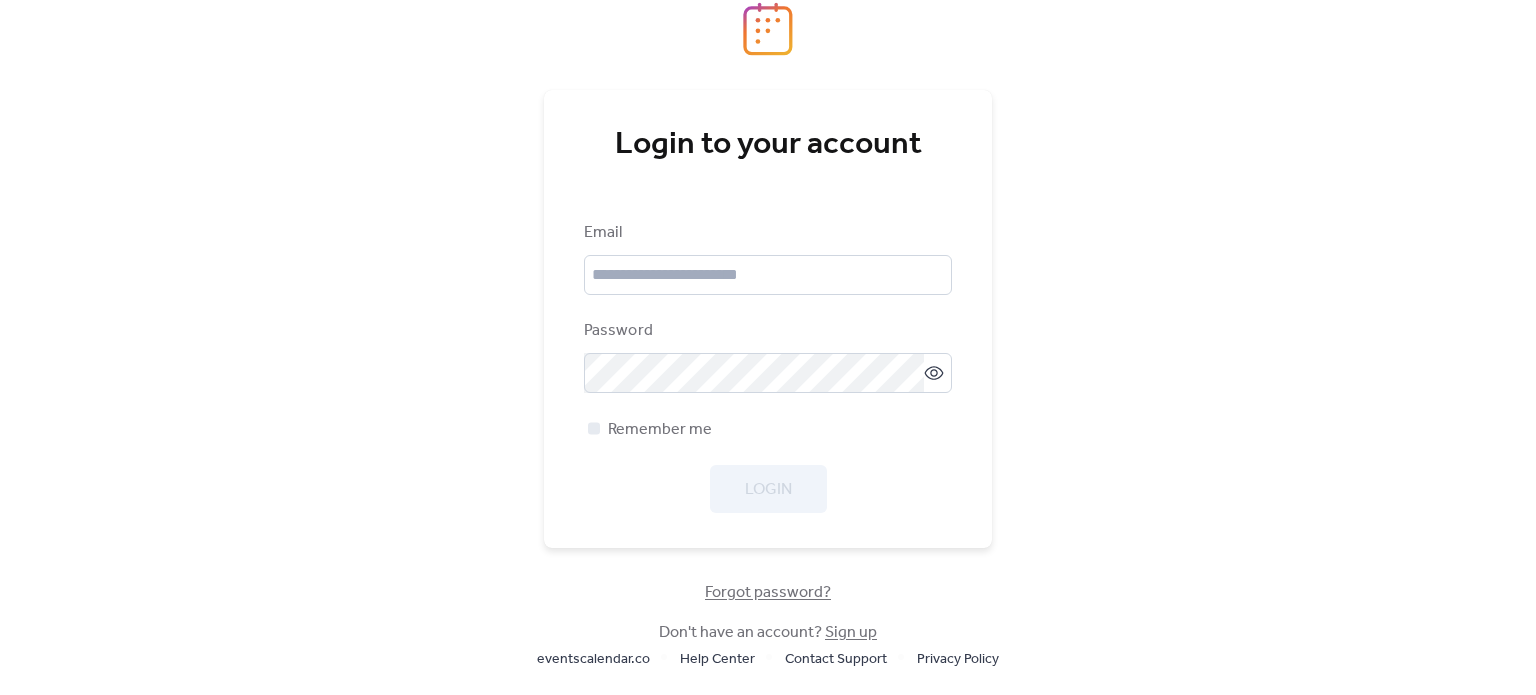 scroll, scrollTop: 0, scrollLeft: 0, axis: both 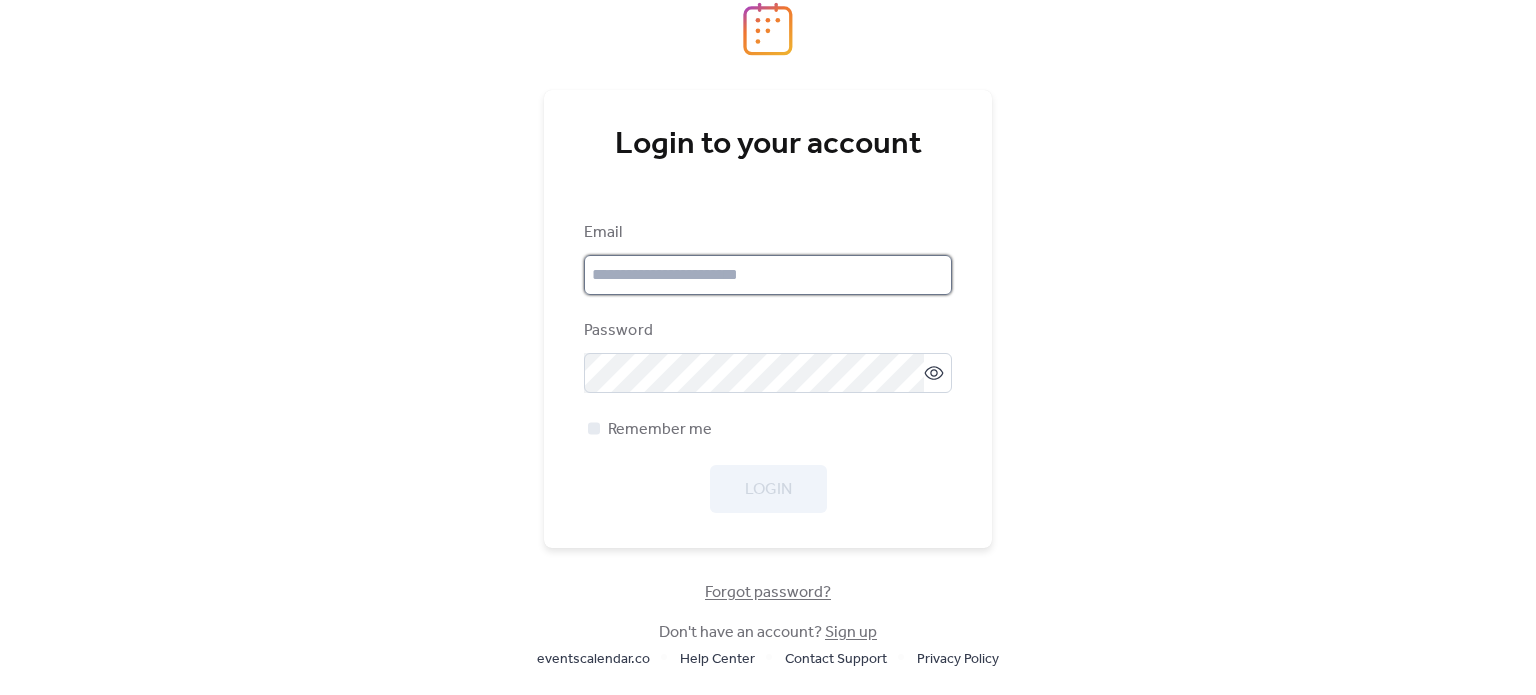 click at bounding box center (768, 275) 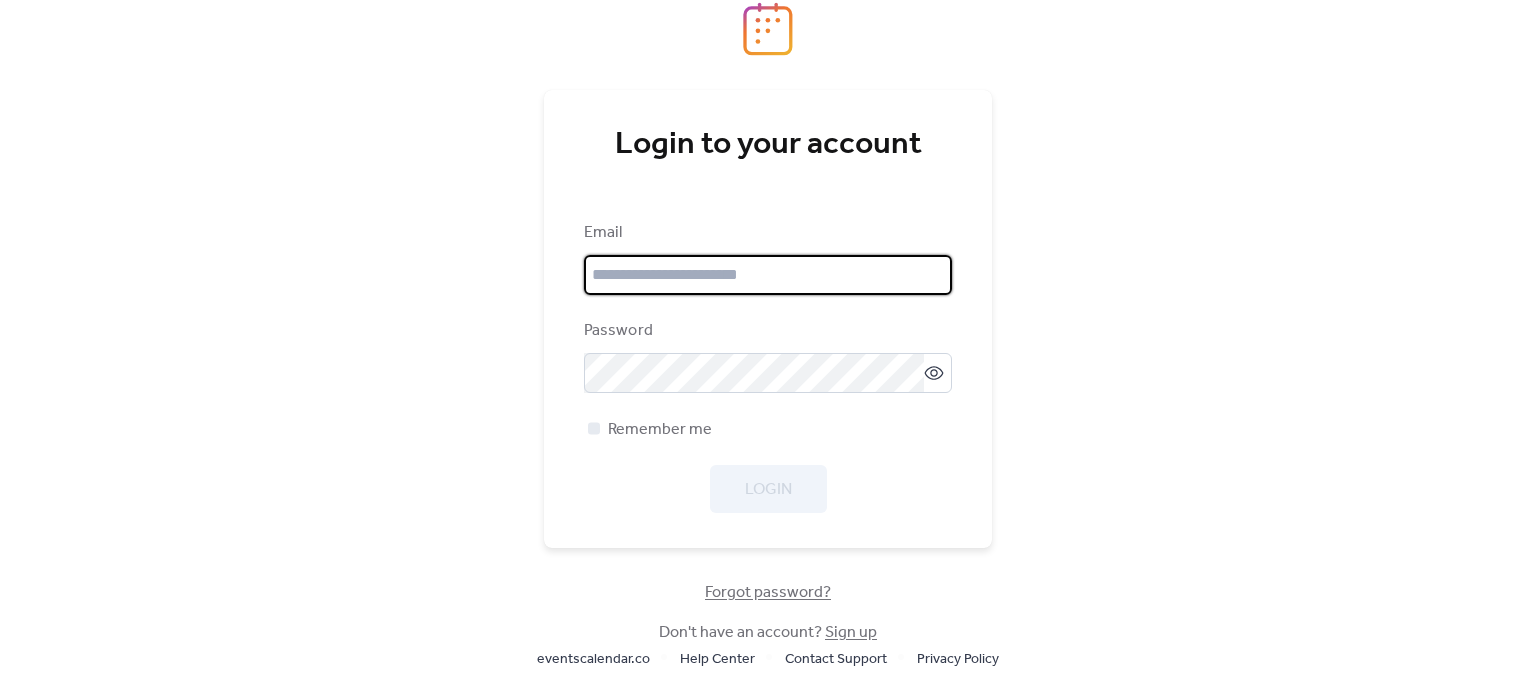 type on "**********" 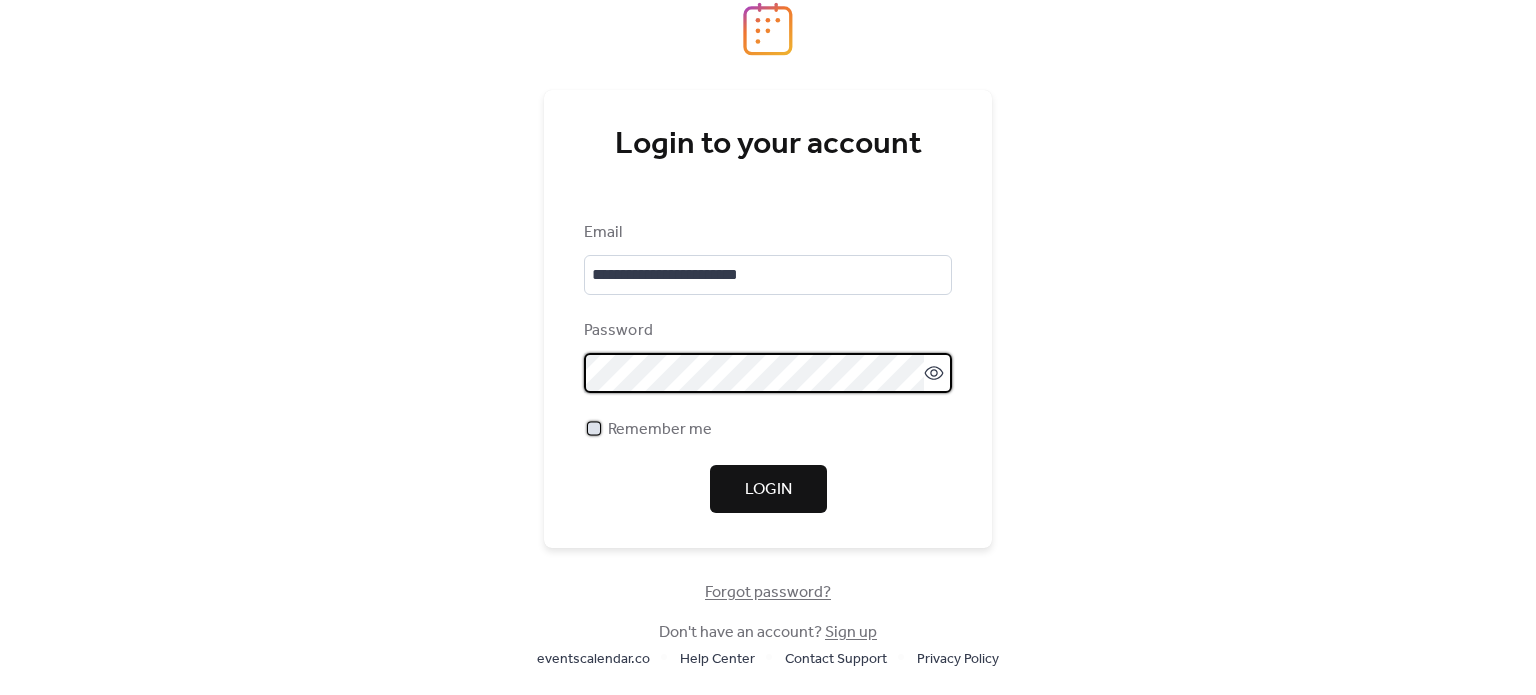 click on "Remember me" at bounding box center (660, 430) 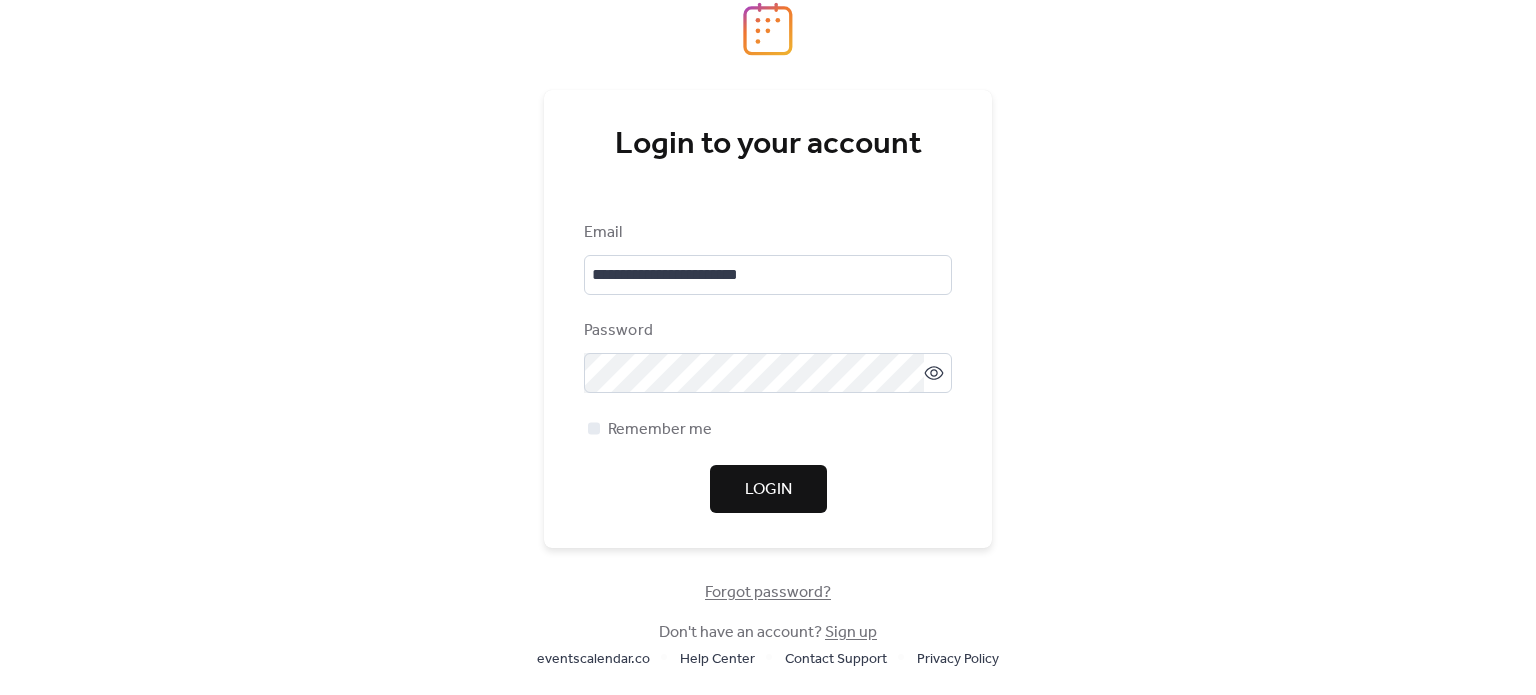 click on "Login" at bounding box center (768, 489) 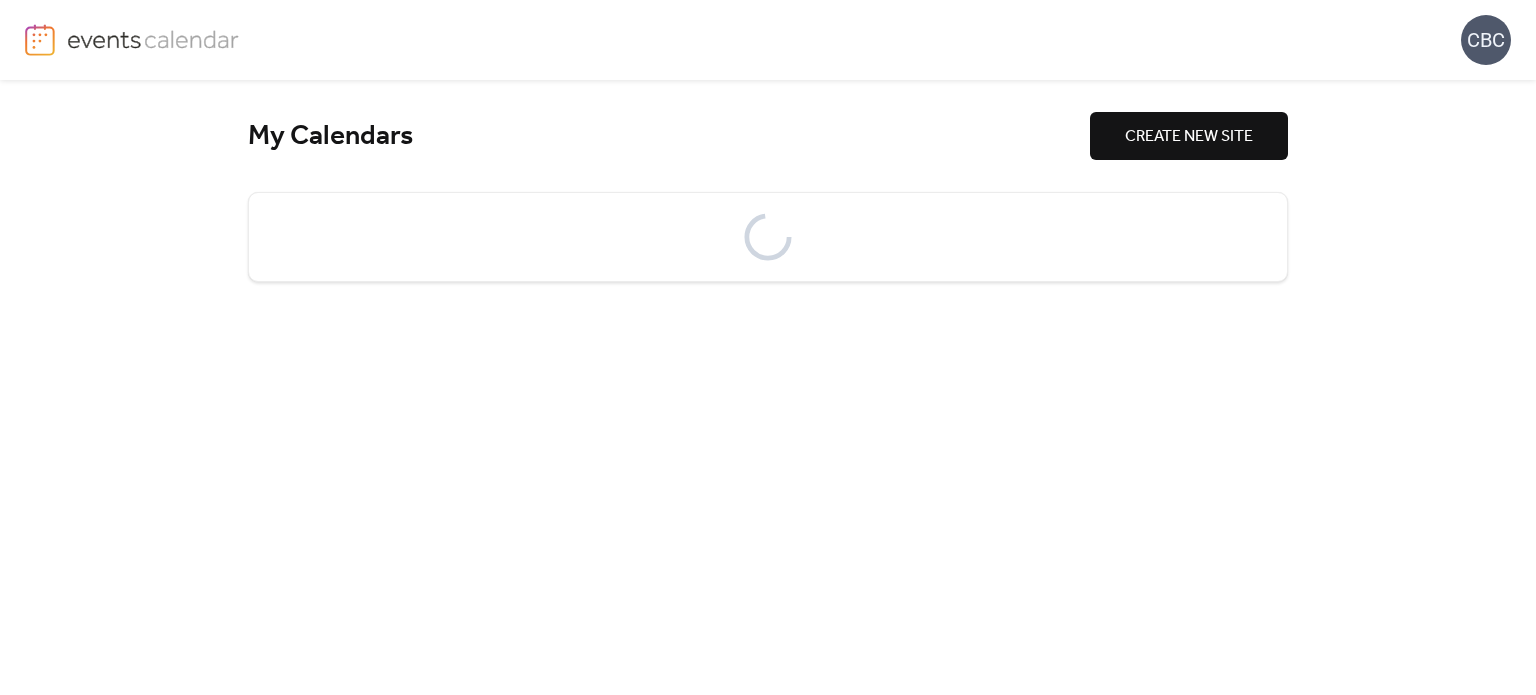 scroll, scrollTop: 0, scrollLeft: 0, axis: both 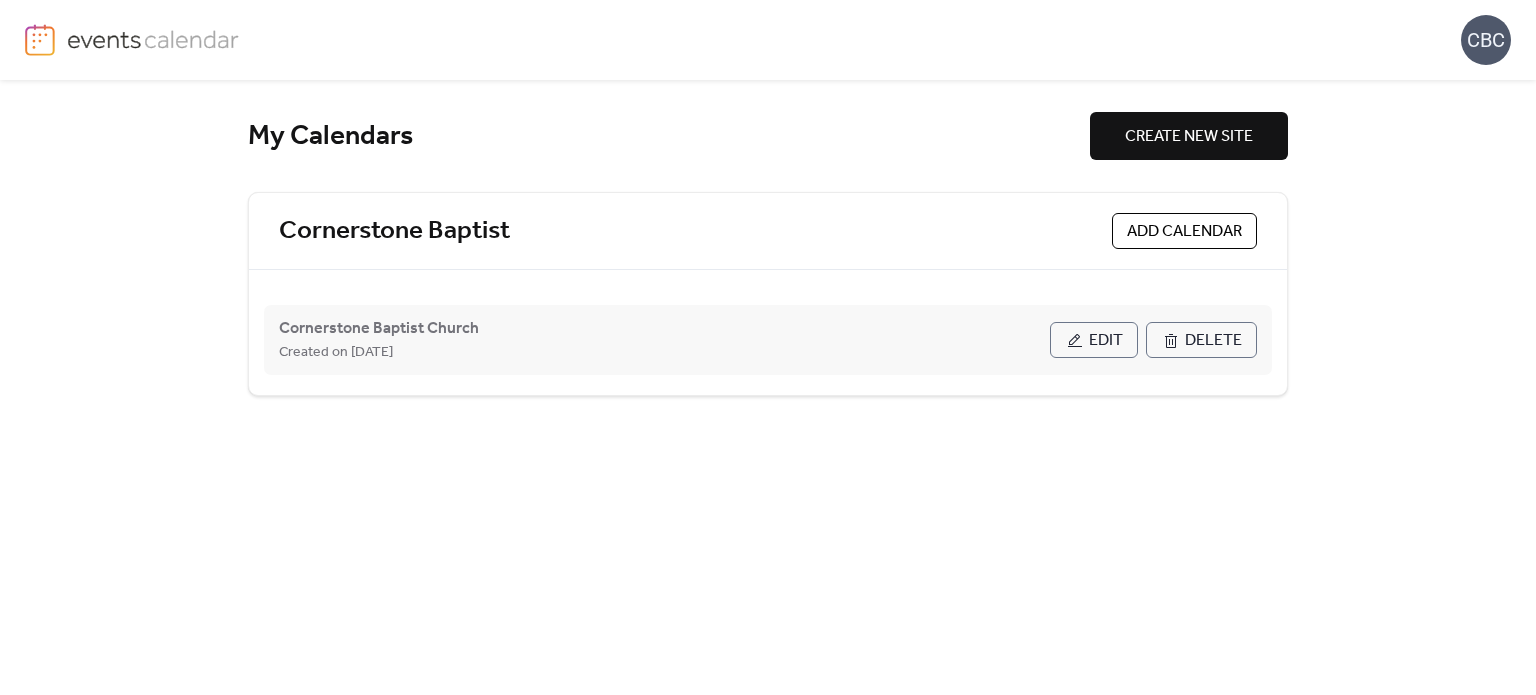 click on "Edit" at bounding box center (1106, 341) 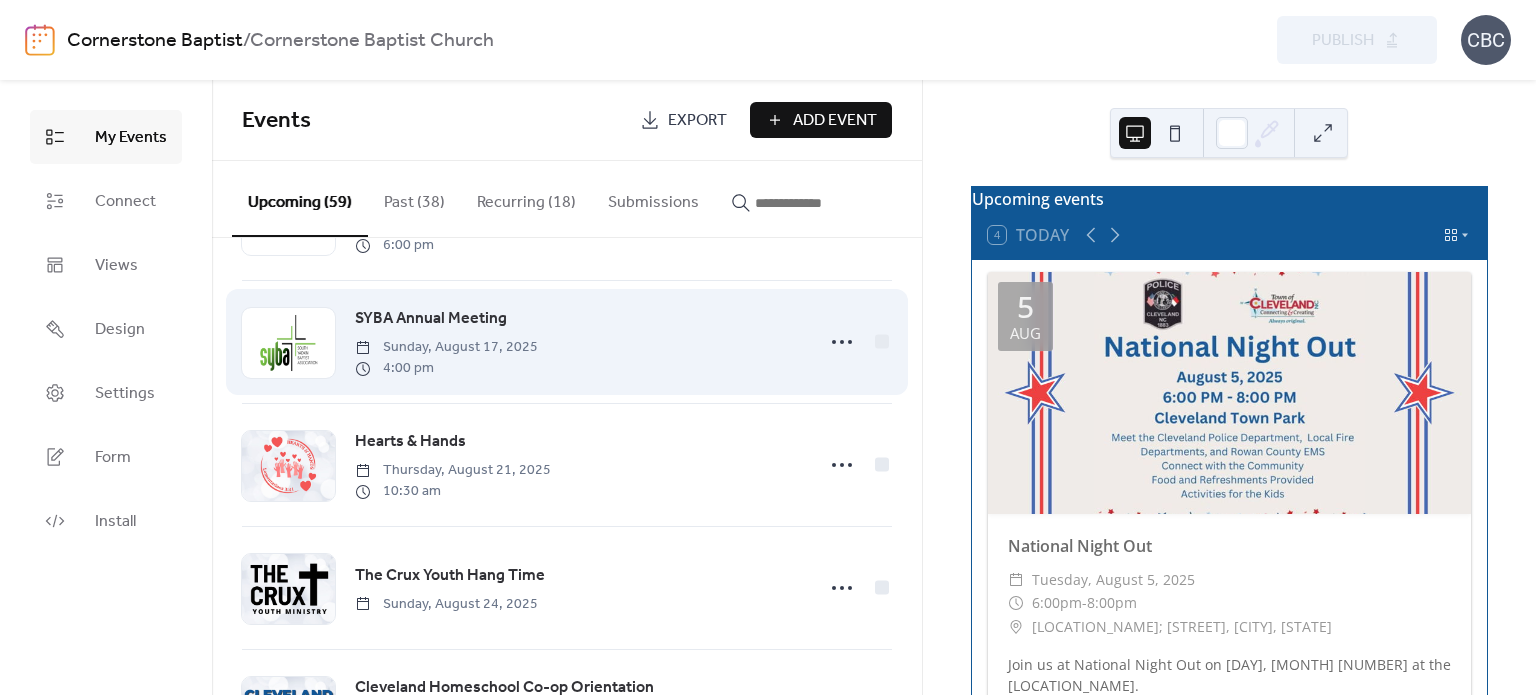 scroll, scrollTop: 600, scrollLeft: 0, axis: vertical 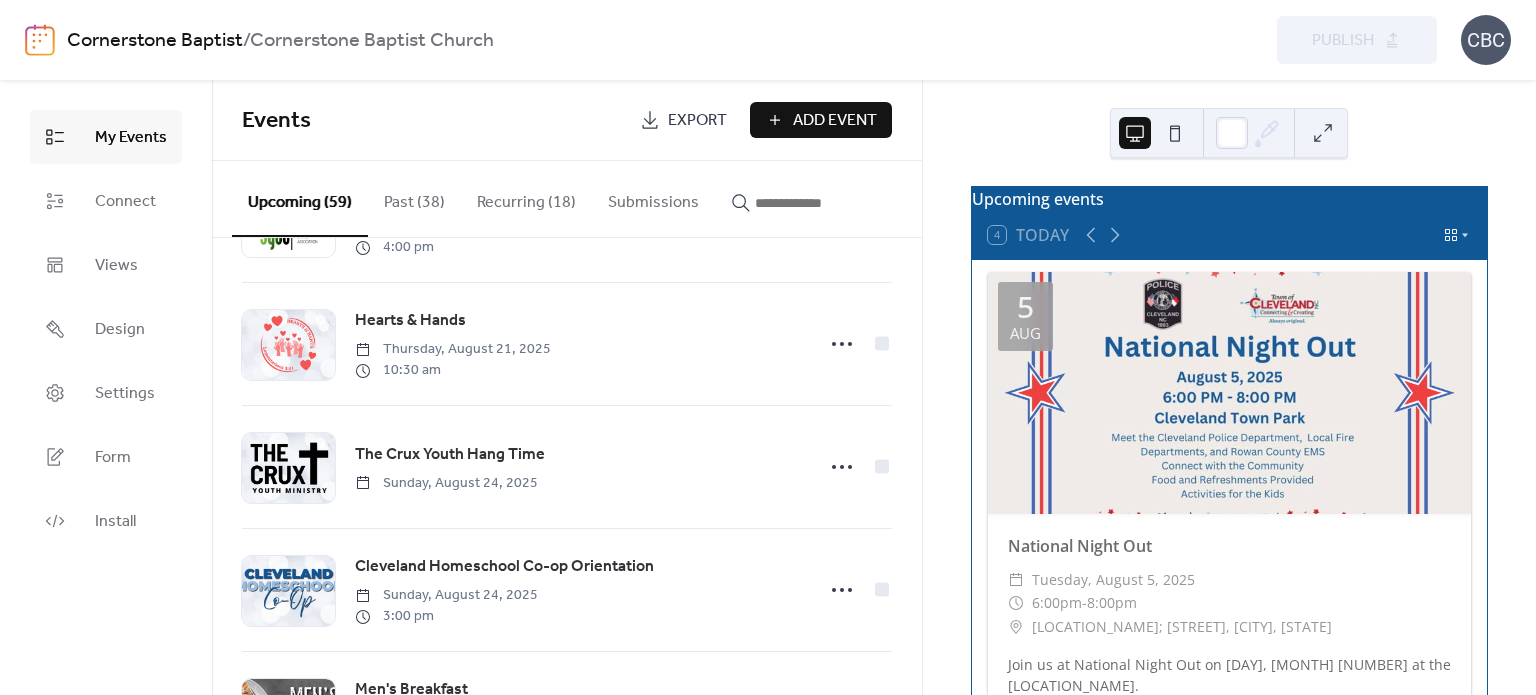 click 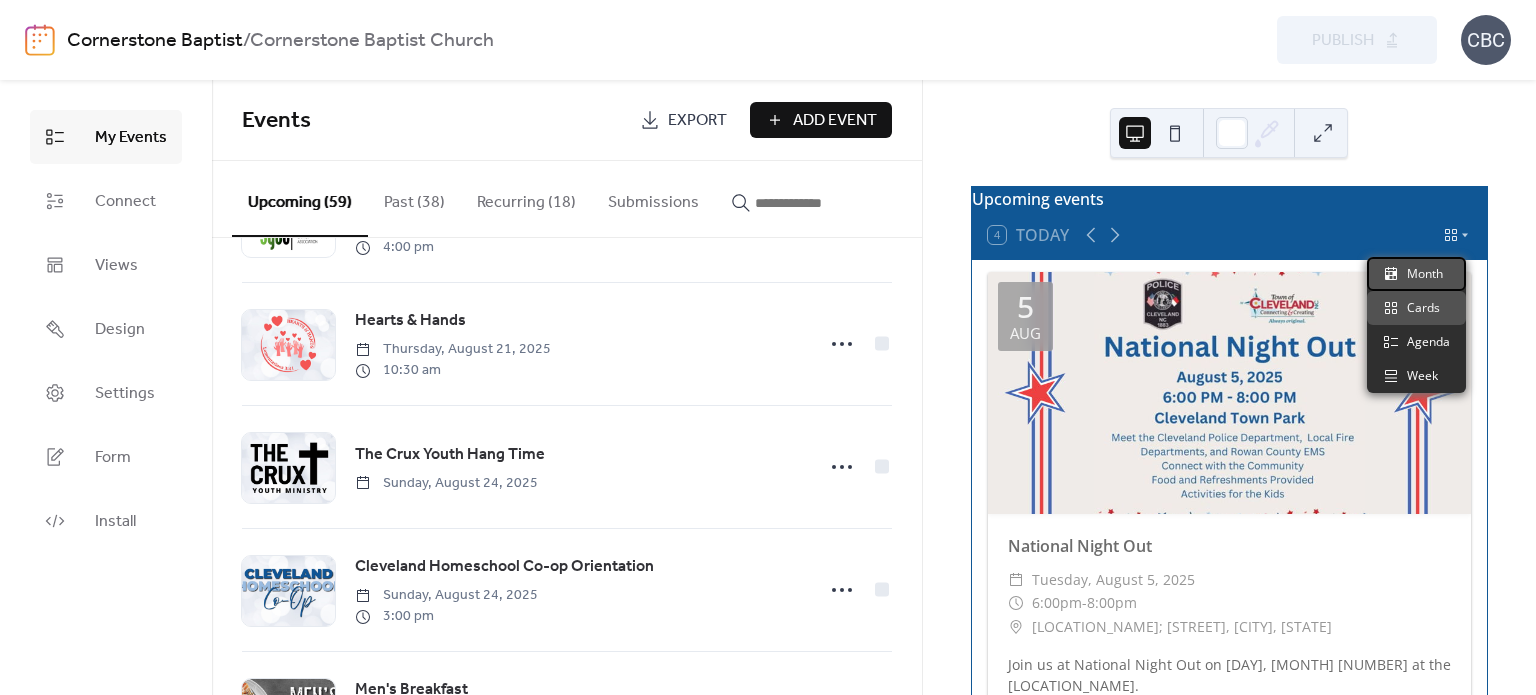 click on "Month" at bounding box center (1416, 274) 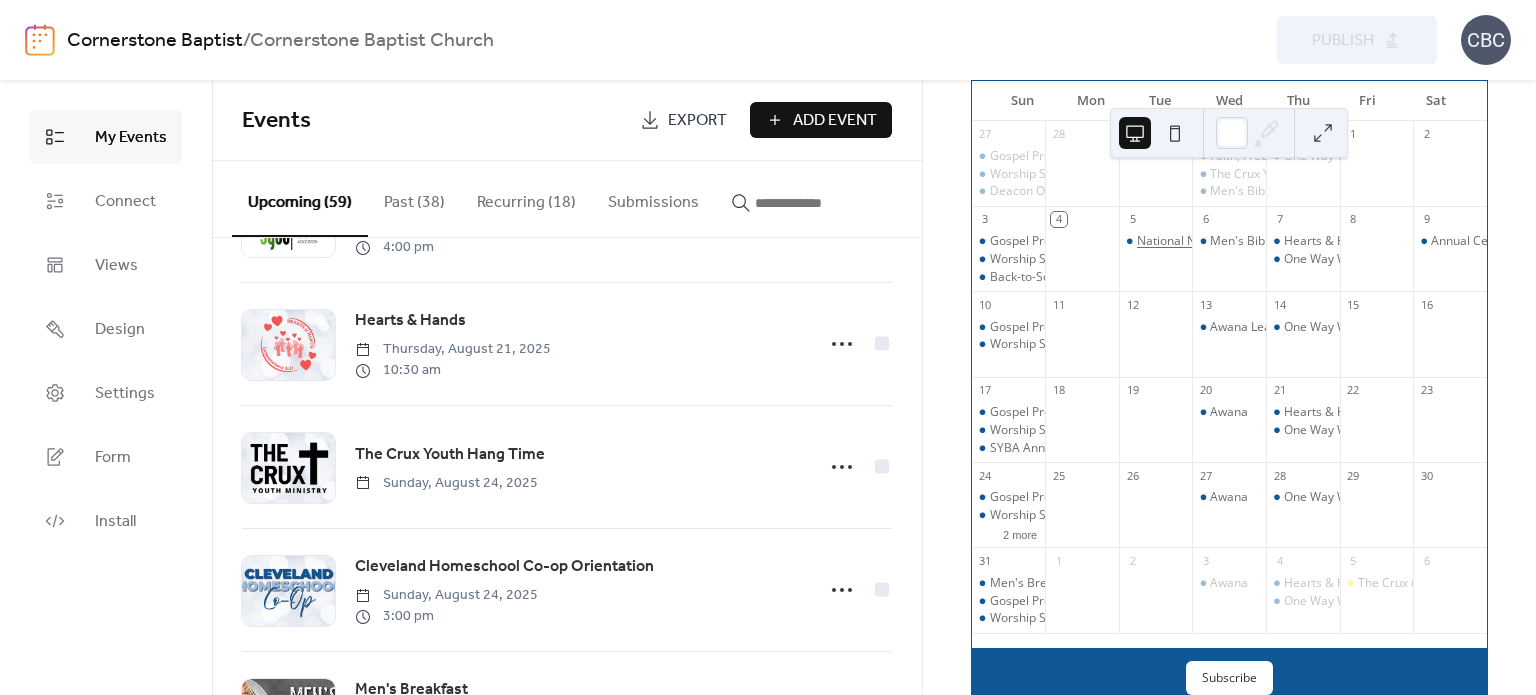 scroll, scrollTop: 200, scrollLeft: 0, axis: vertical 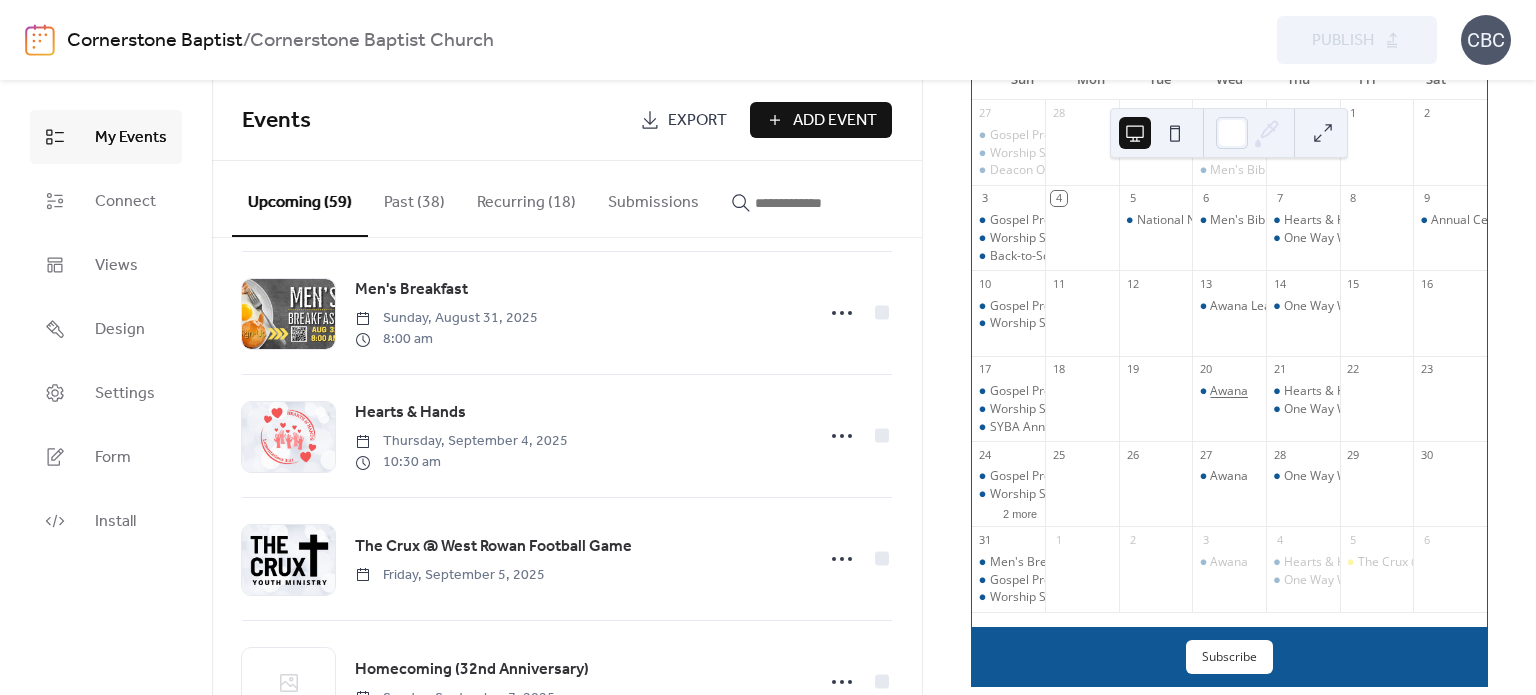 click on "Awana" at bounding box center (1229, 391) 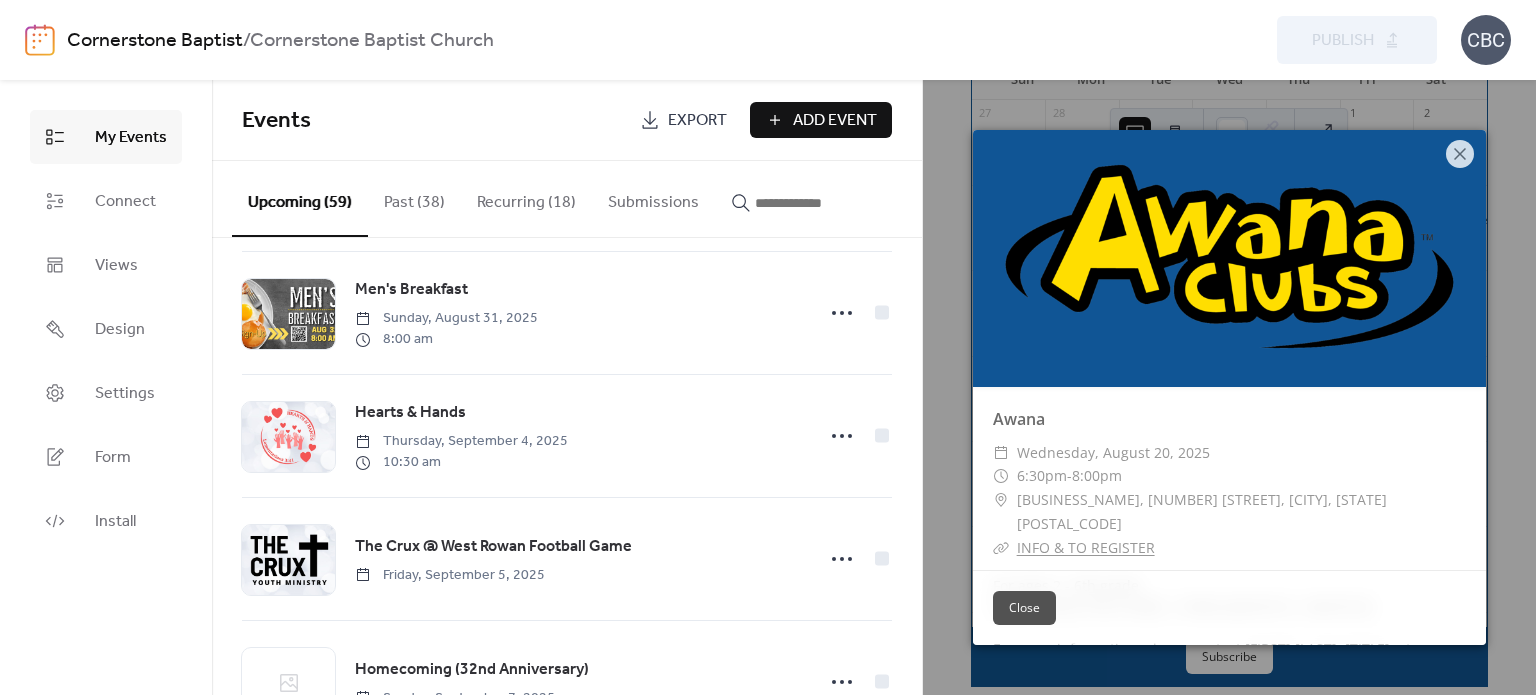 click on "Cornerstone Baptist / Cornerstone Baptist Church" at bounding box center [473, 41] 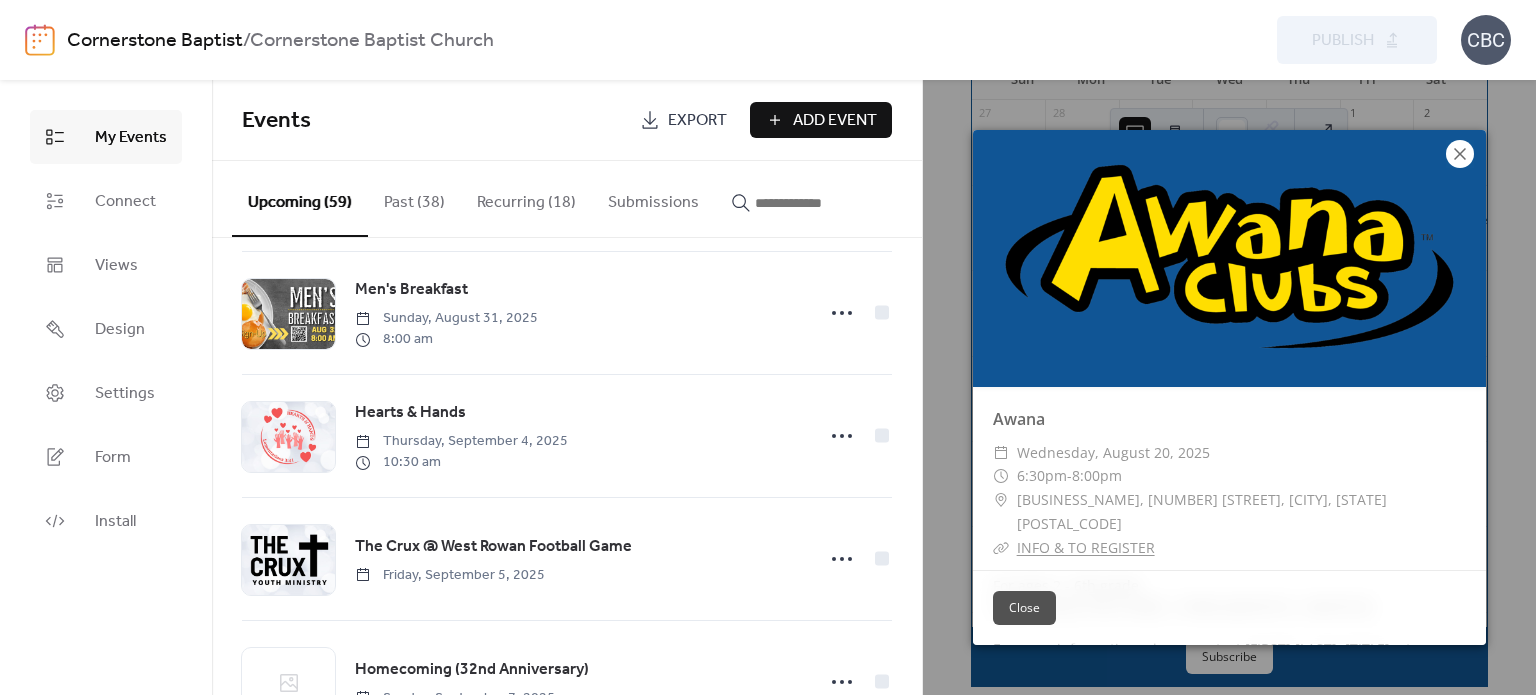 click 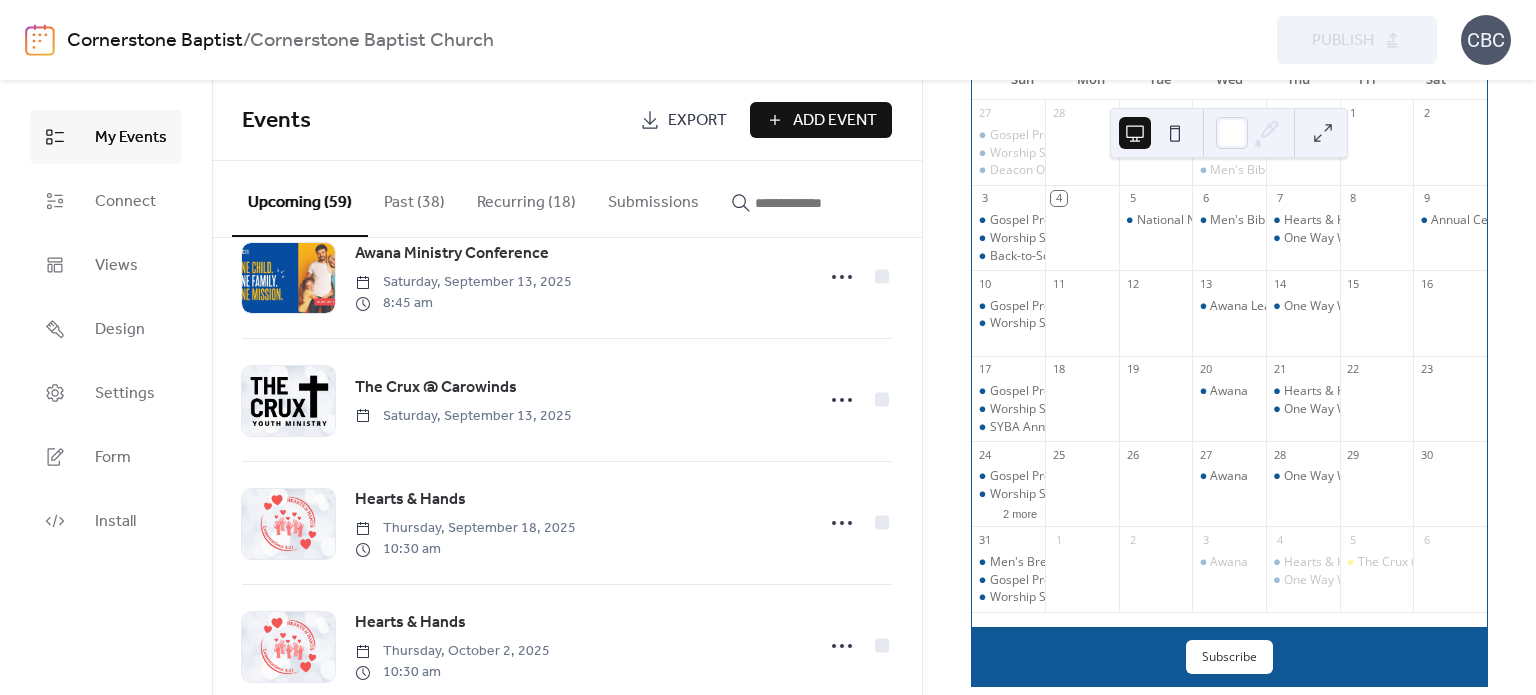 scroll, scrollTop: 1600, scrollLeft: 0, axis: vertical 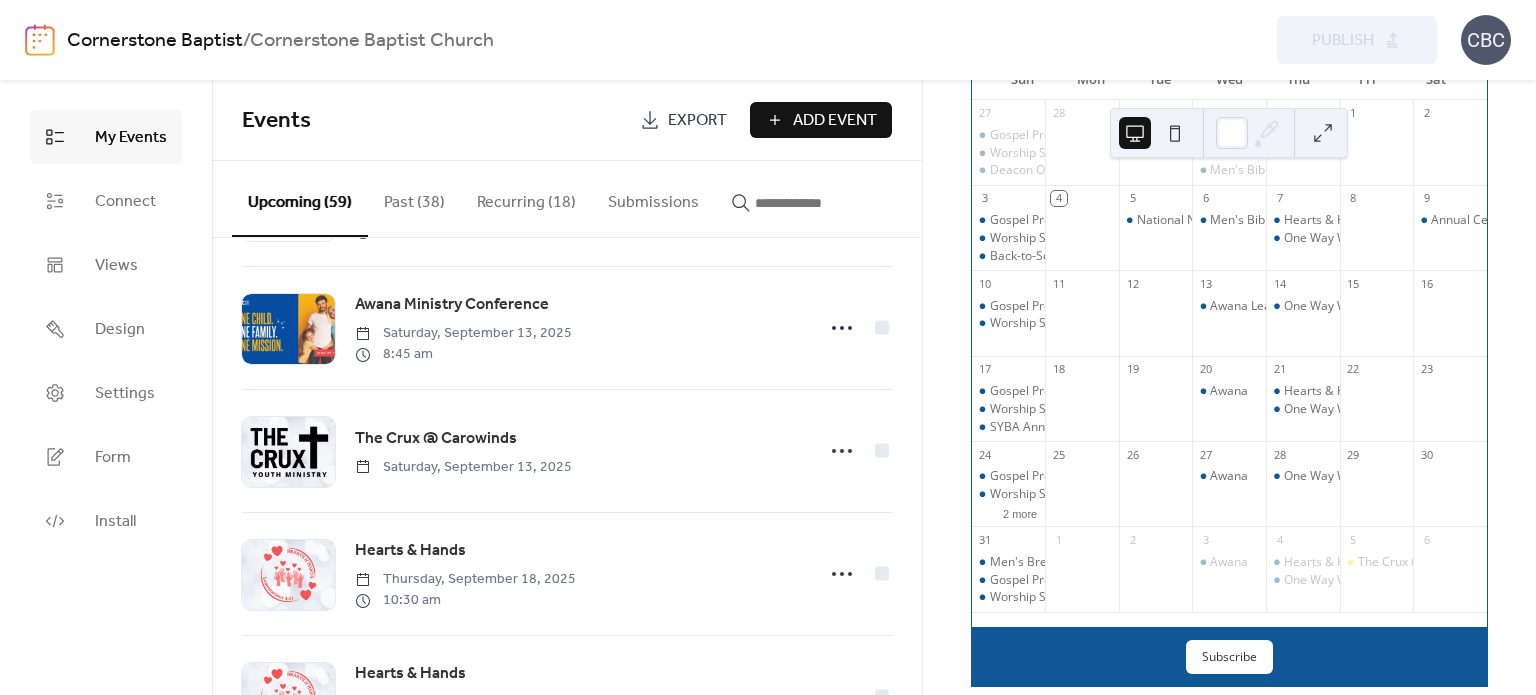 click on "Recurring (18)" at bounding box center (526, 198) 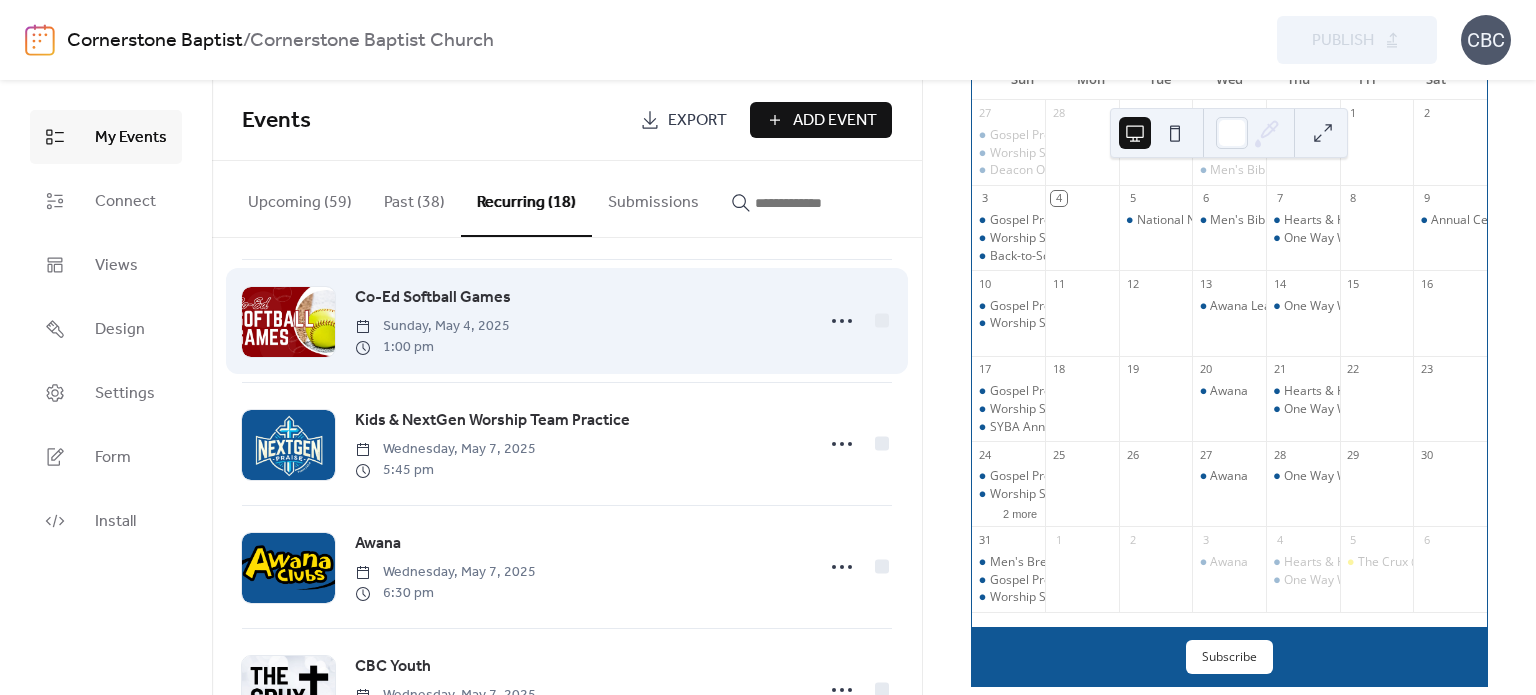 scroll, scrollTop: 400, scrollLeft: 0, axis: vertical 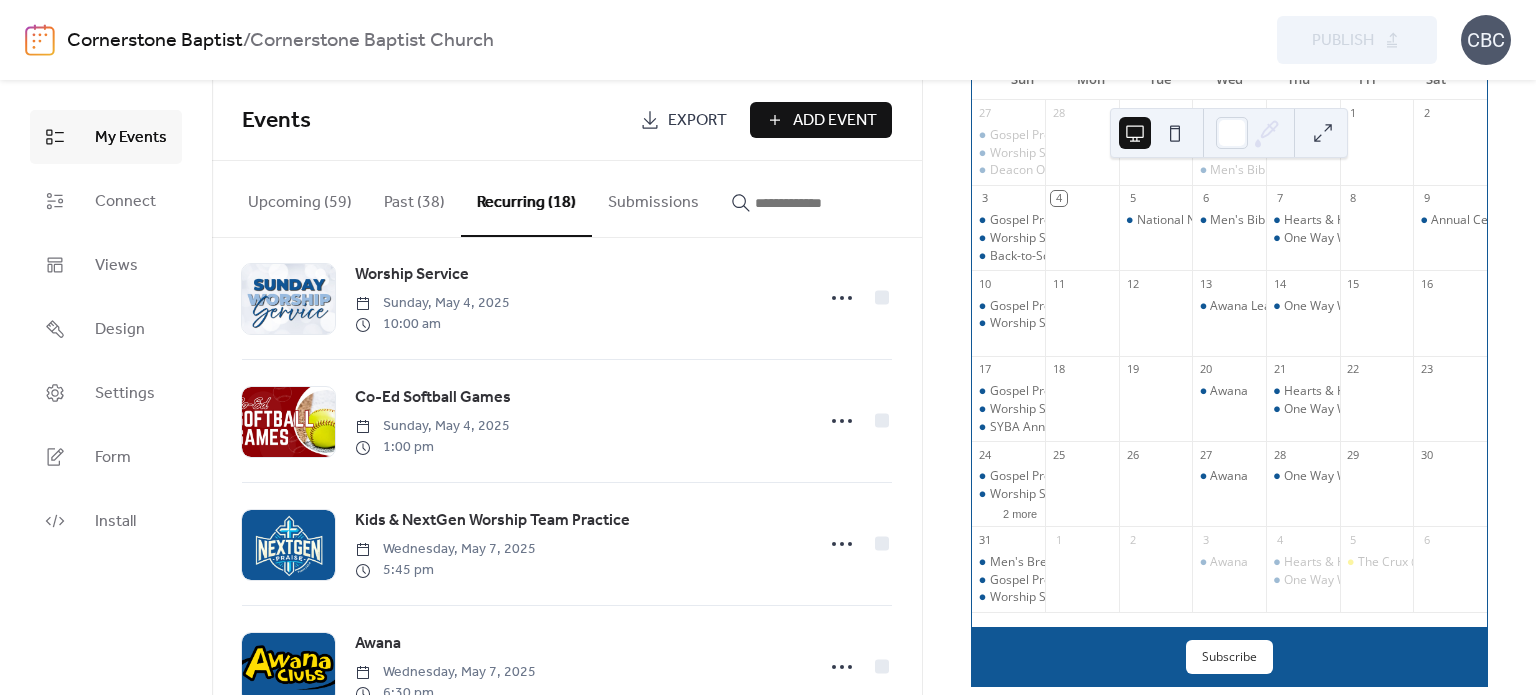 click on "Add Event" at bounding box center (835, 121) 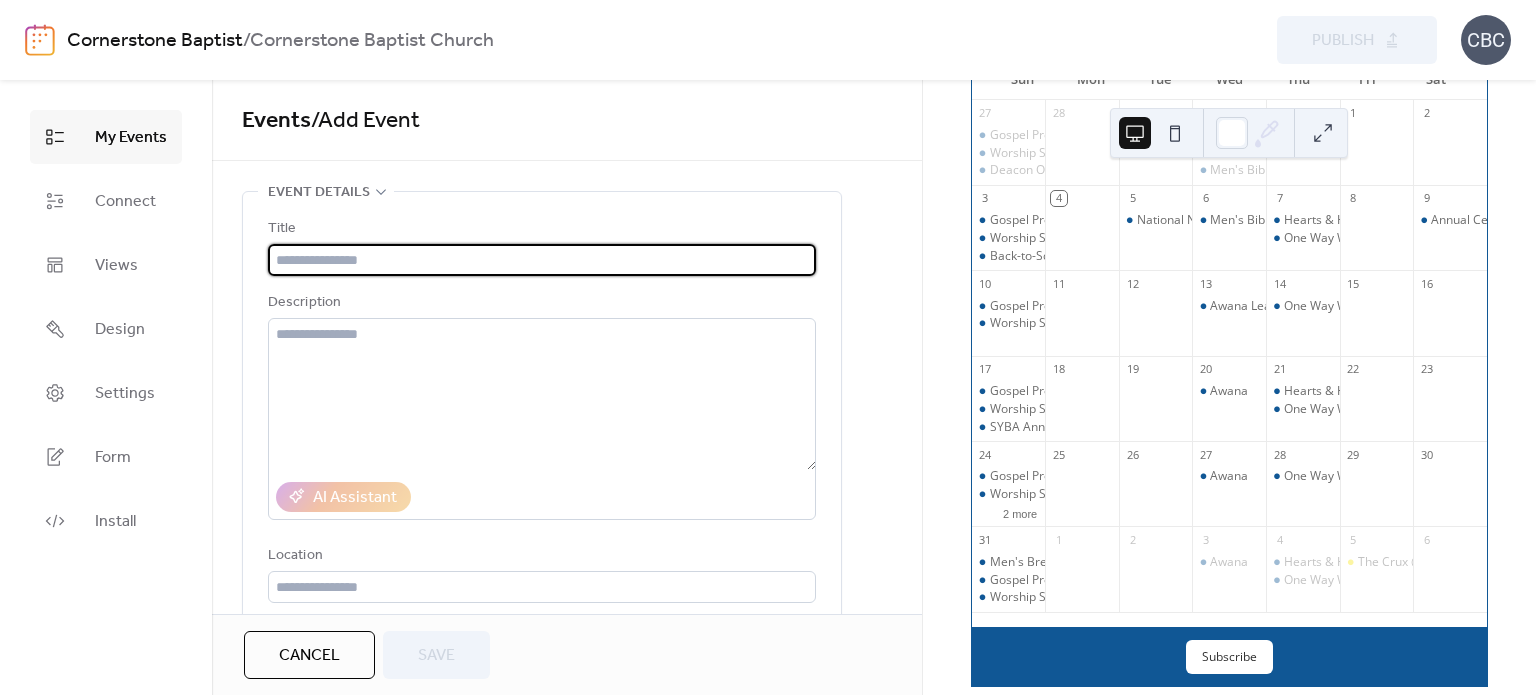 click at bounding box center [542, 260] 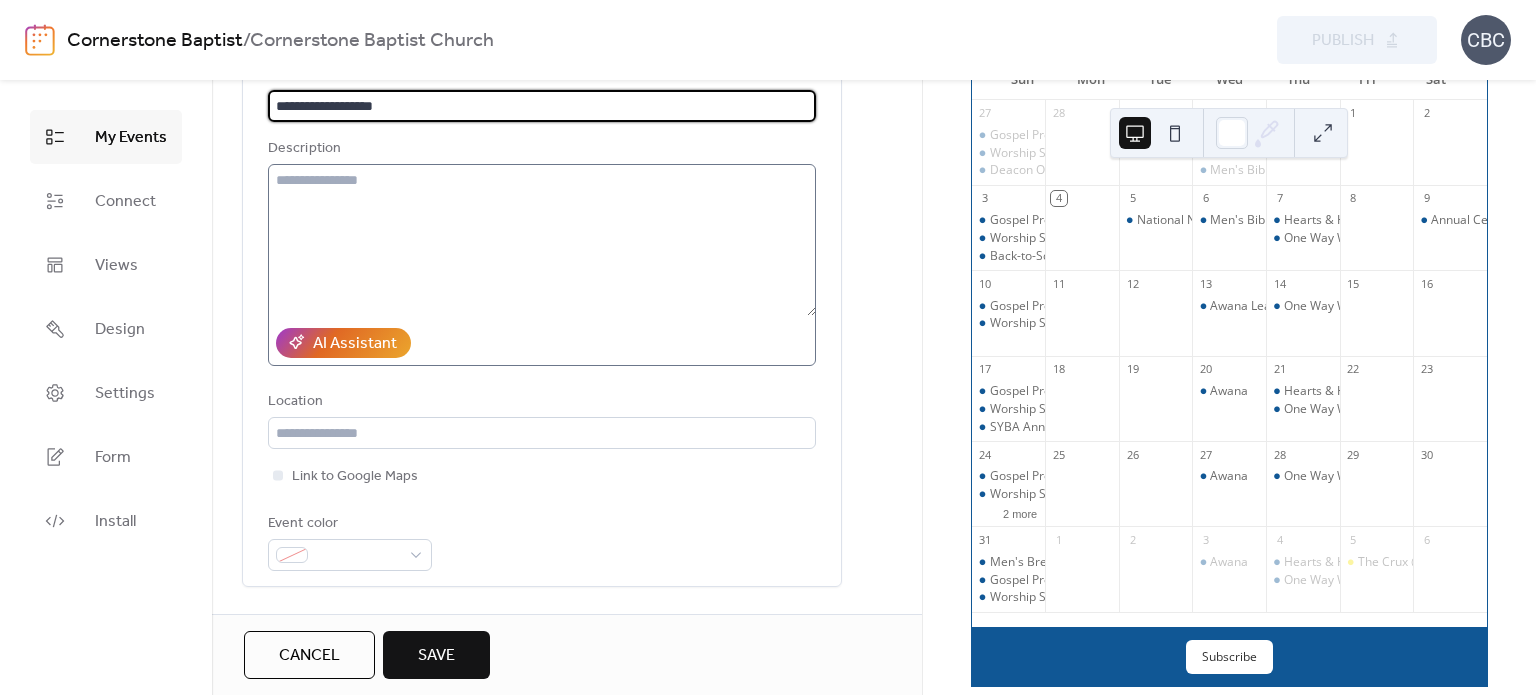 scroll, scrollTop: 200, scrollLeft: 0, axis: vertical 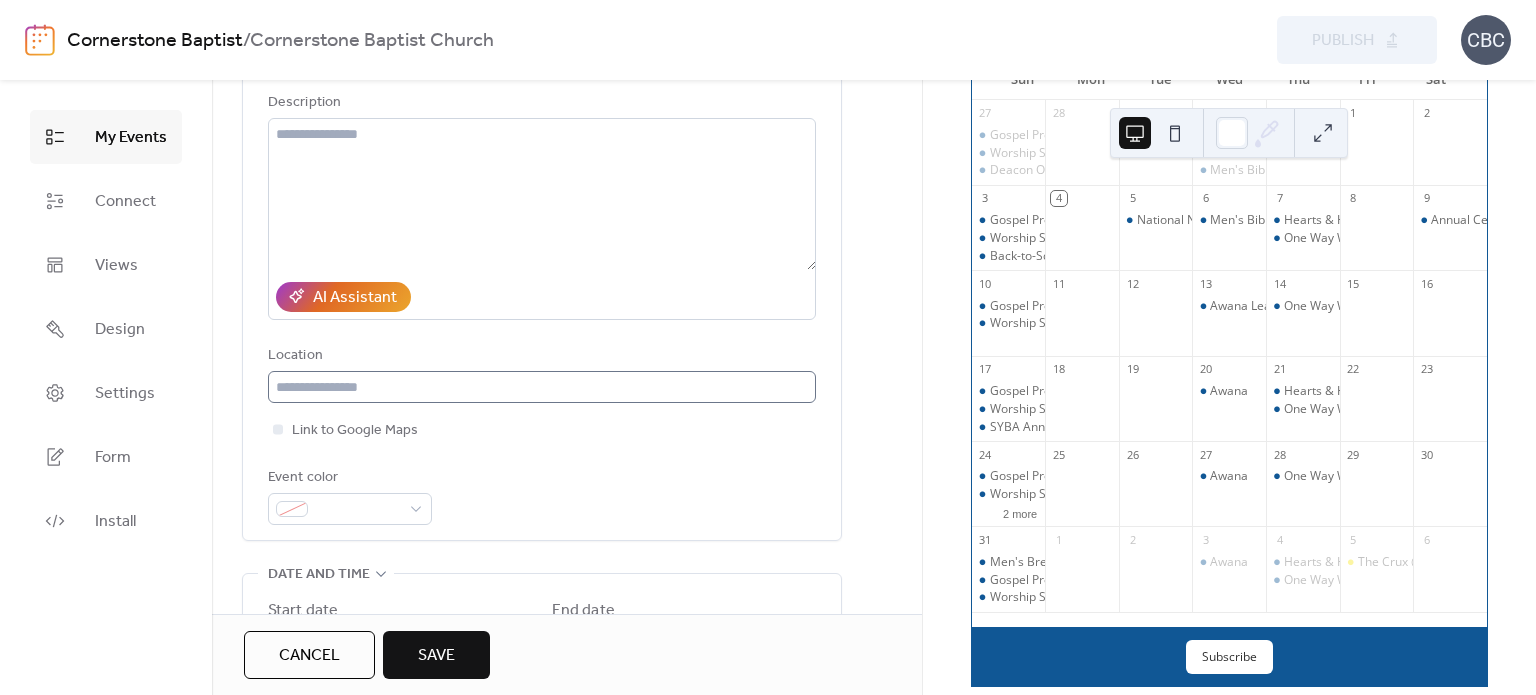 type on "**********" 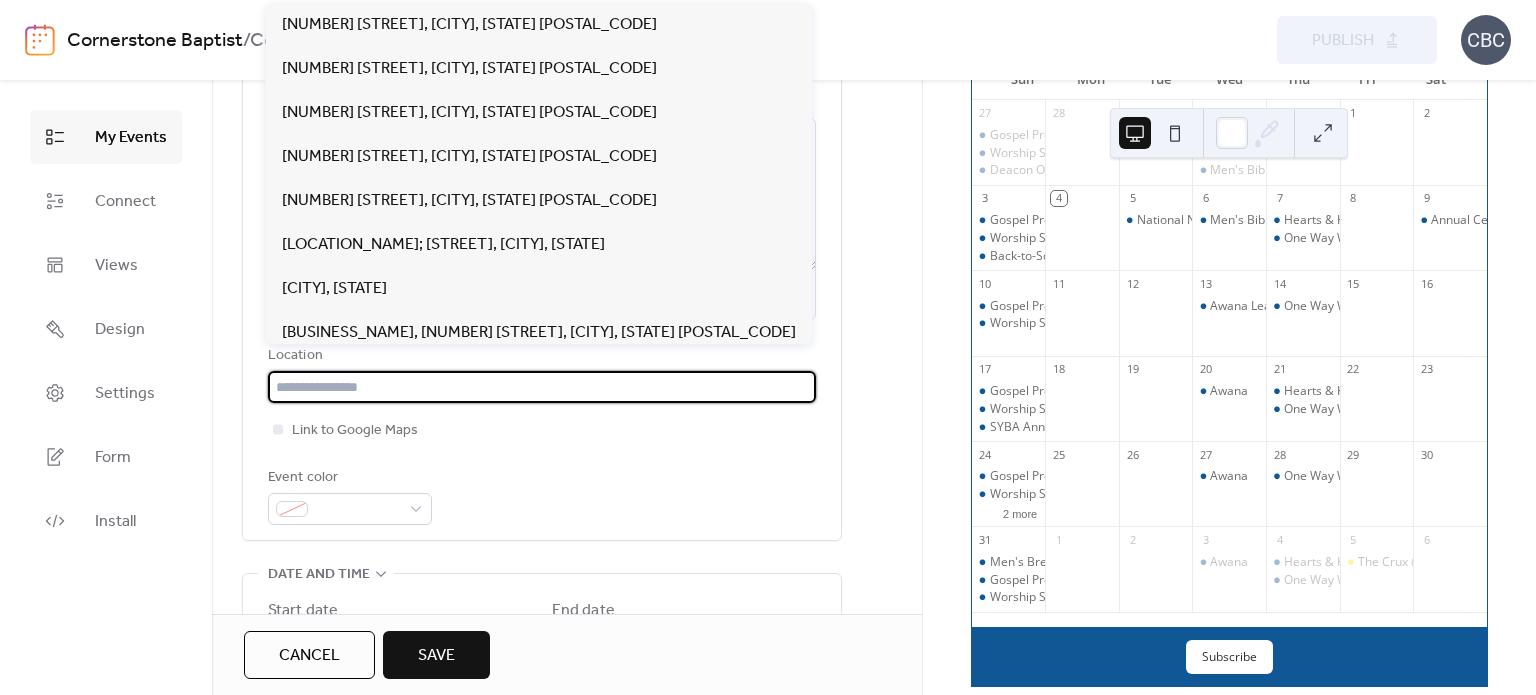 click at bounding box center [542, 387] 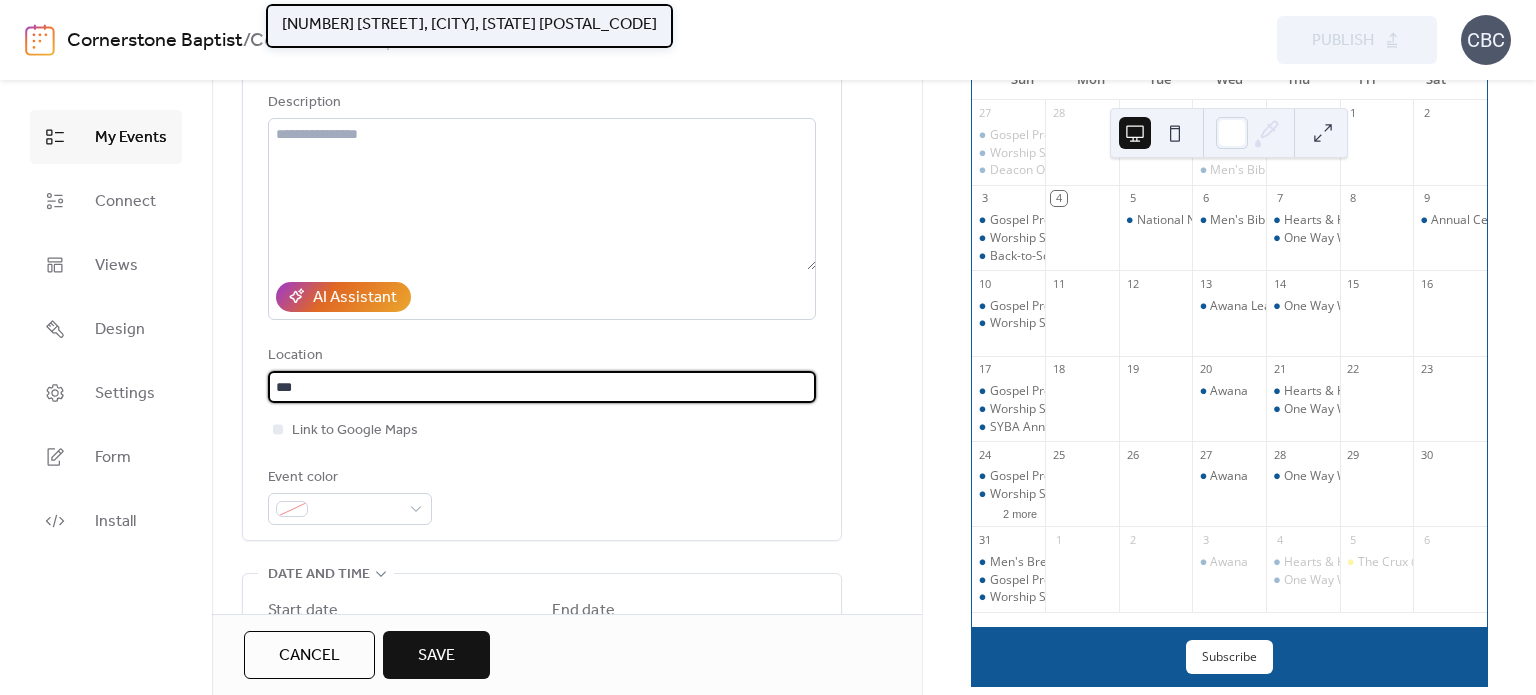 click on "[NUMBER] [STREET], [CITY], [STATE] [POSTAL_CODE]" at bounding box center (469, 25) 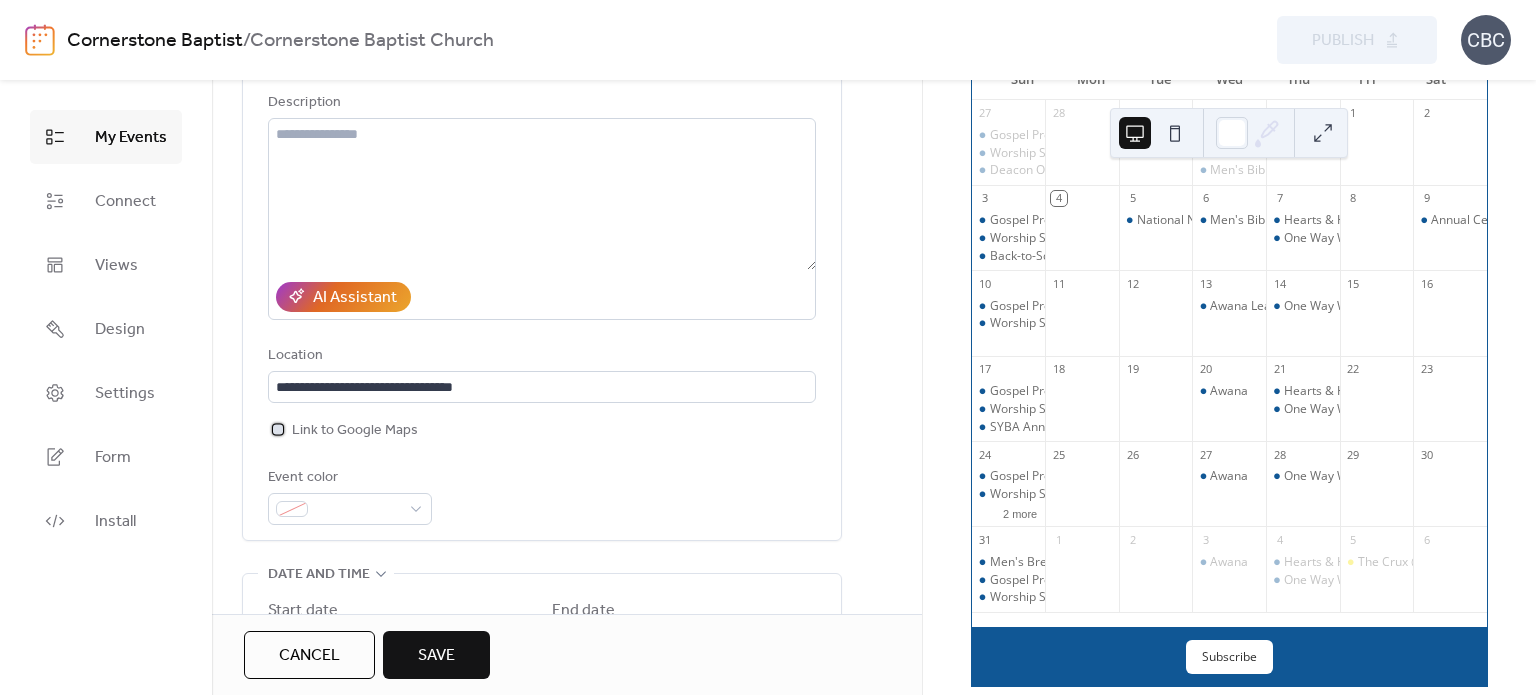 click at bounding box center (278, 429) 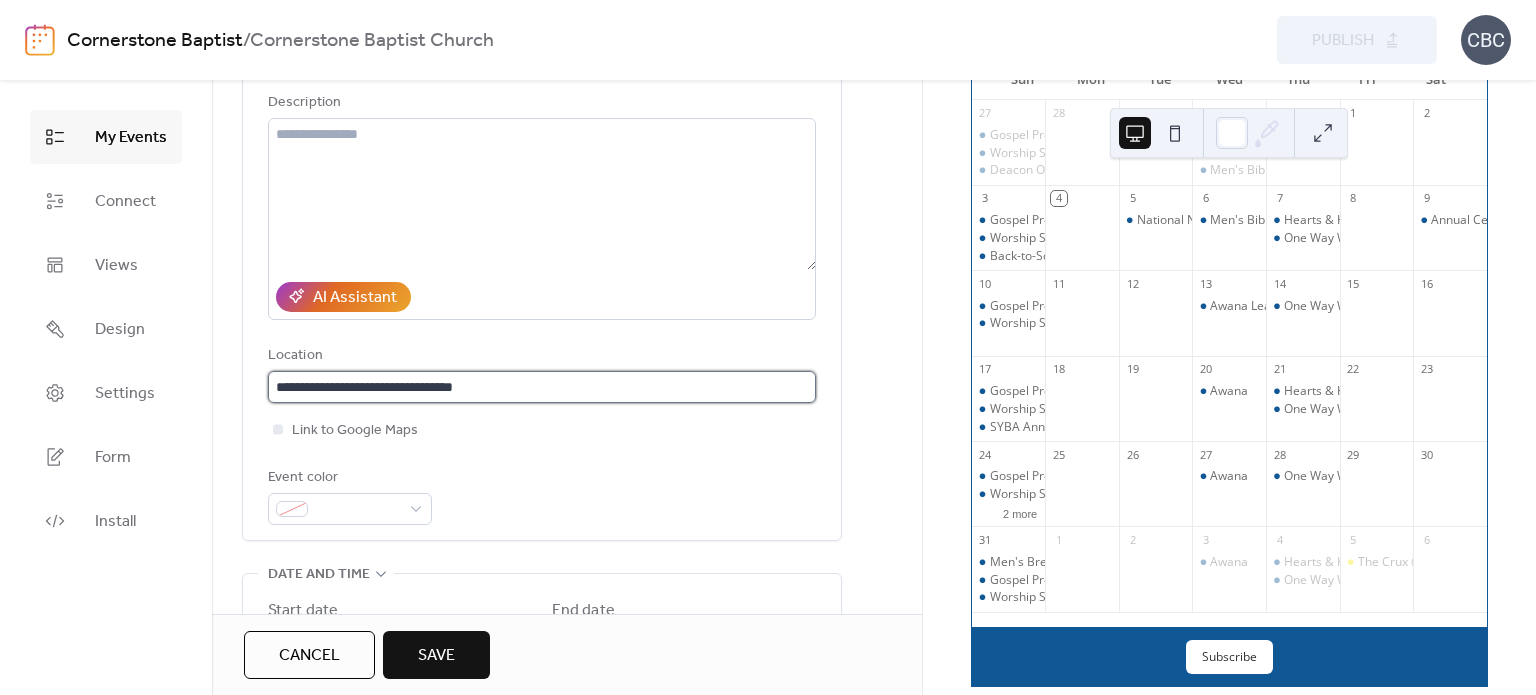 click on "**********" at bounding box center (542, 387) 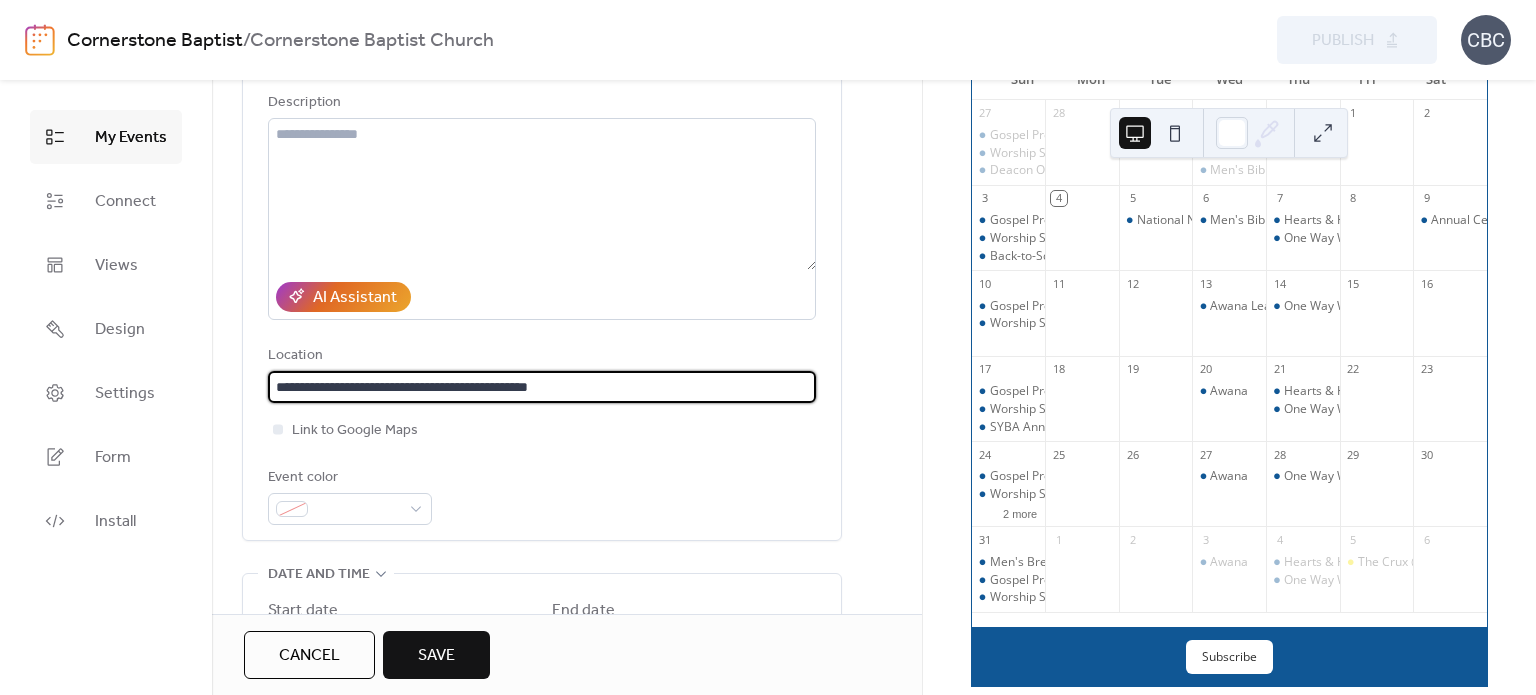 type on "**********" 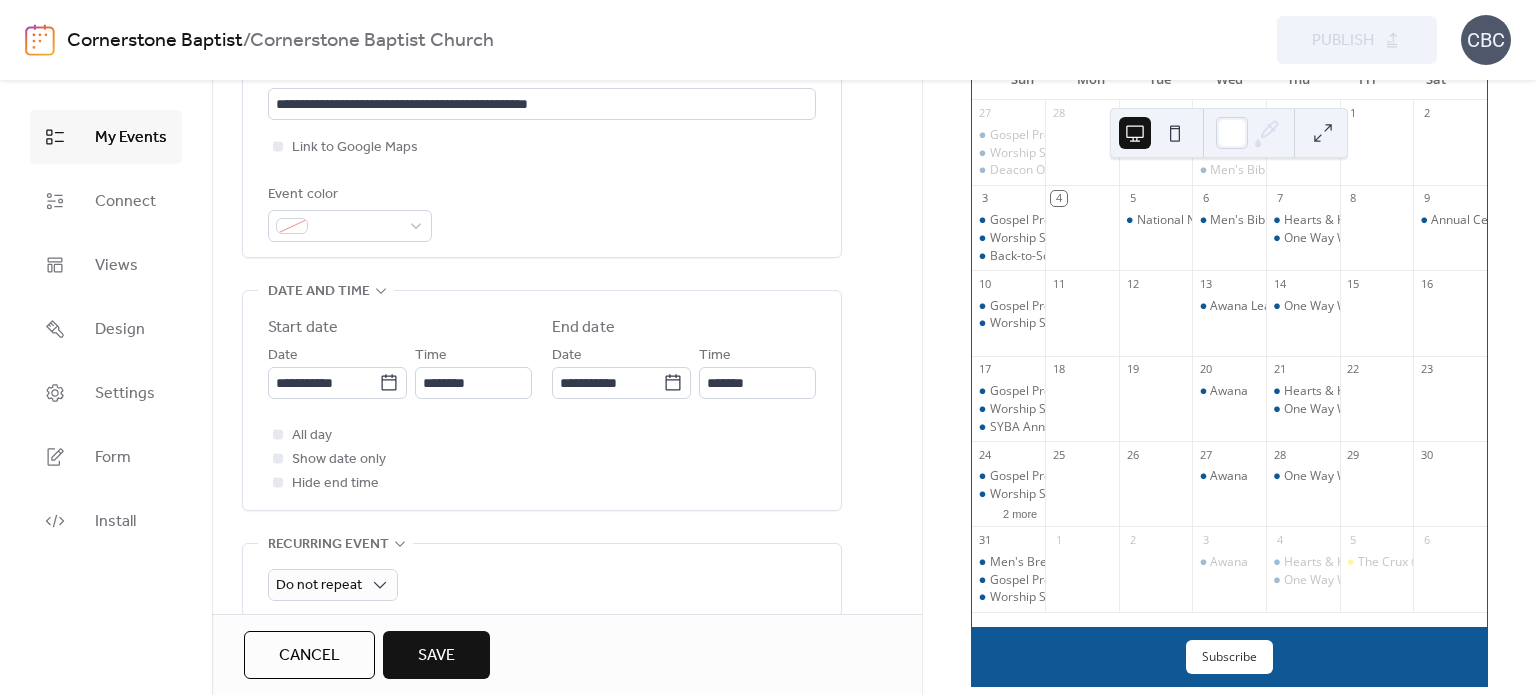 scroll, scrollTop: 500, scrollLeft: 0, axis: vertical 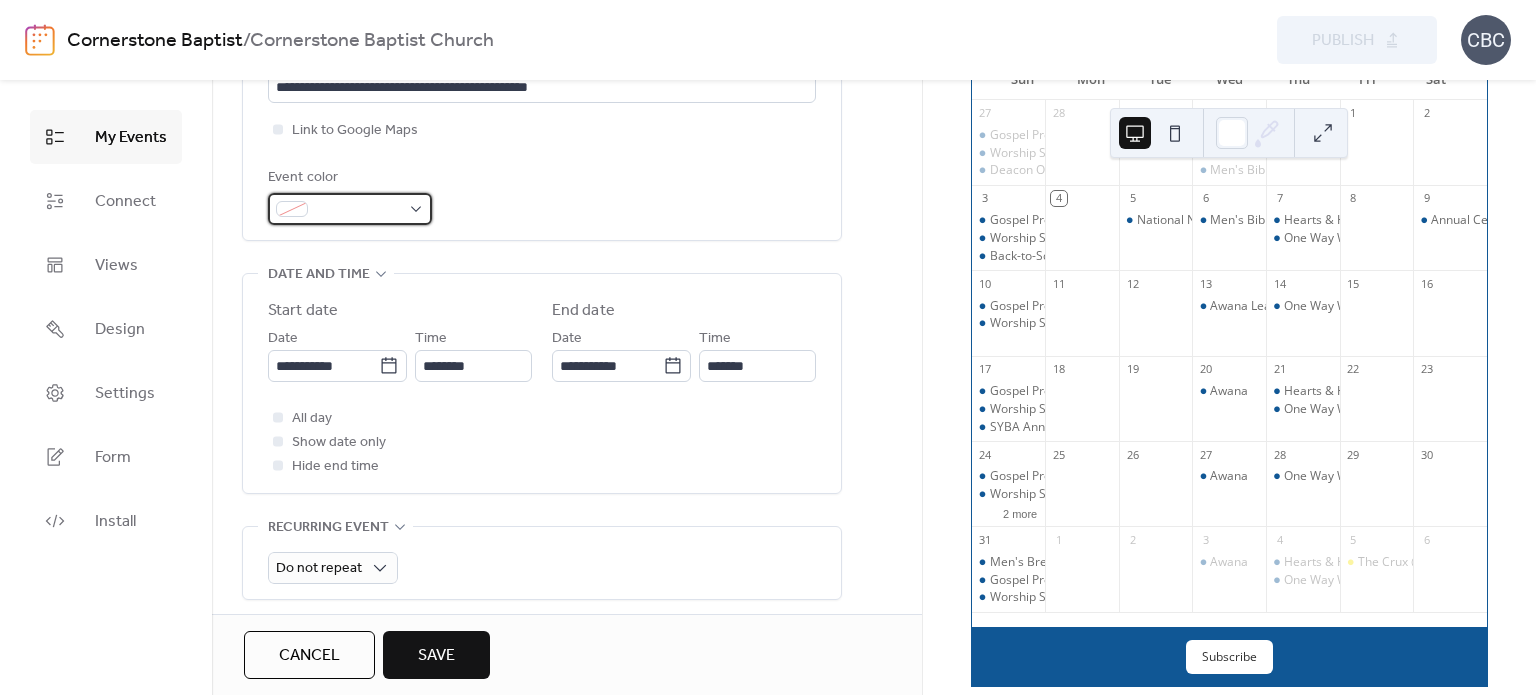 click at bounding box center (350, 209) 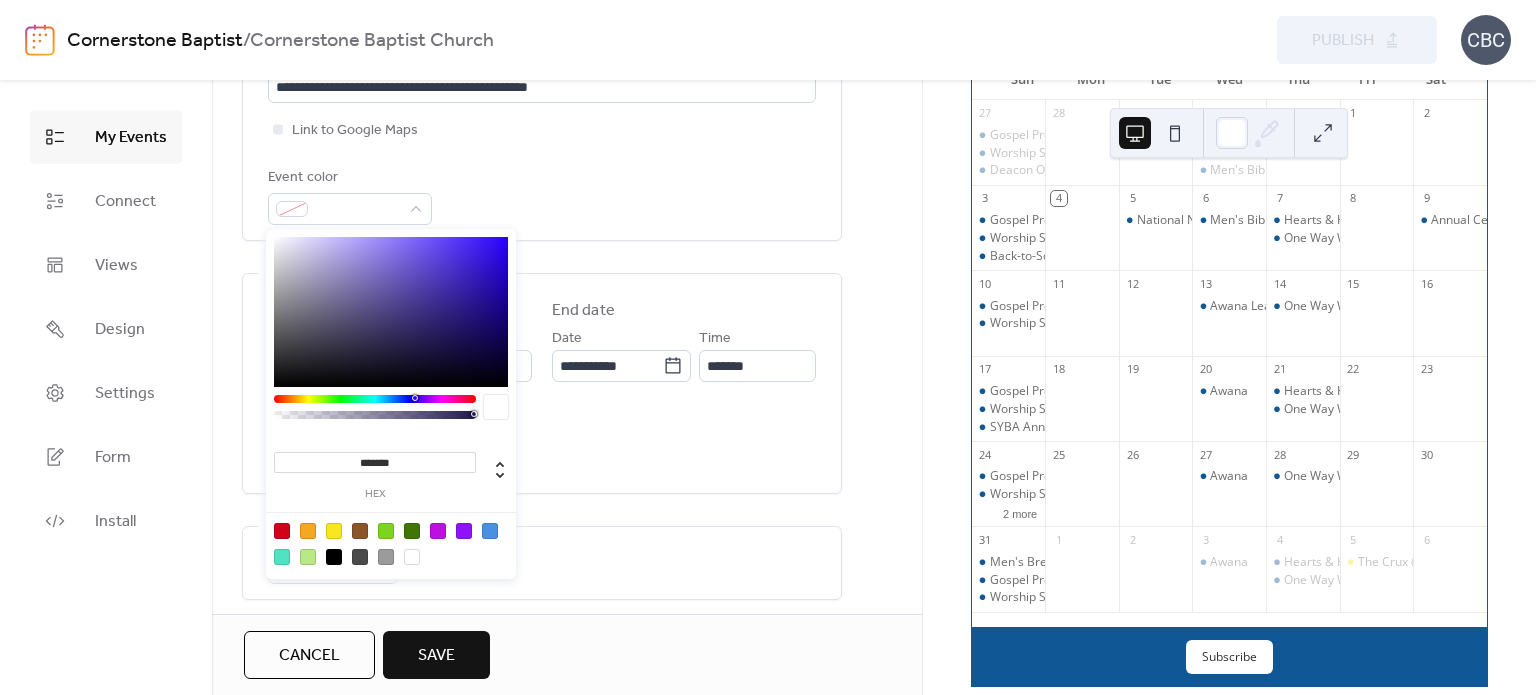 drag, startPoint x: 419, startPoint y: 459, endPoint x: 357, endPoint y: 460, distance: 62.008064 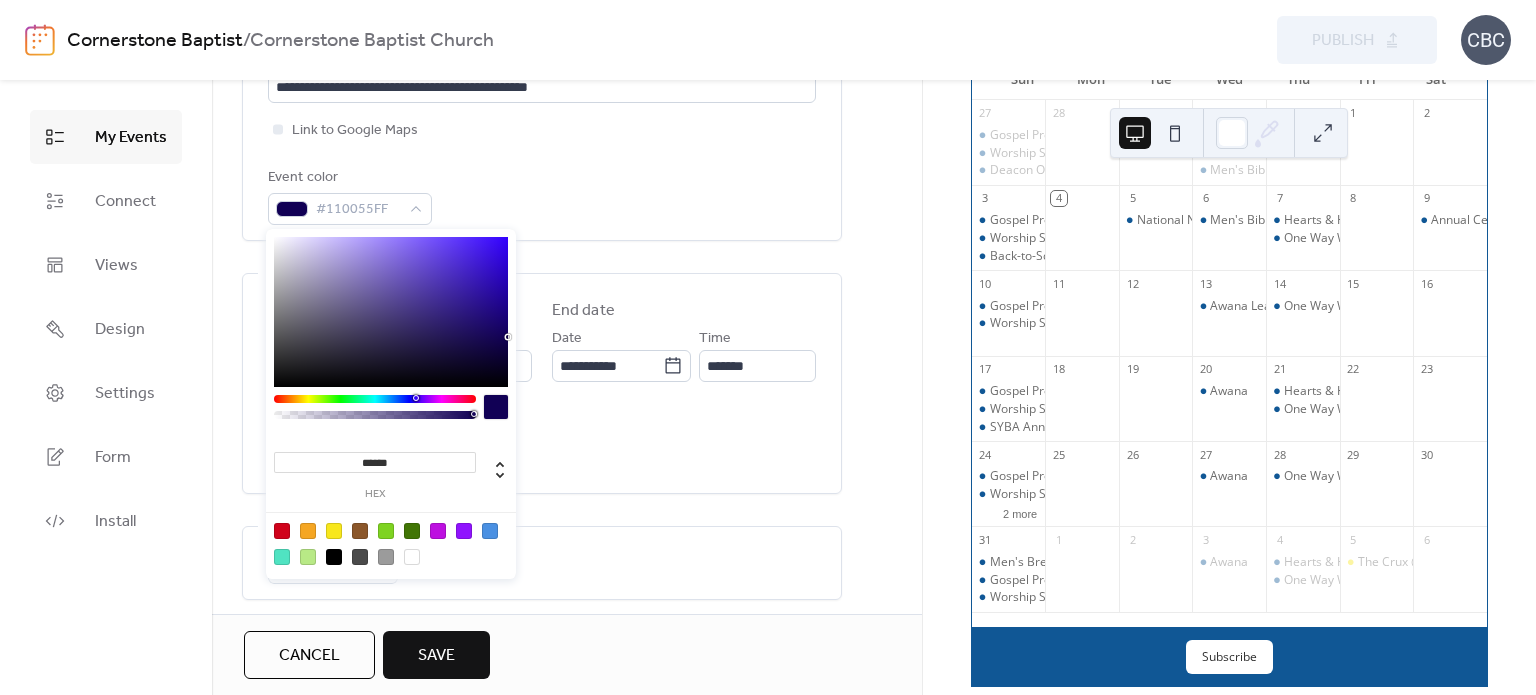 type on "*******" 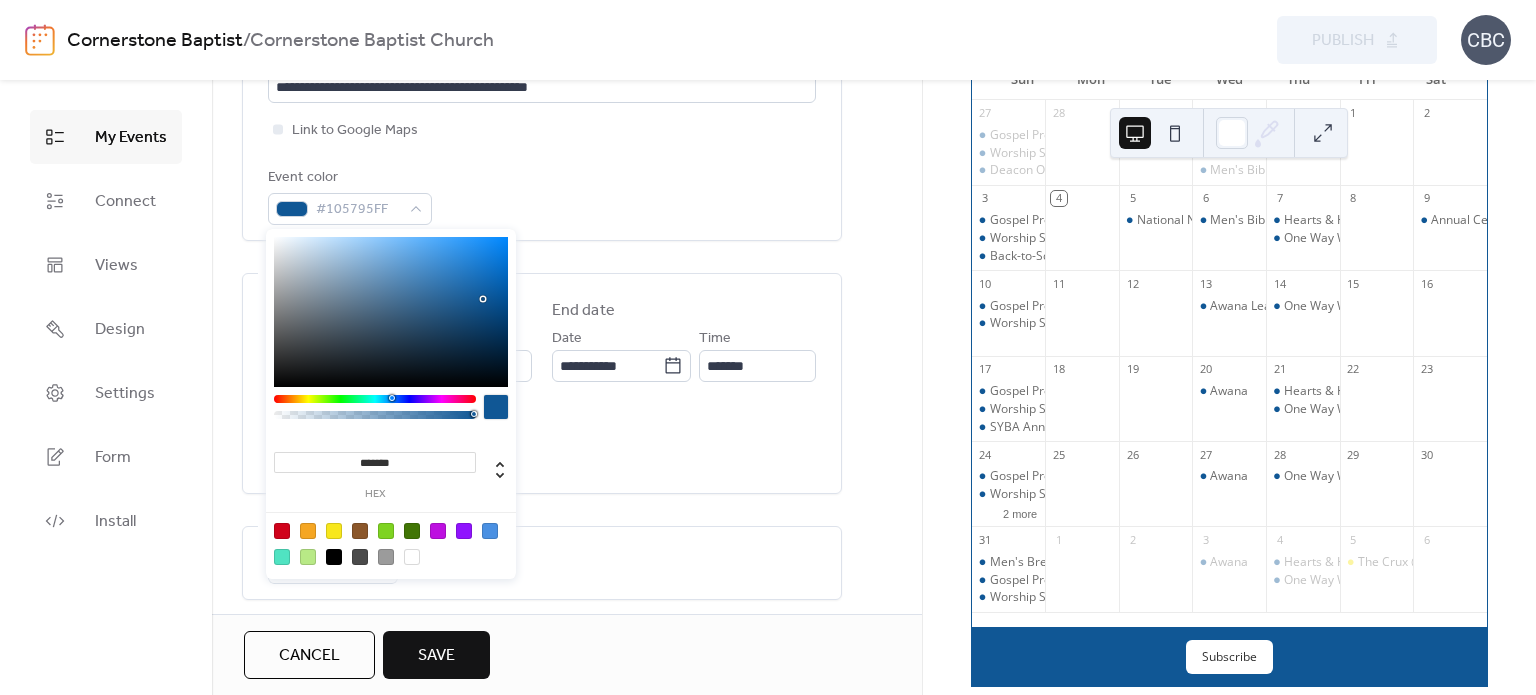 click on "All day Show date only Hide end time" at bounding box center [542, 442] 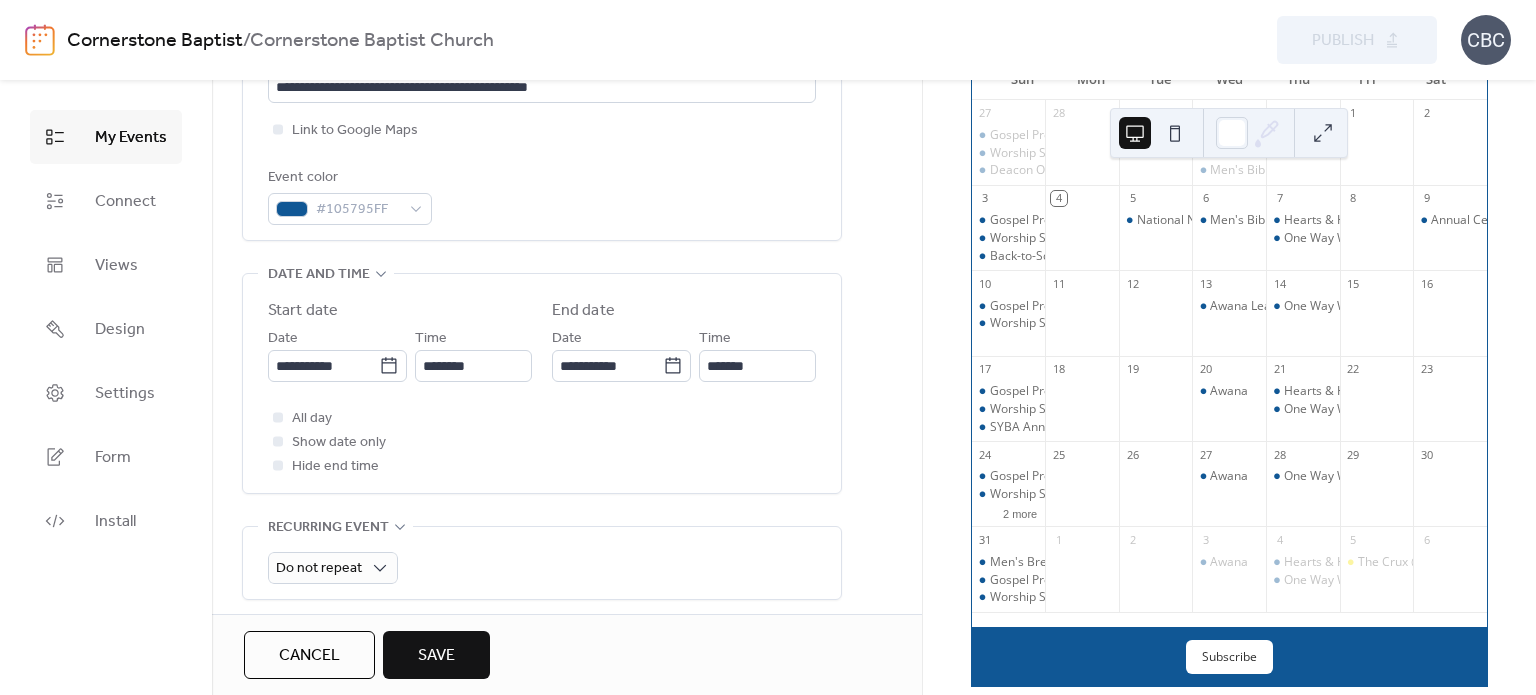 scroll, scrollTop: 600, scrollLeft: 0, axis: vertical 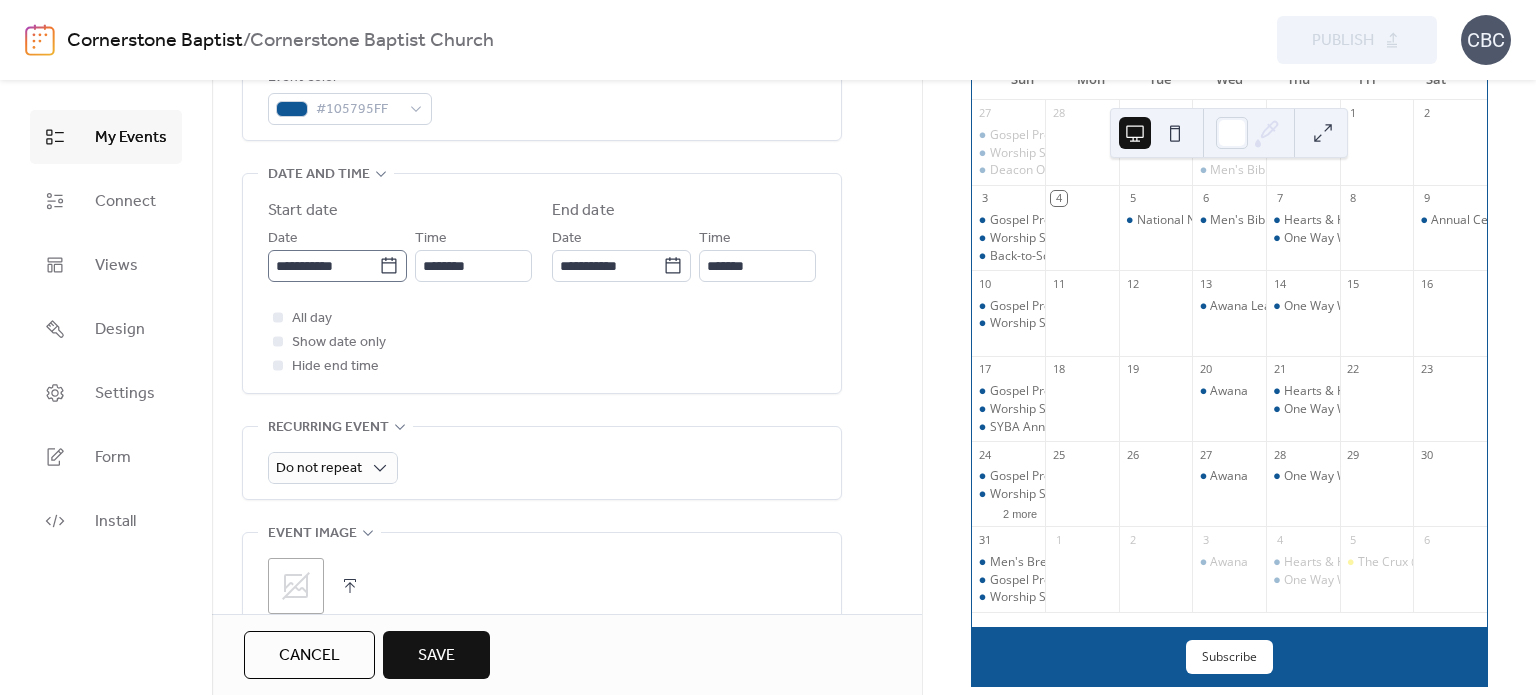 click 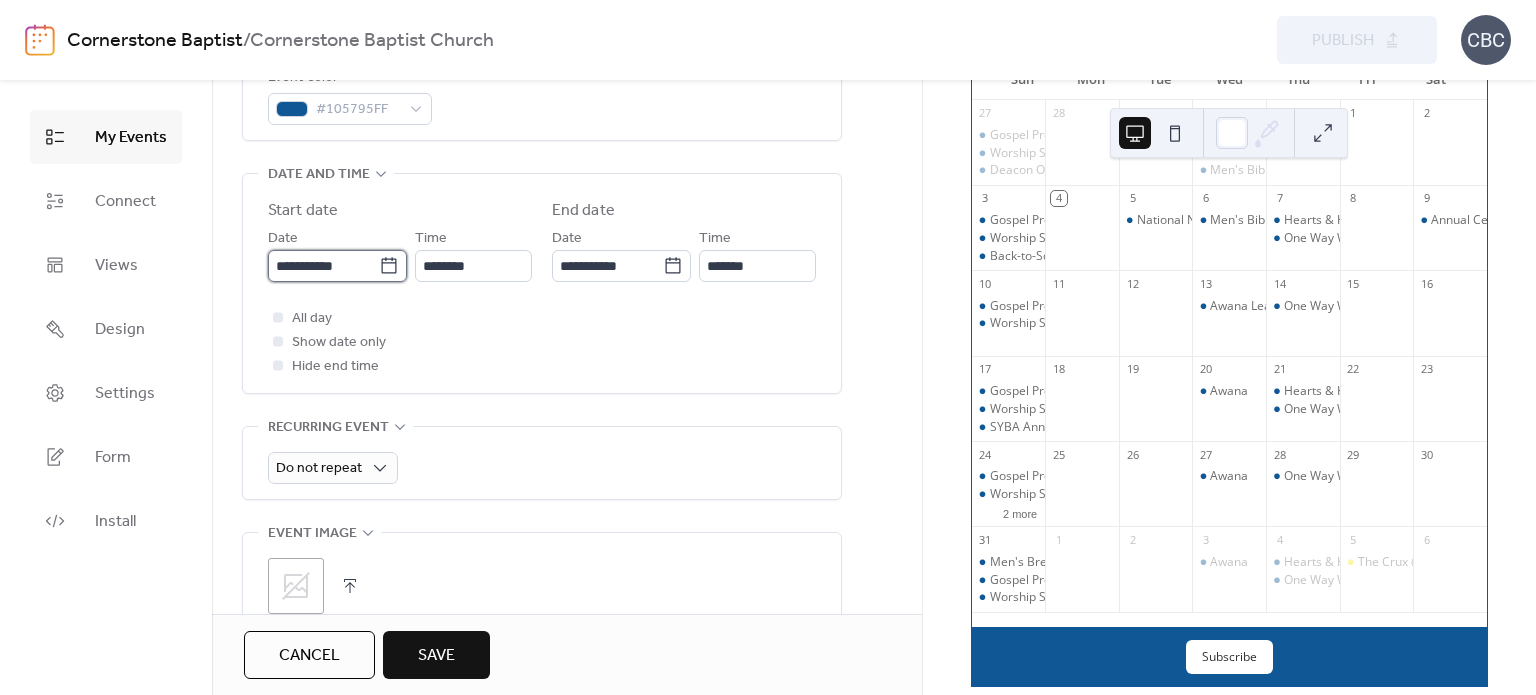 click on "**********" at bounding box center (323, 266) 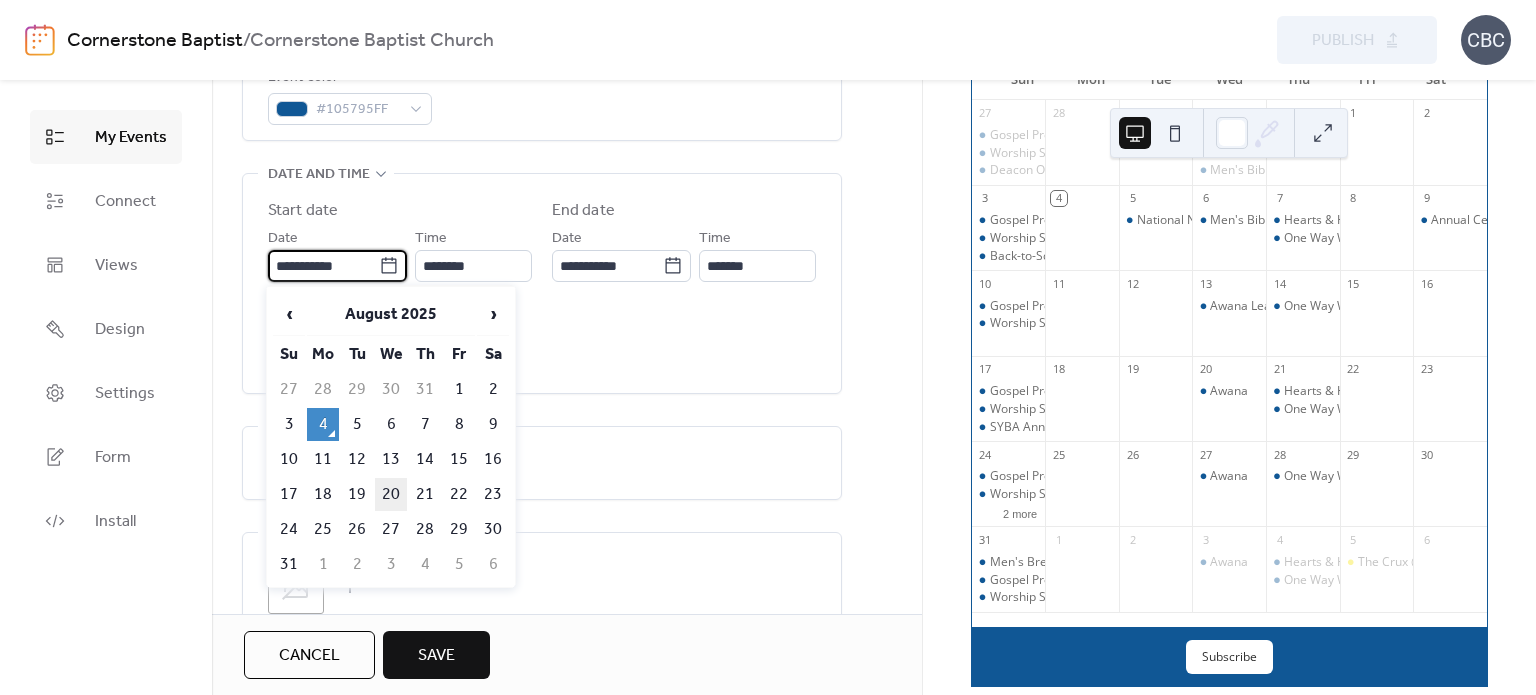 click on "20" at bounding box center (391, 494) 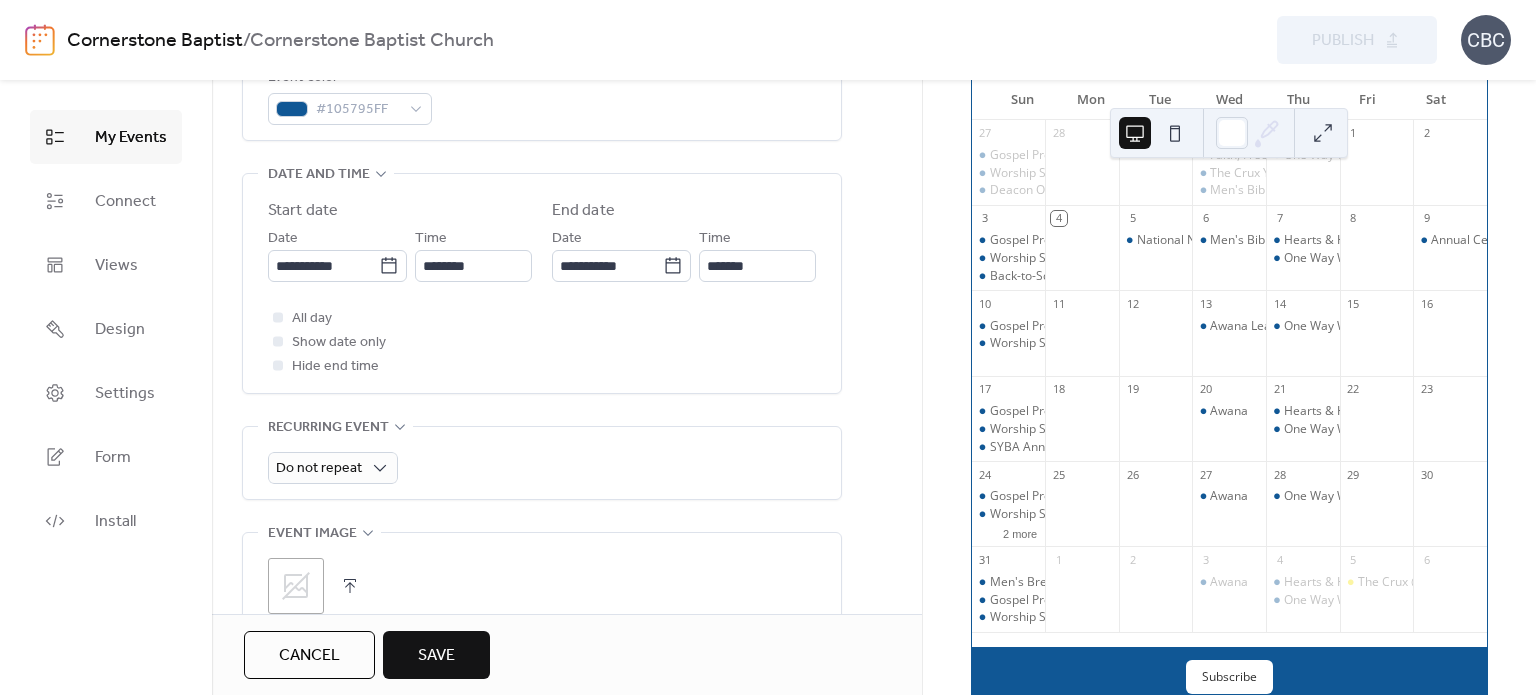 scroll, scrollTop: 80, scrollLeft: 0, axis: vertical 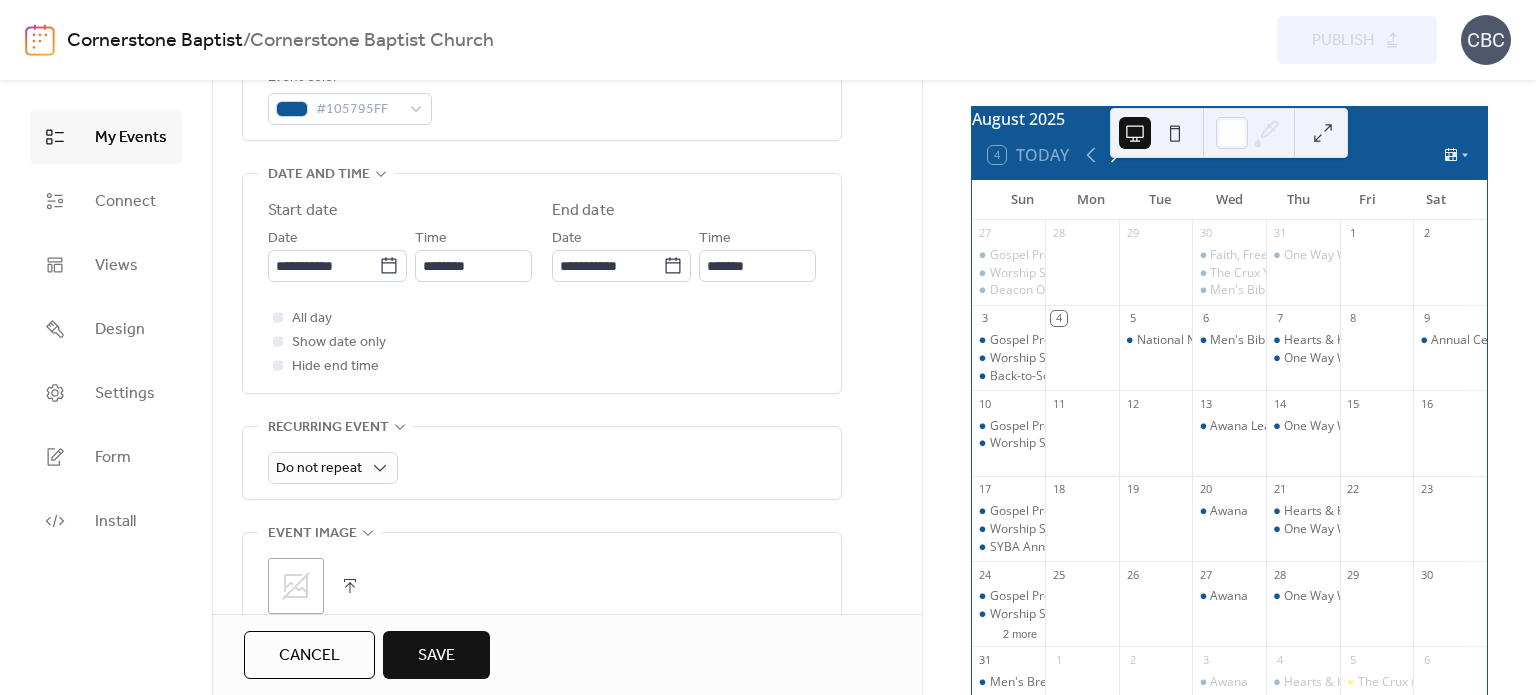 click 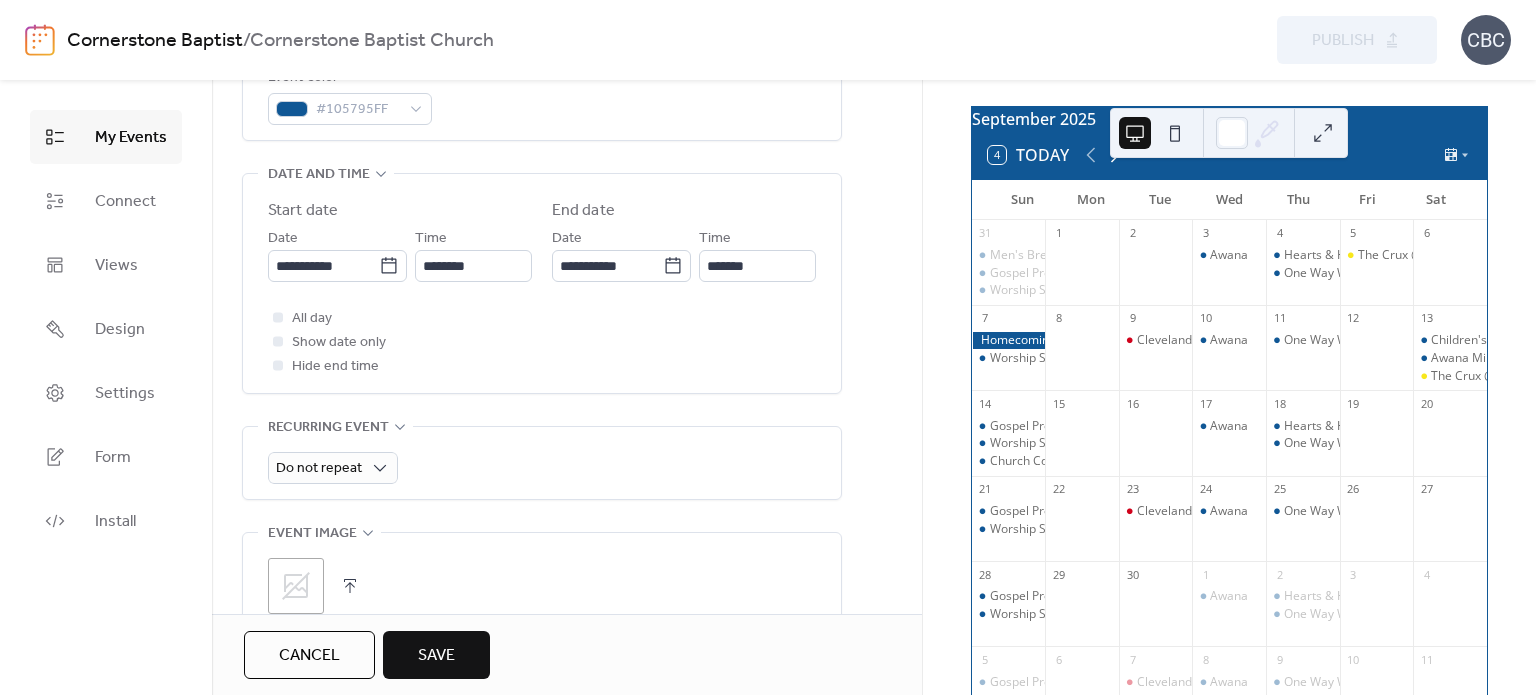 click 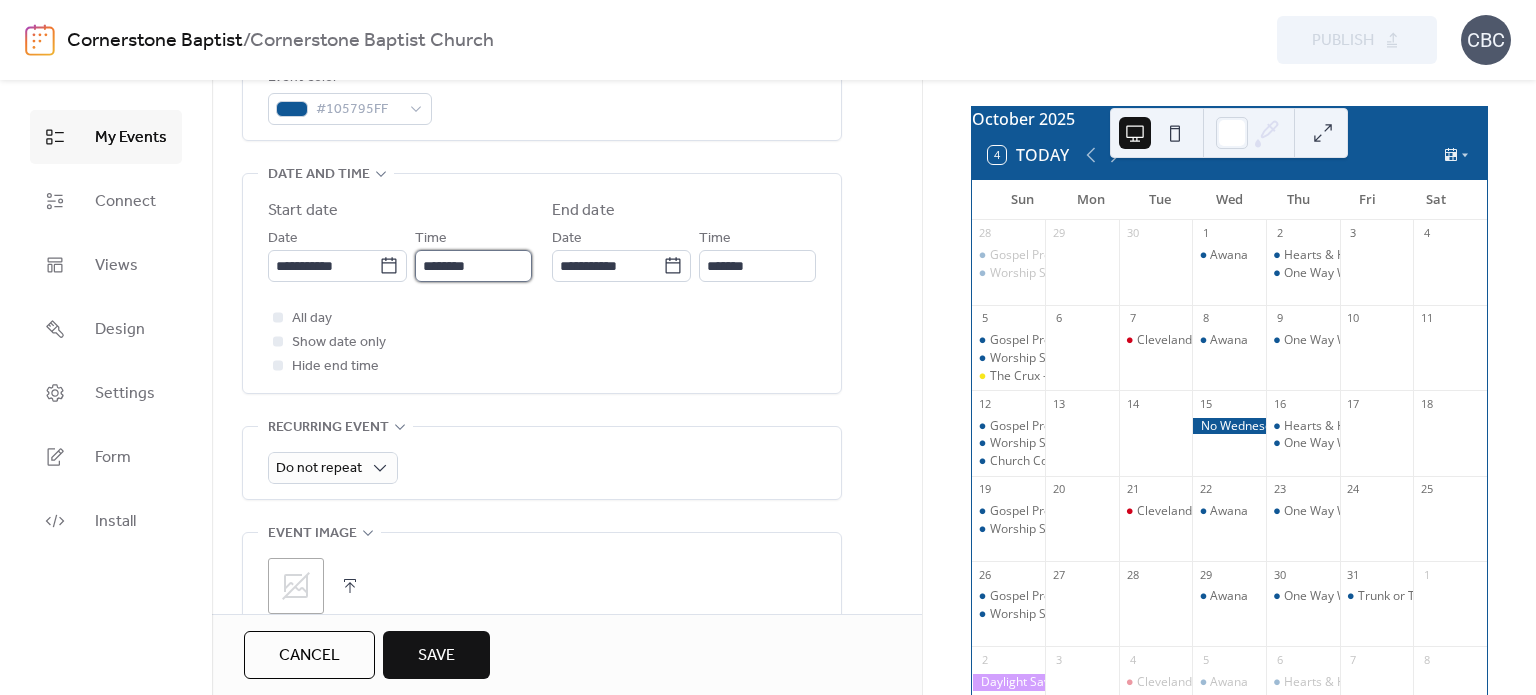 click on "********" at bounding box center [473, 266] 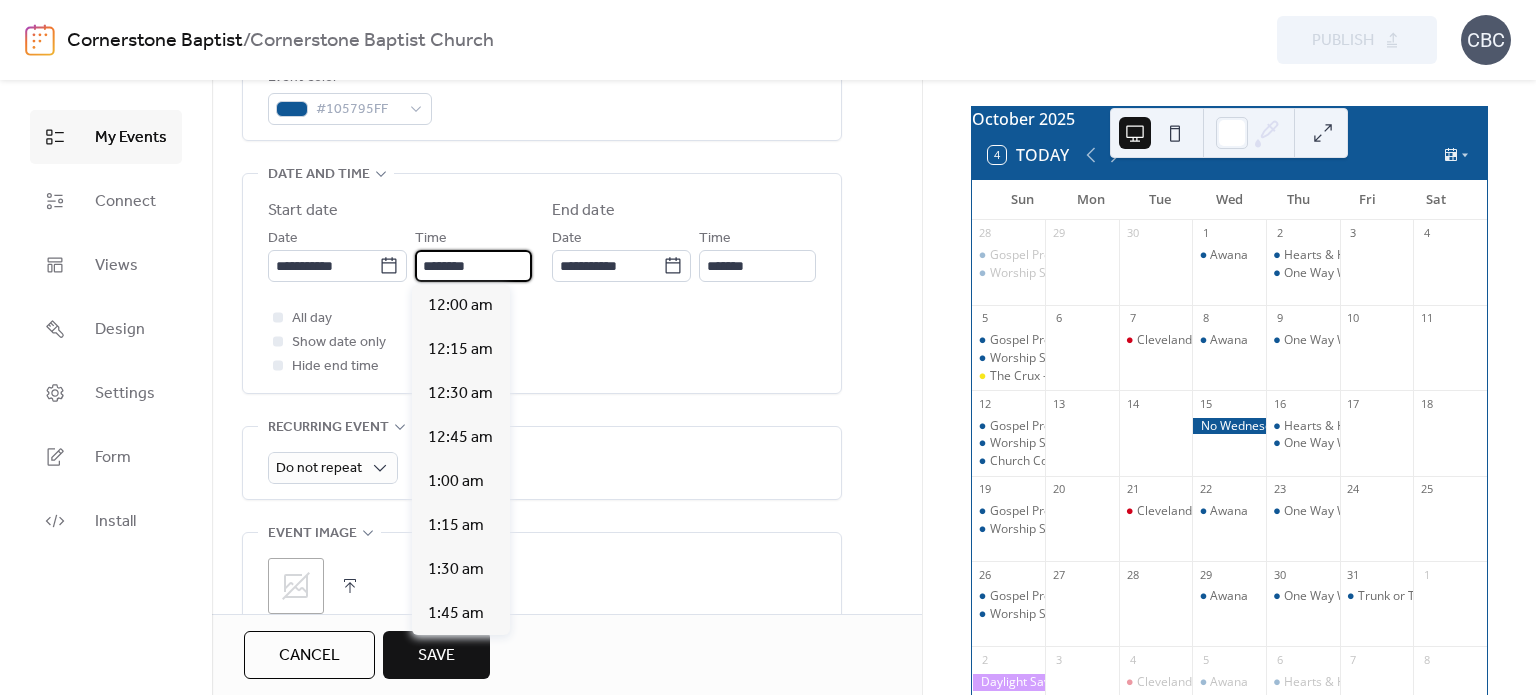 scroll, scrollTop: 2112, scrollLeft: 0, axis: vertical 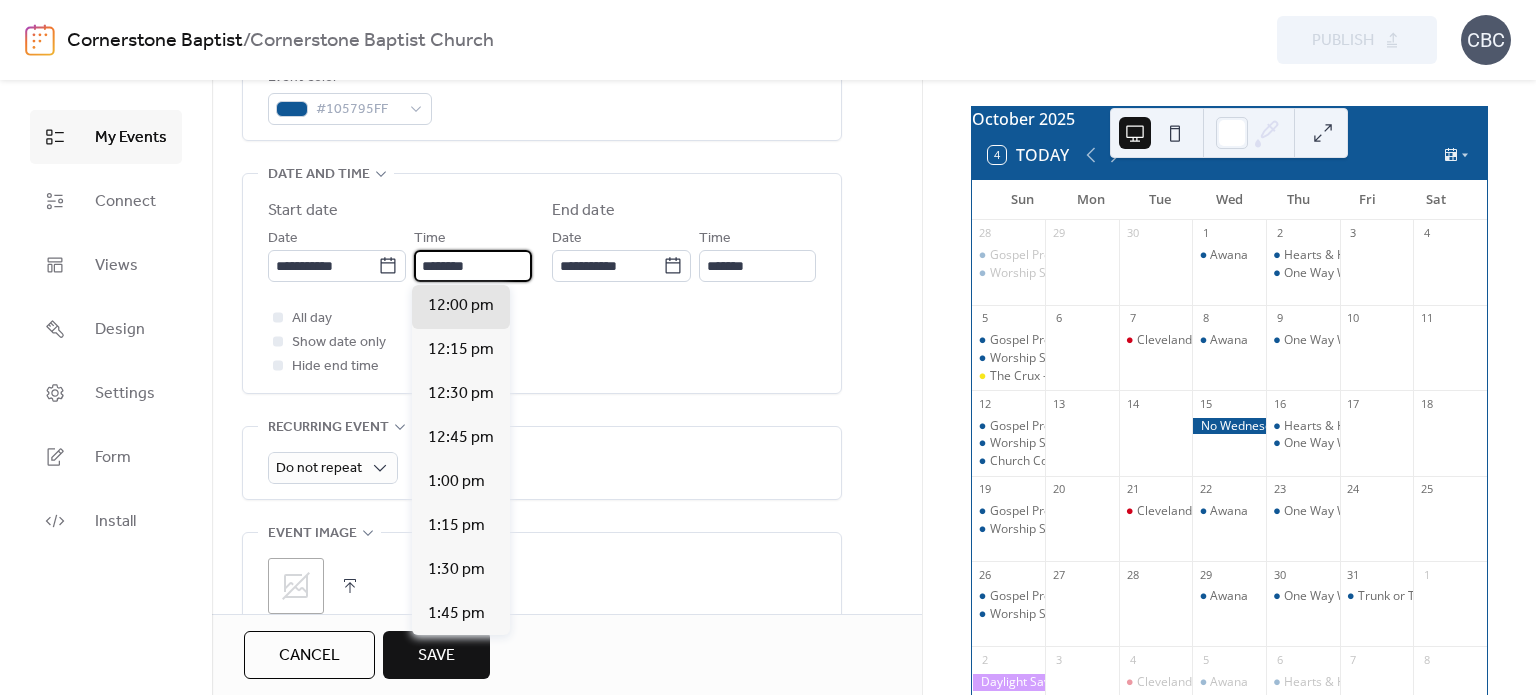 drag, startPoint x: 477, startPoint y: 264, endPoint x: 419, endPoint y: 271, distance: 58.420887 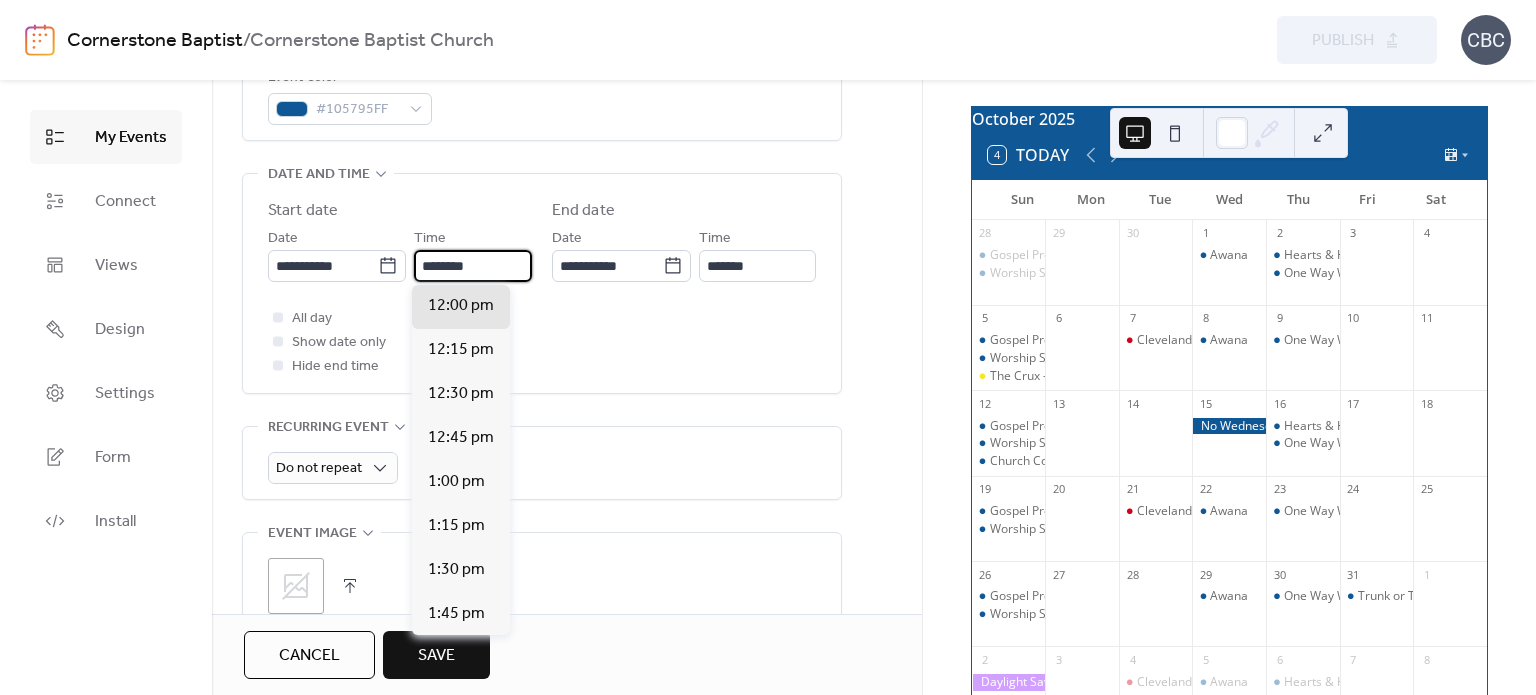 click on "********" at bounding box center [473, 266] 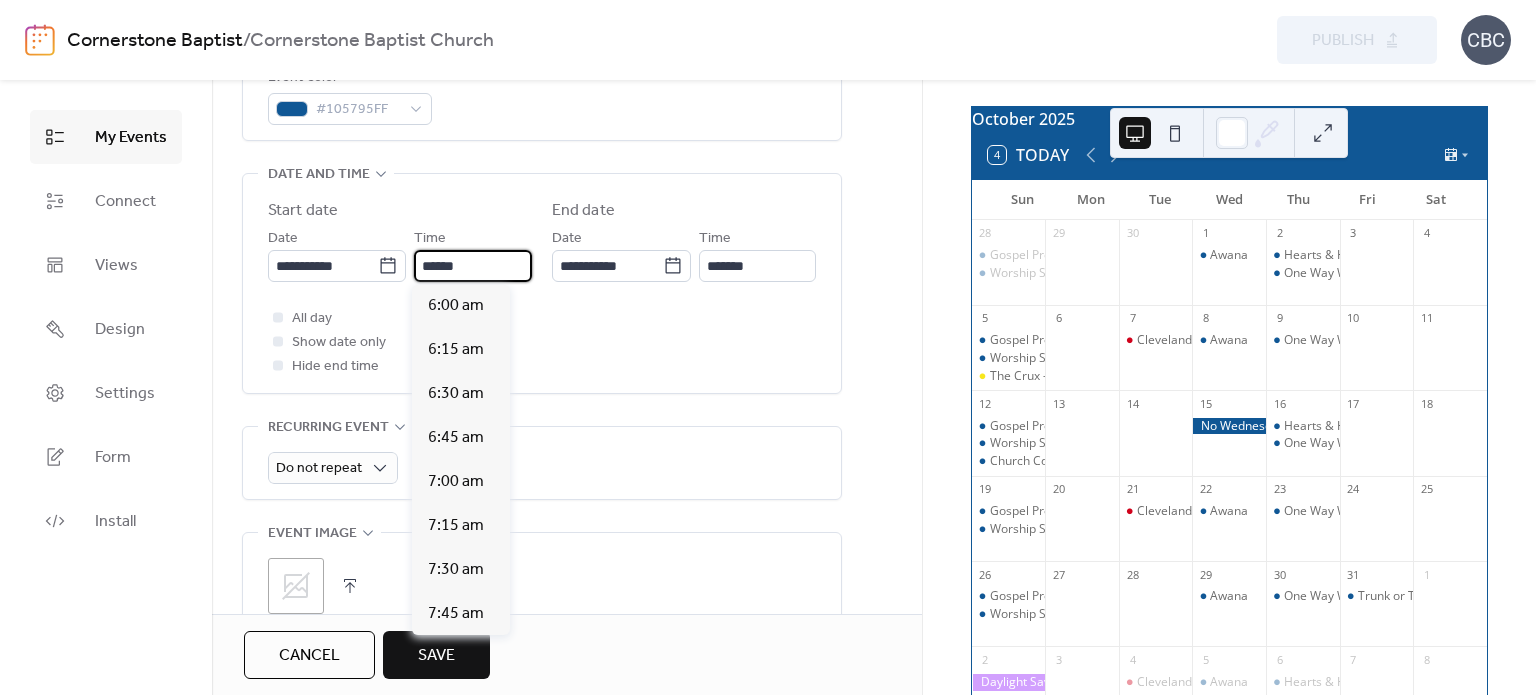 scroll, scrollTop: 3256, scrollLeft: 0, axis: vertical 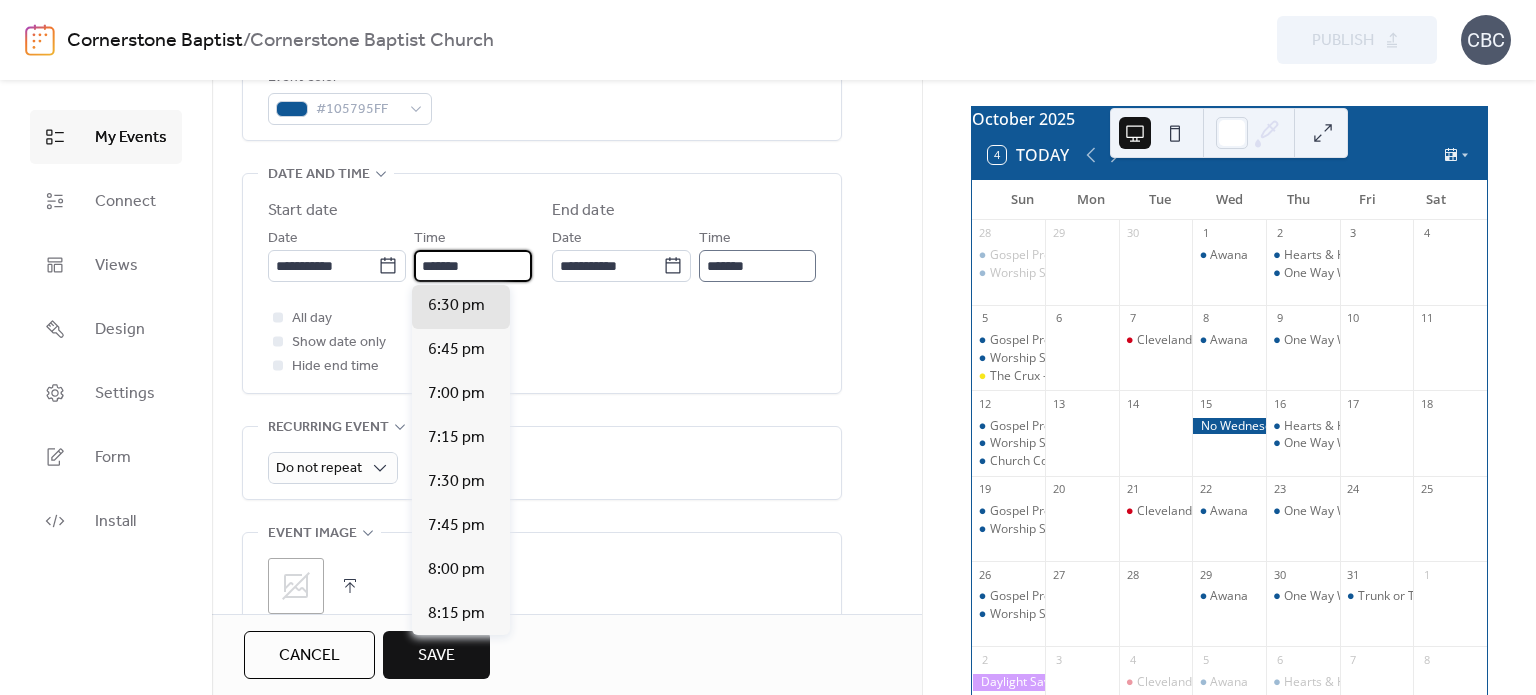 type on "*******" 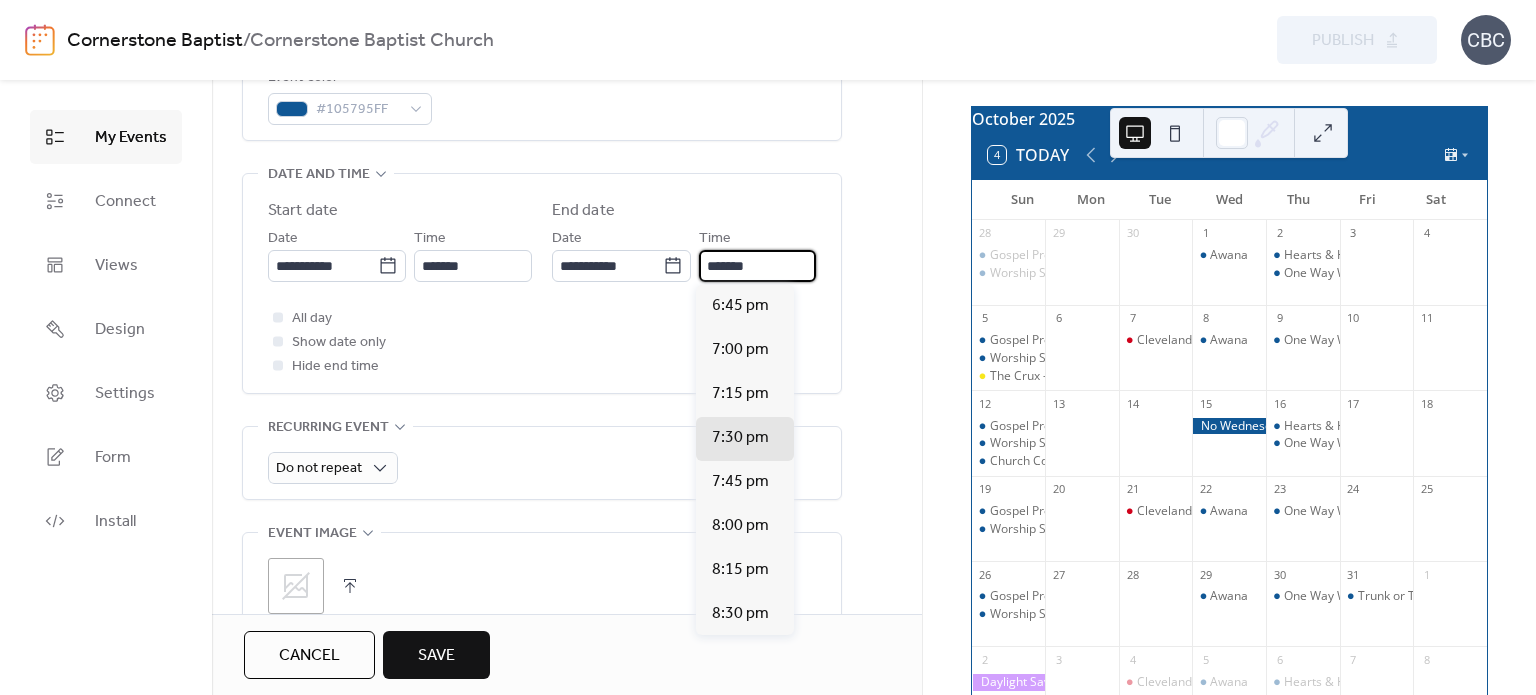 click on "*******" at bounding box center [757, 266] 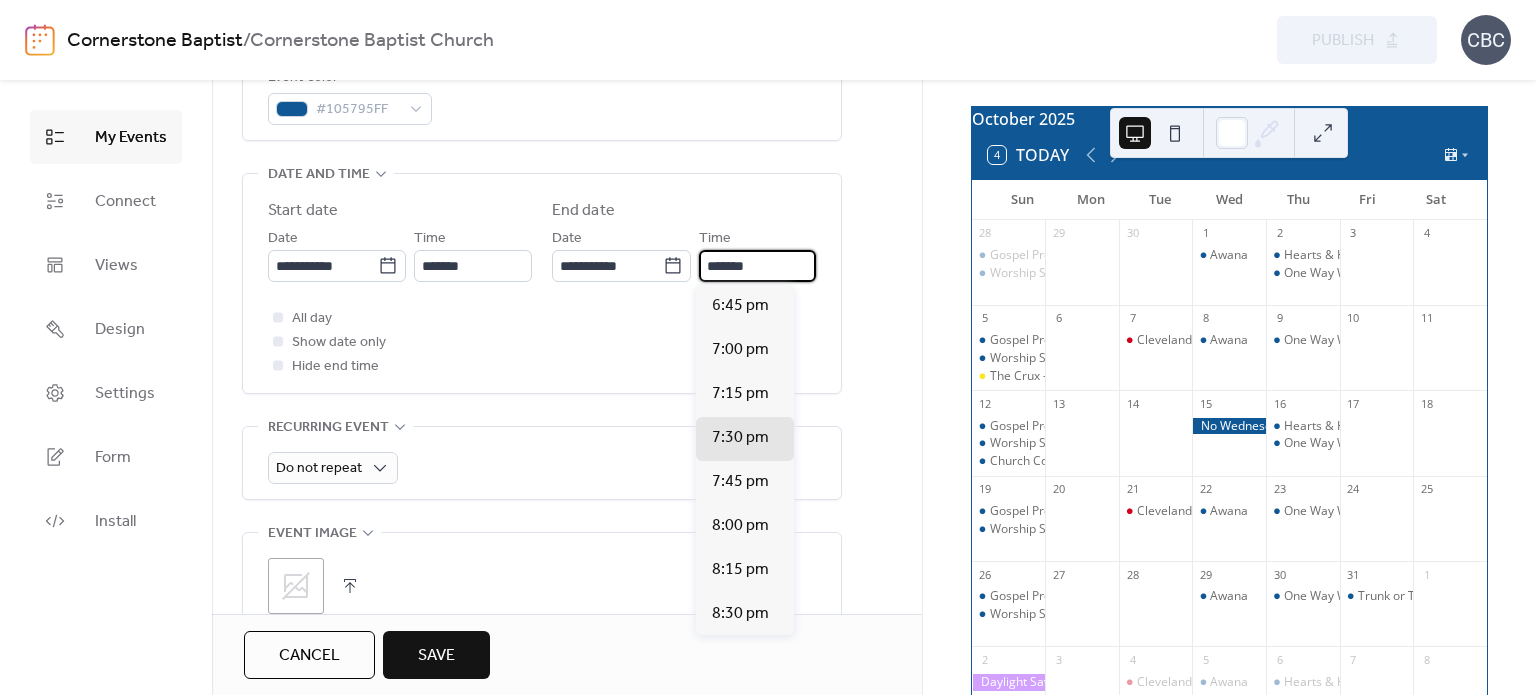 drag, startPoint x: 760, startPoint y: 255, endPoint x: 702, endPoint y: 268, distance: 59.439045 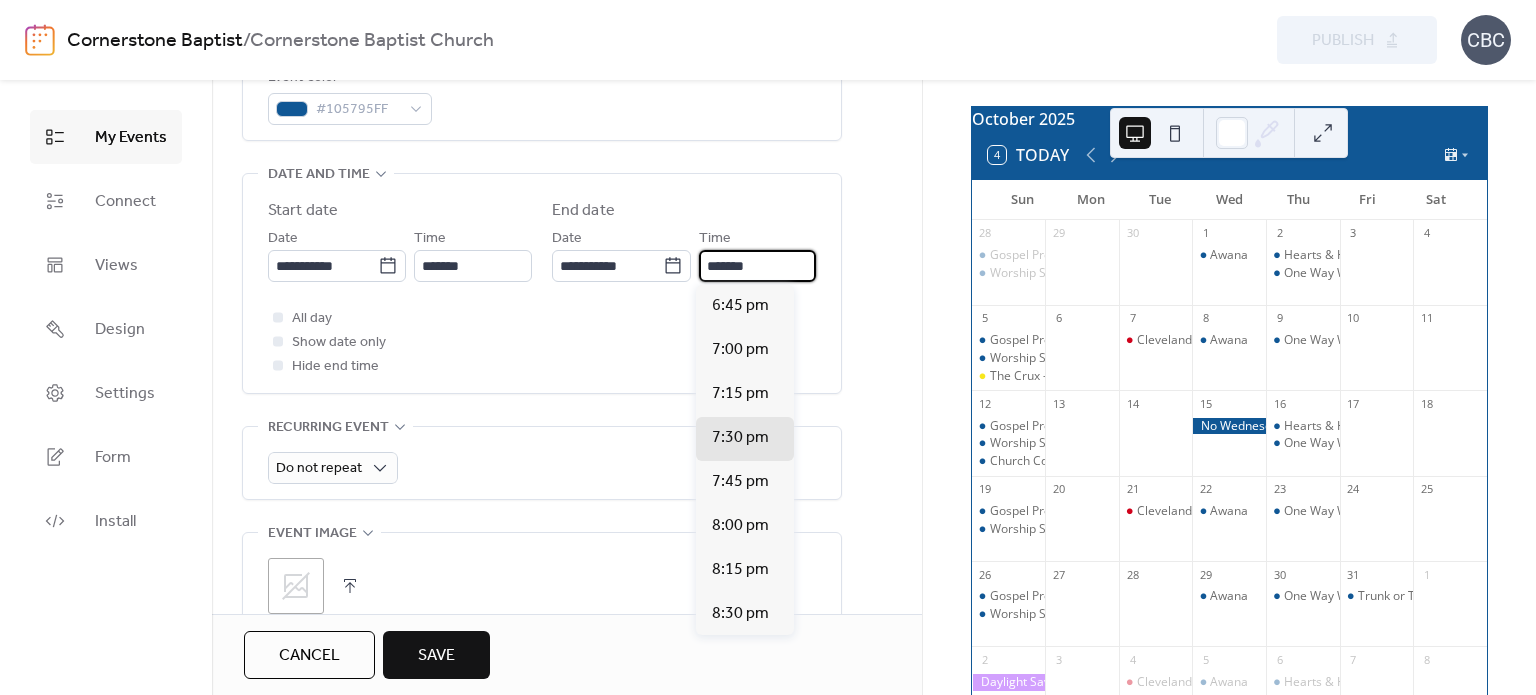 click on "*******" at bounding box center (757, 266) 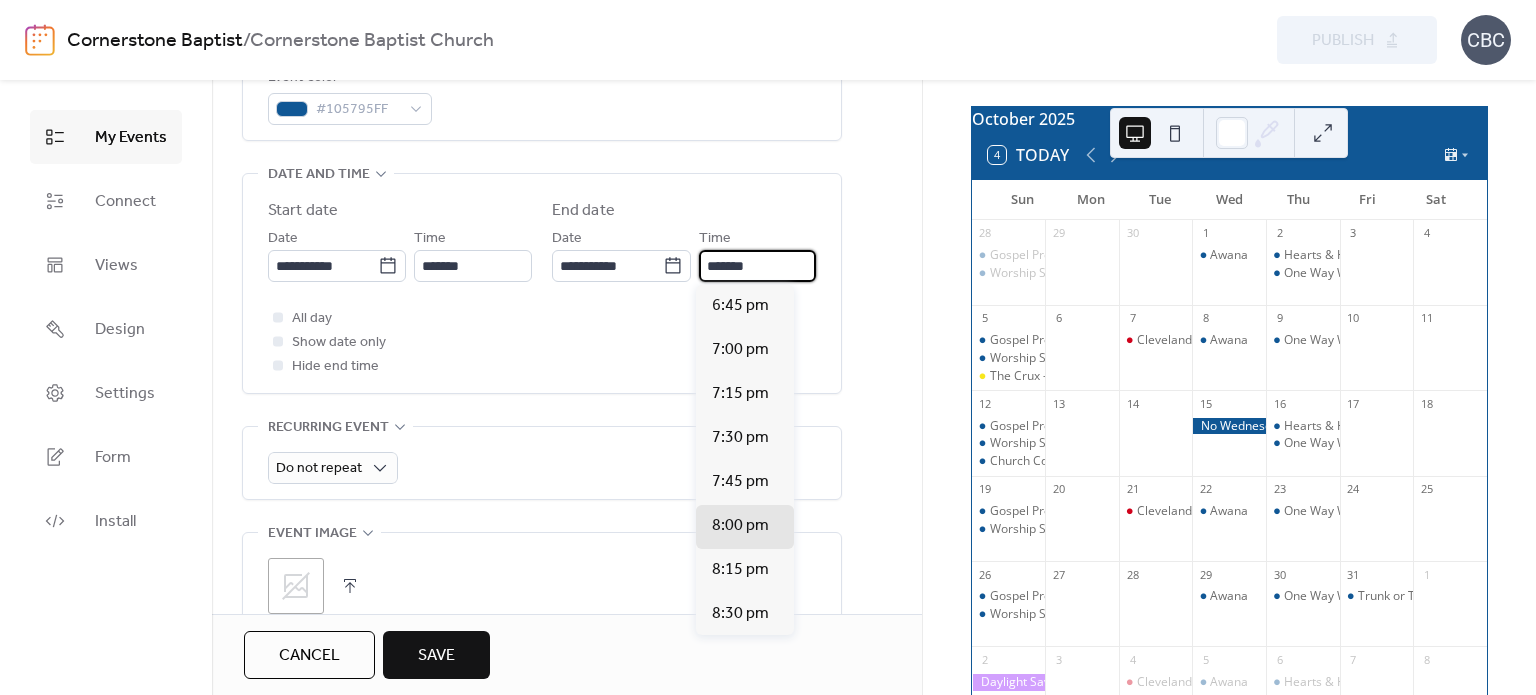 type on "*******" 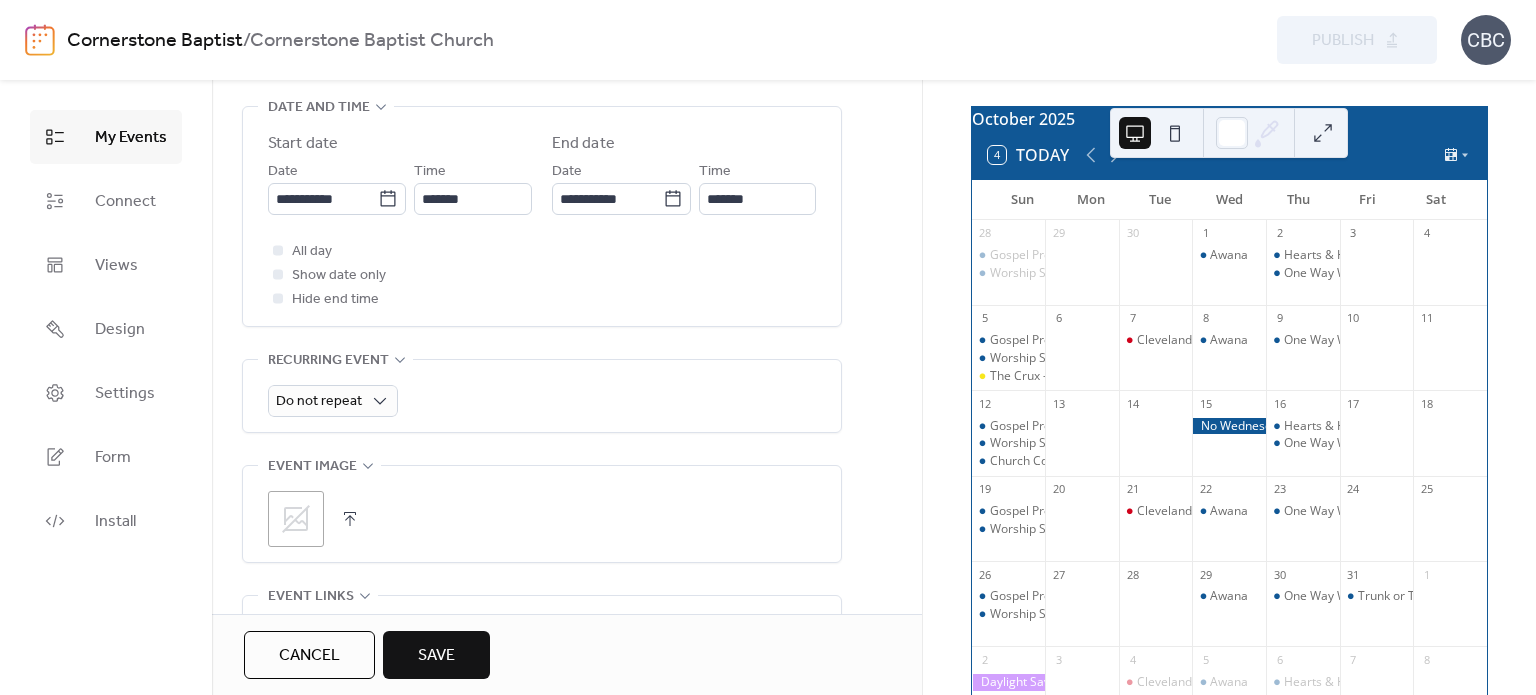 scroll, scrollTop: 700, scrollLeft: 0, axis: vertical 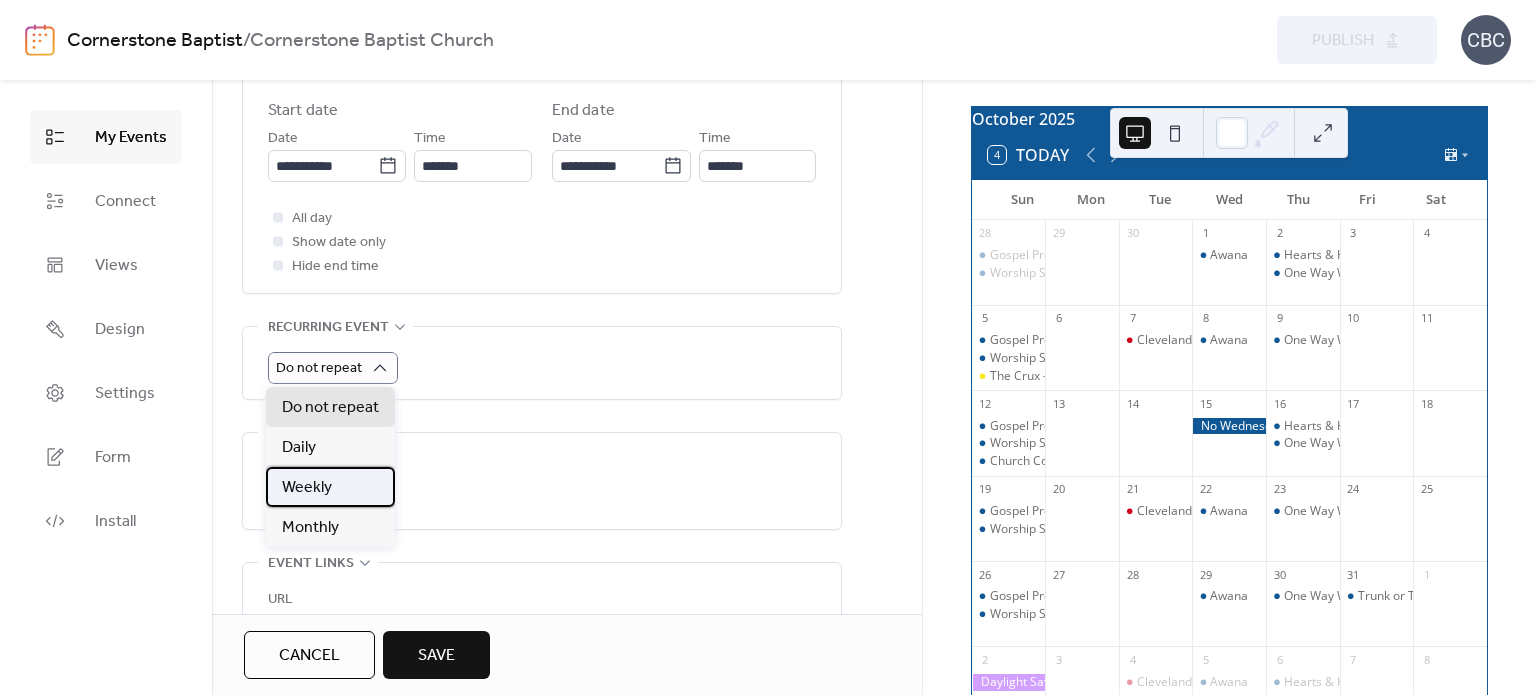 click on "Weekly" at bounding box center [307, 488] 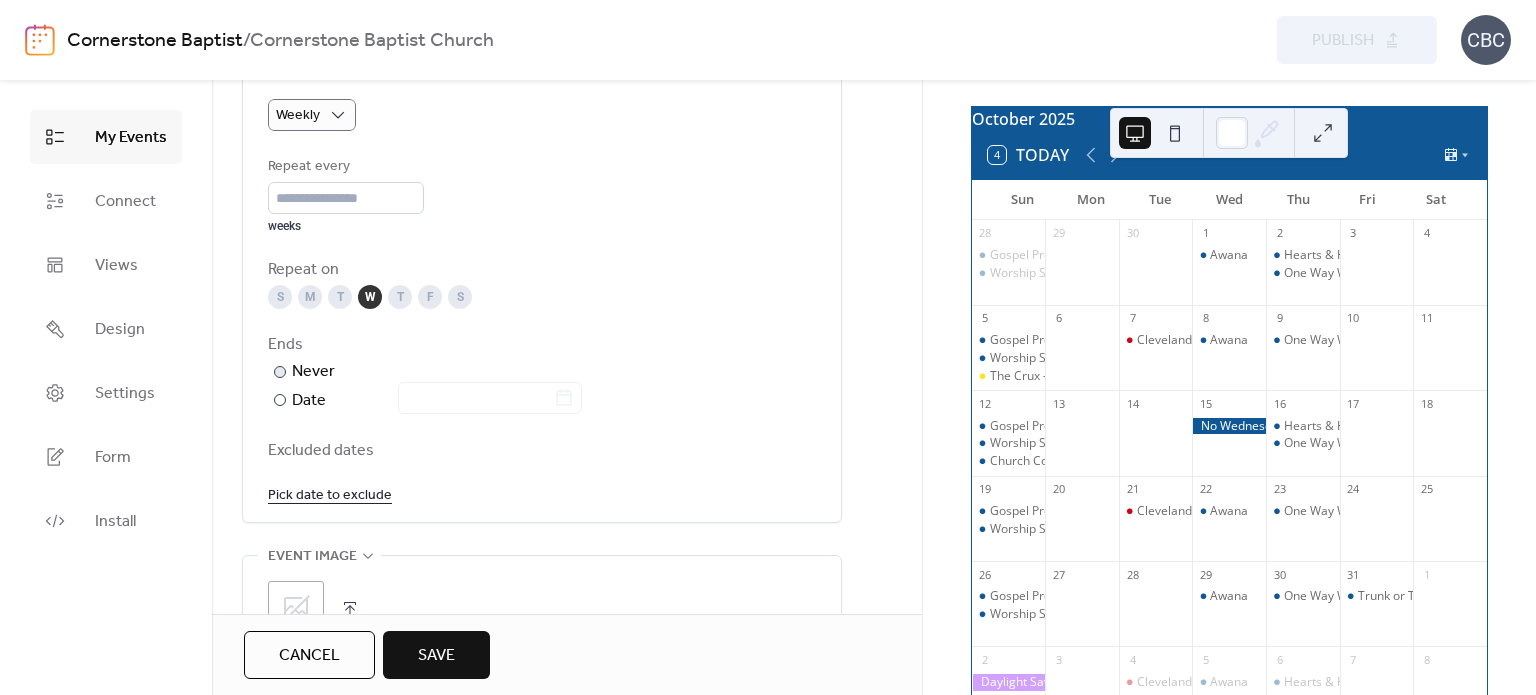 scroll, scrollTop: 1100, scrollLeft: 0, axis: vertical 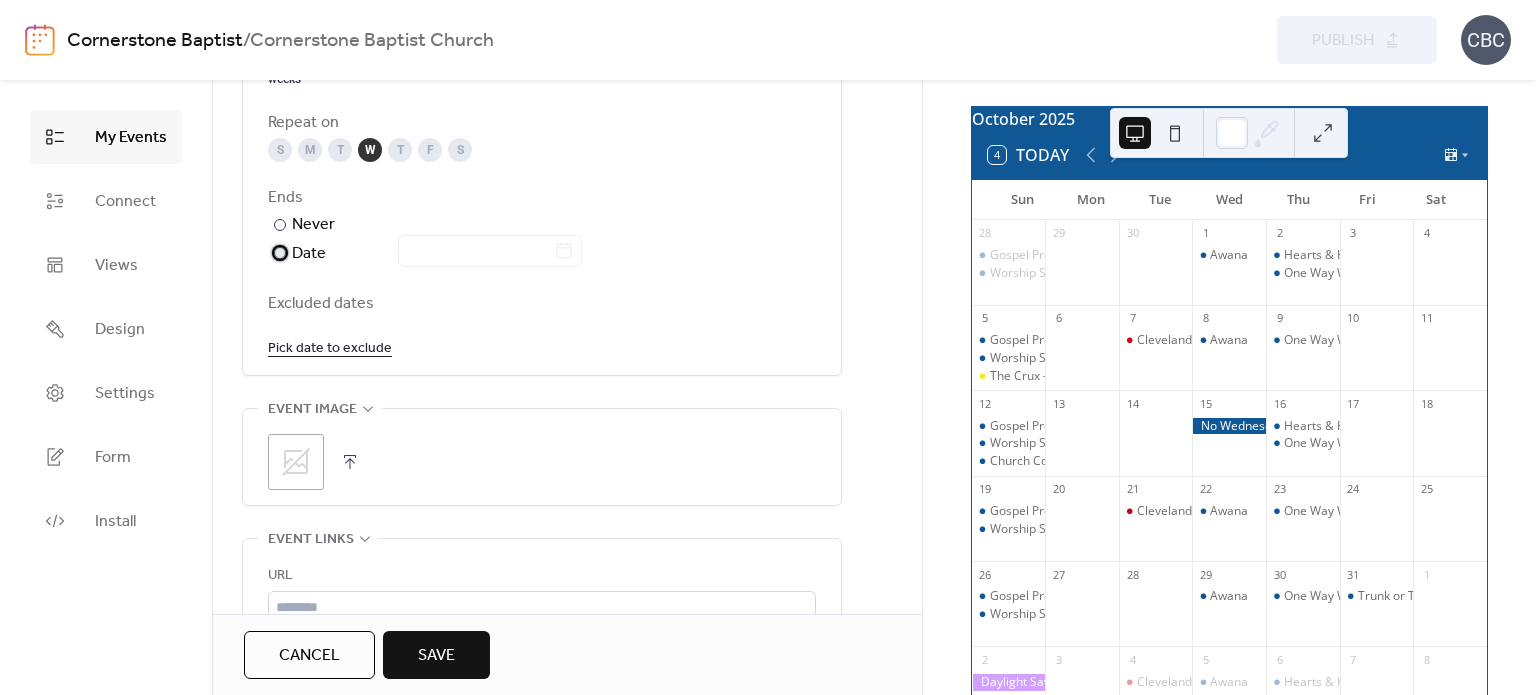 click at bounding box center (280, 253) 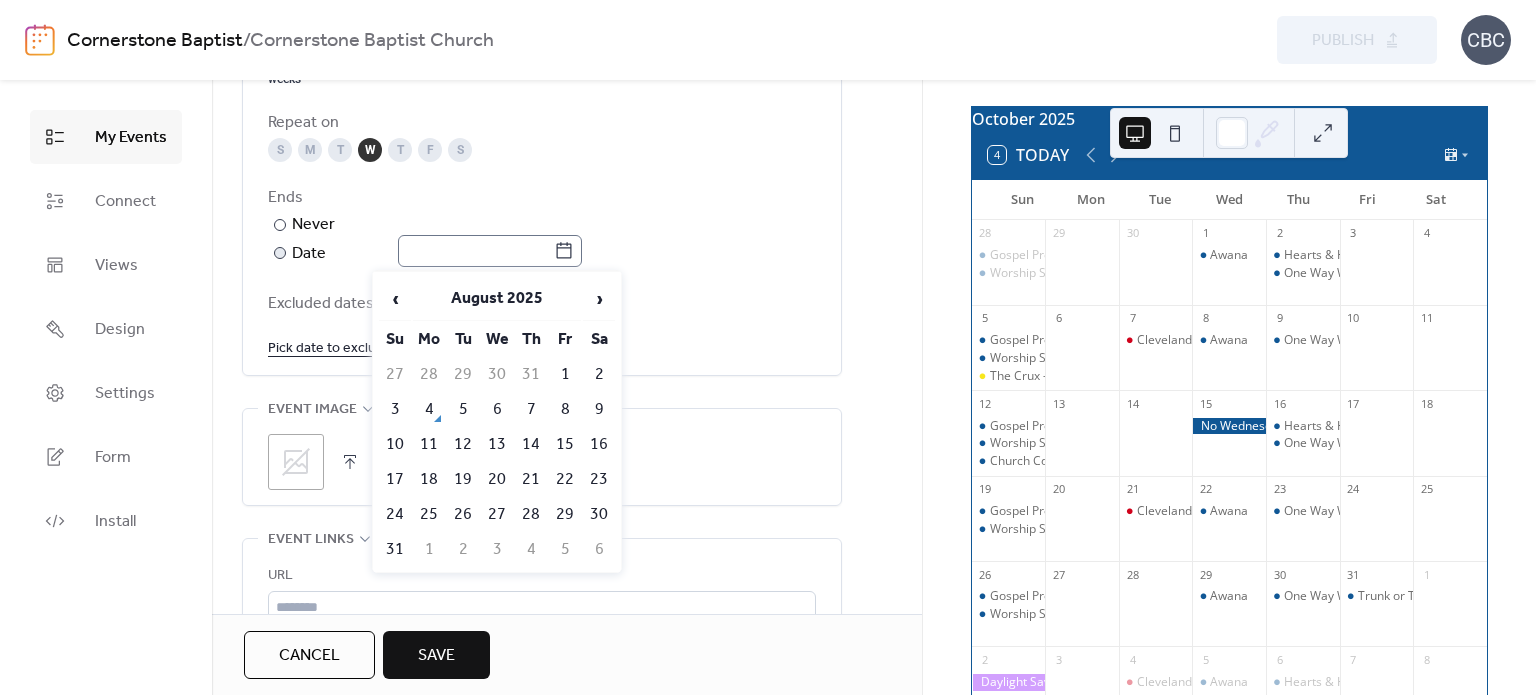 click 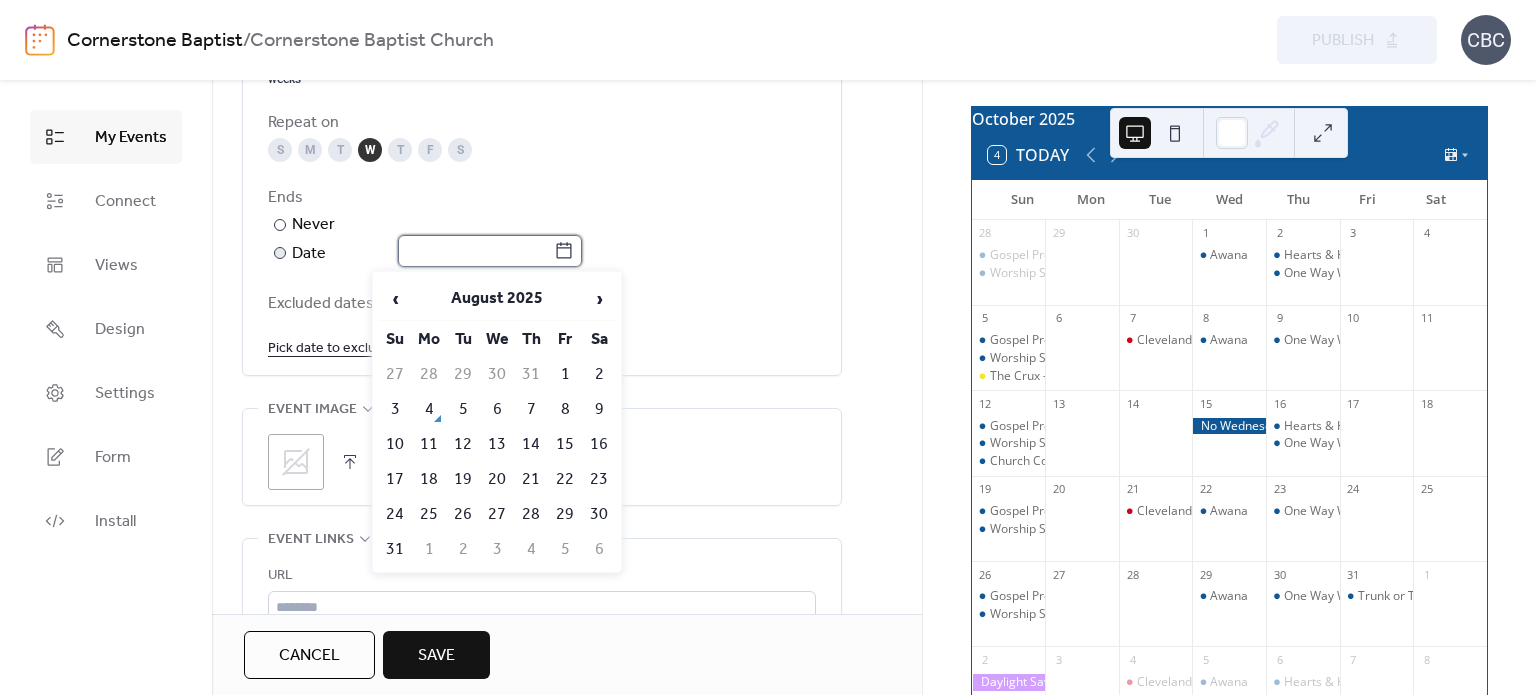 click at bounding box center [476, 251] 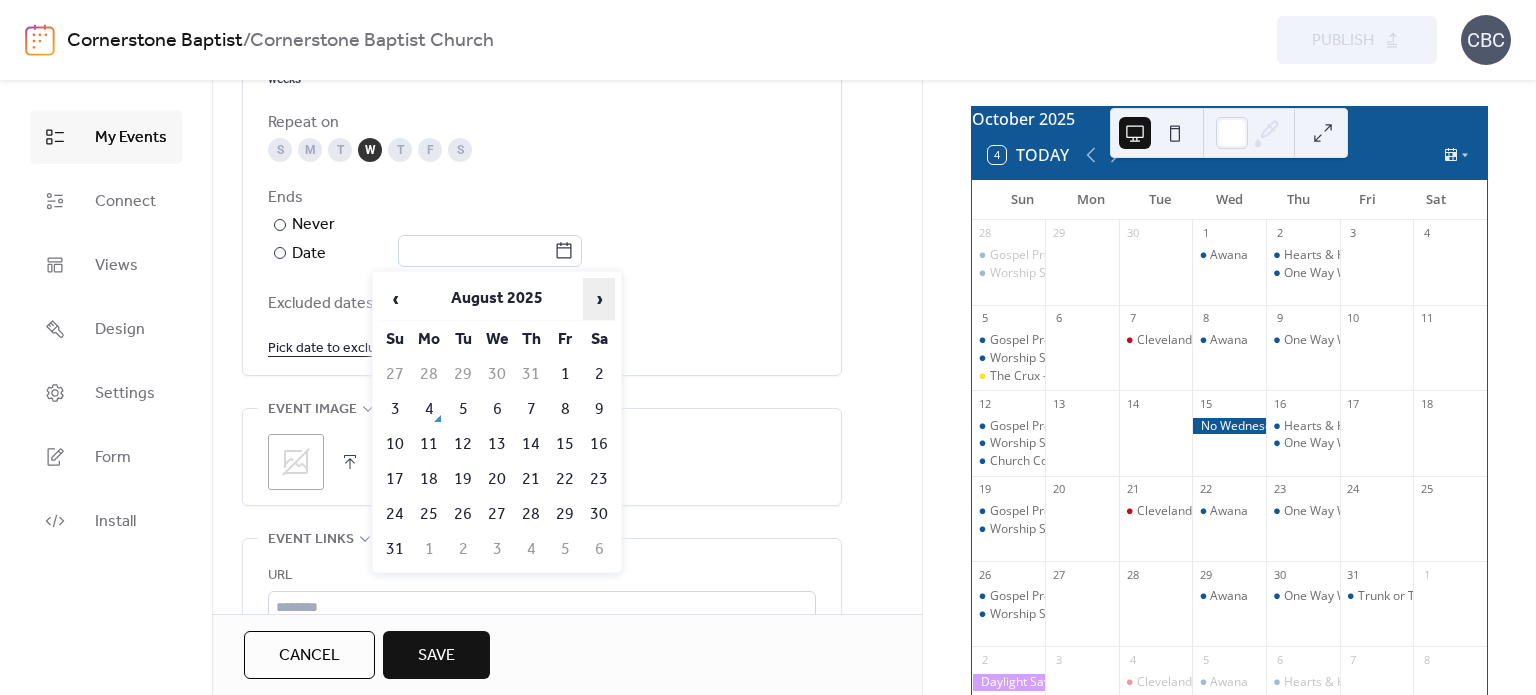 click on "›" at bounding box center [599, 299] 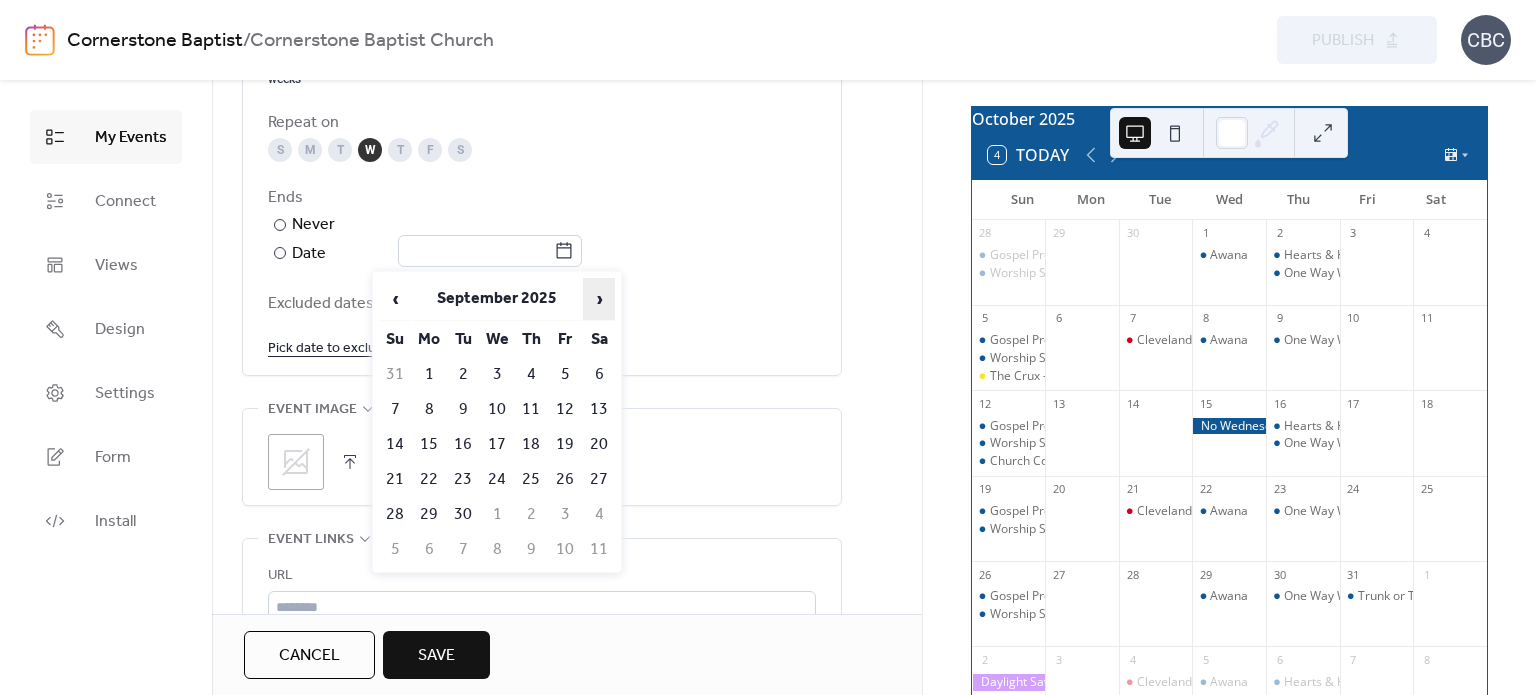 click on "›" at bounding box center (599, 299) 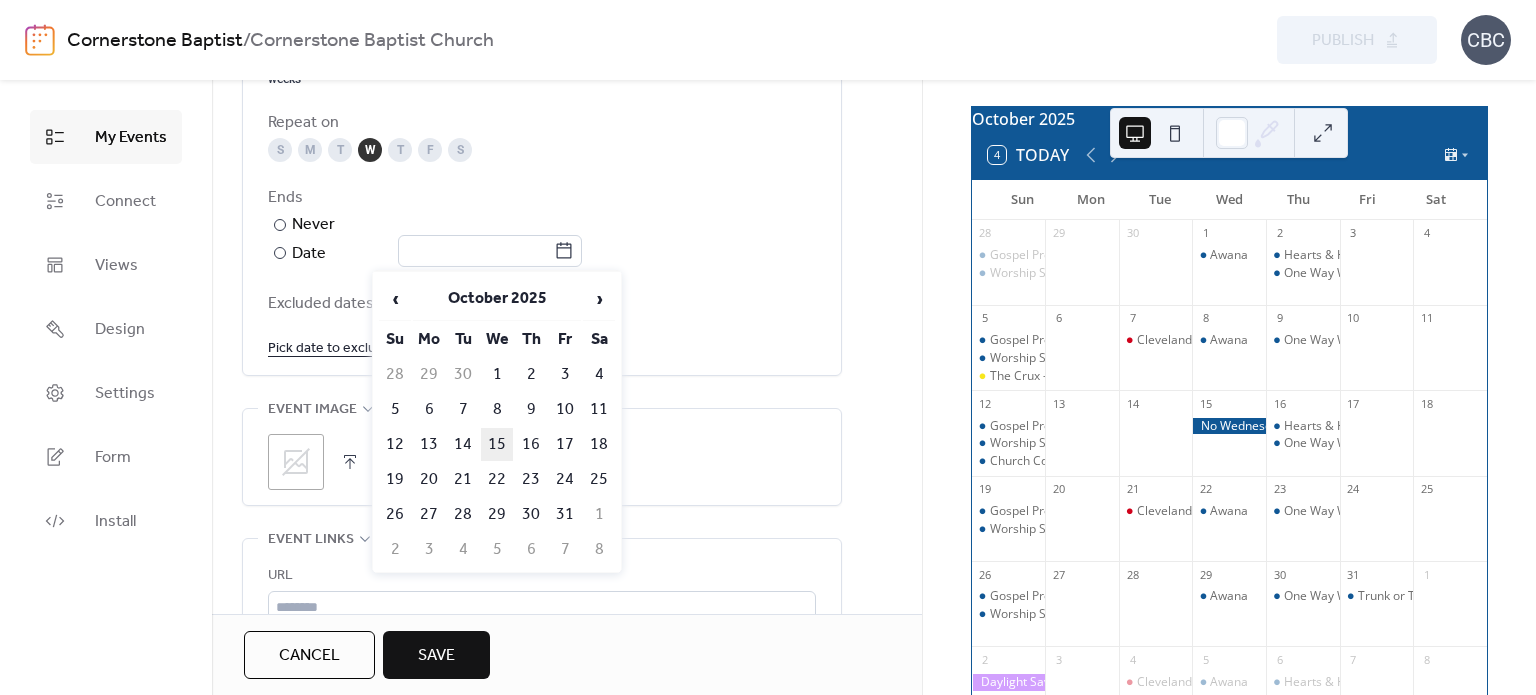 click on "15" at bounding box center (497, 444) 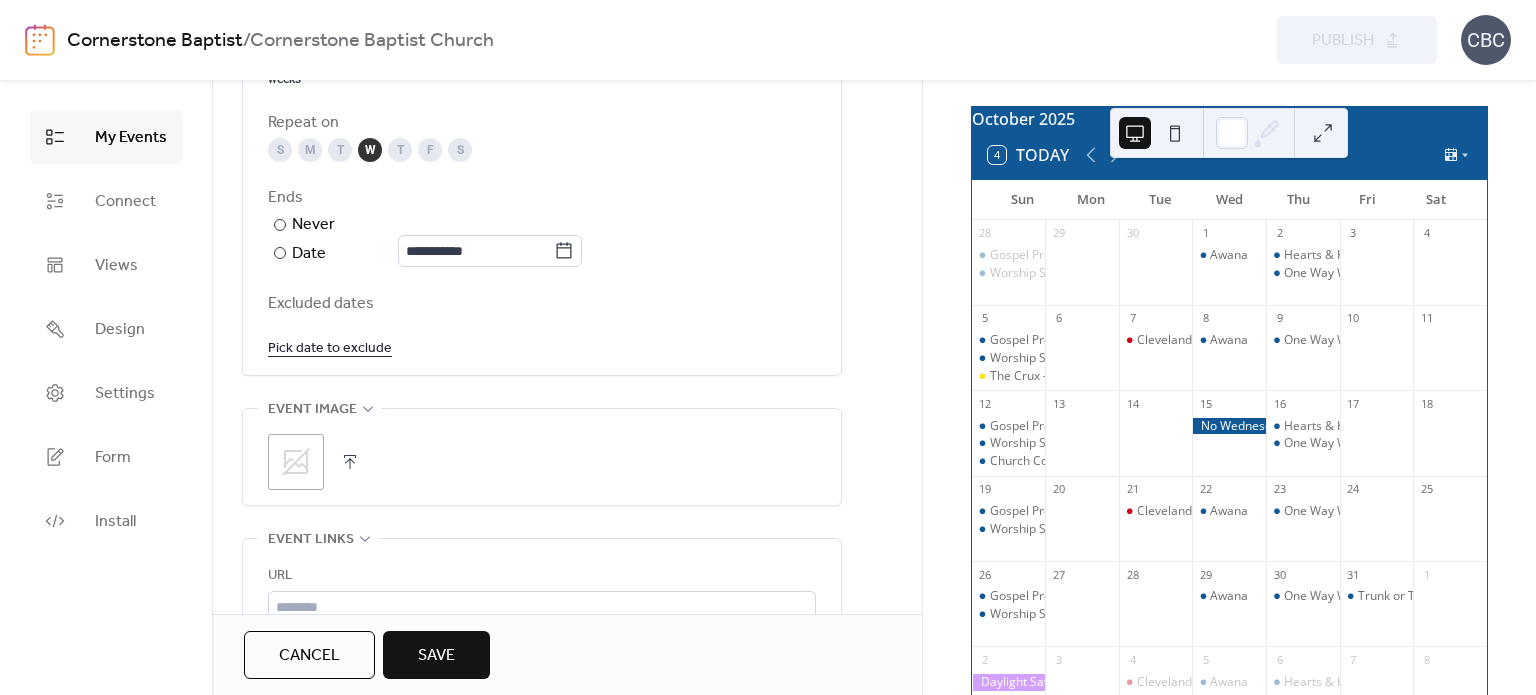 scroll, scrollTop: 1200, scrollLeft: 0, axis: vertical 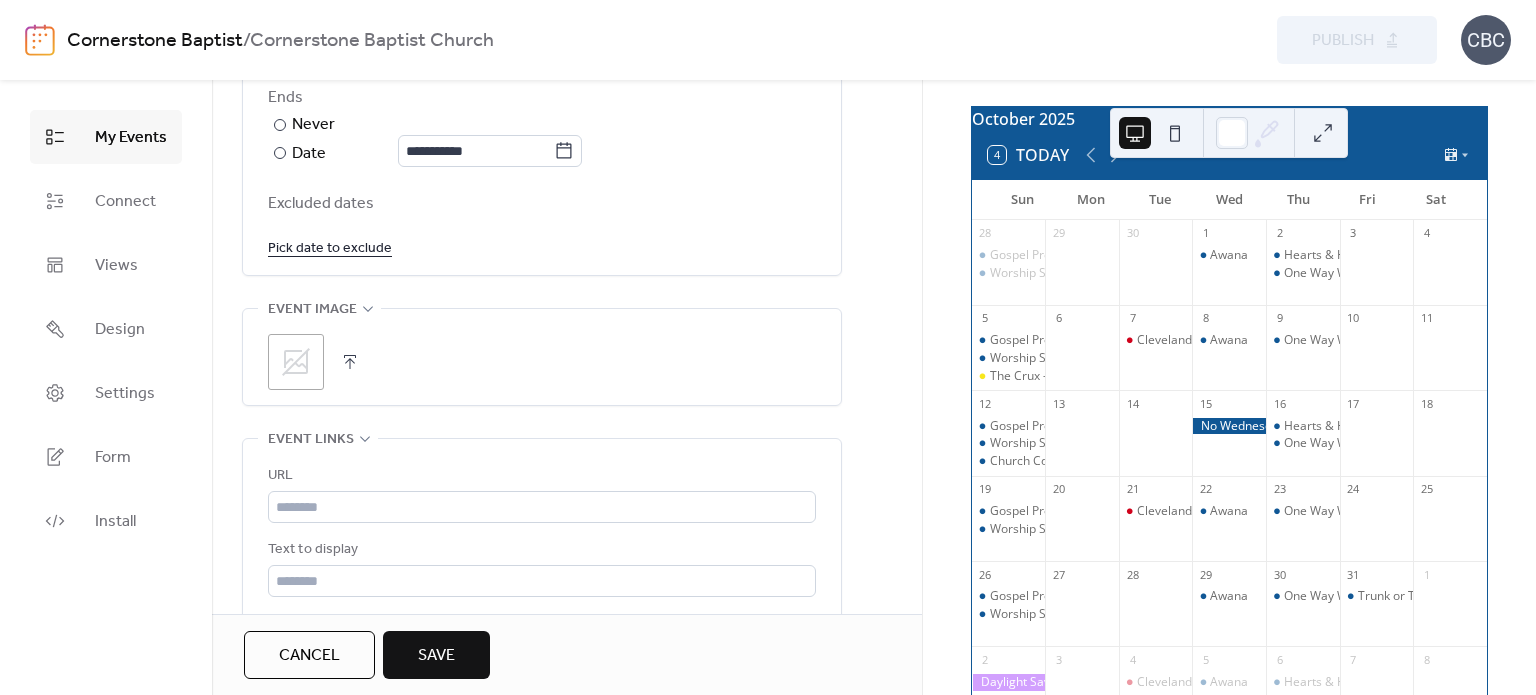 click 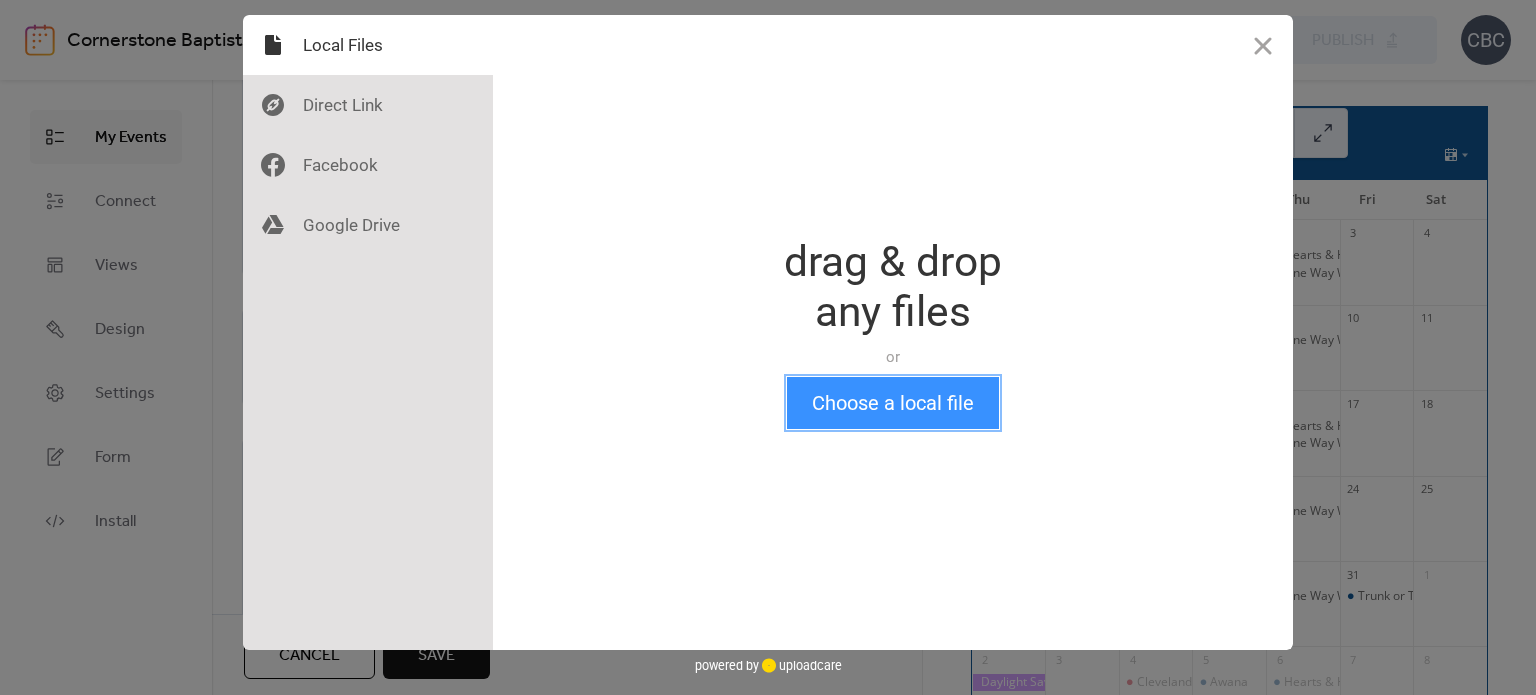 click on "Choose a local file" at bounding box center (893, 403) 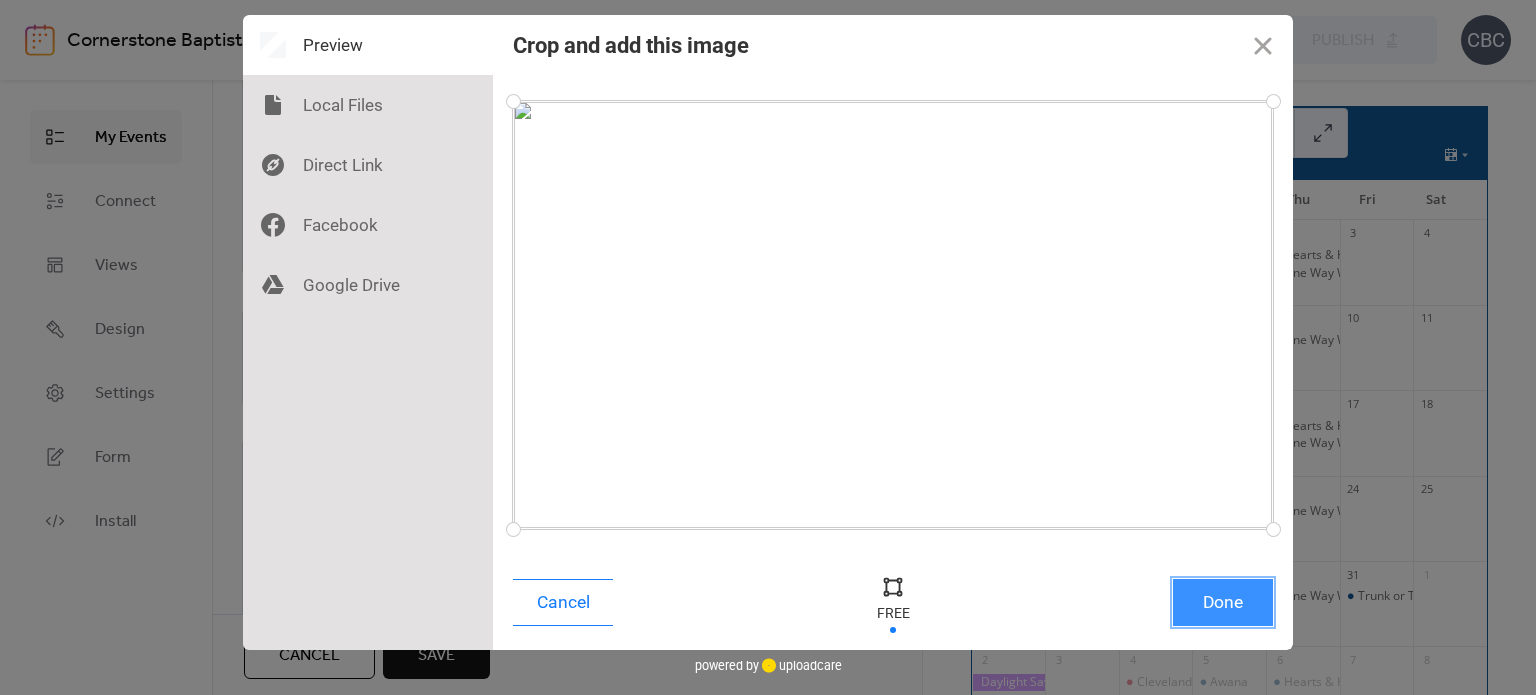 click on "Done" at bounding box center [1223, 602] 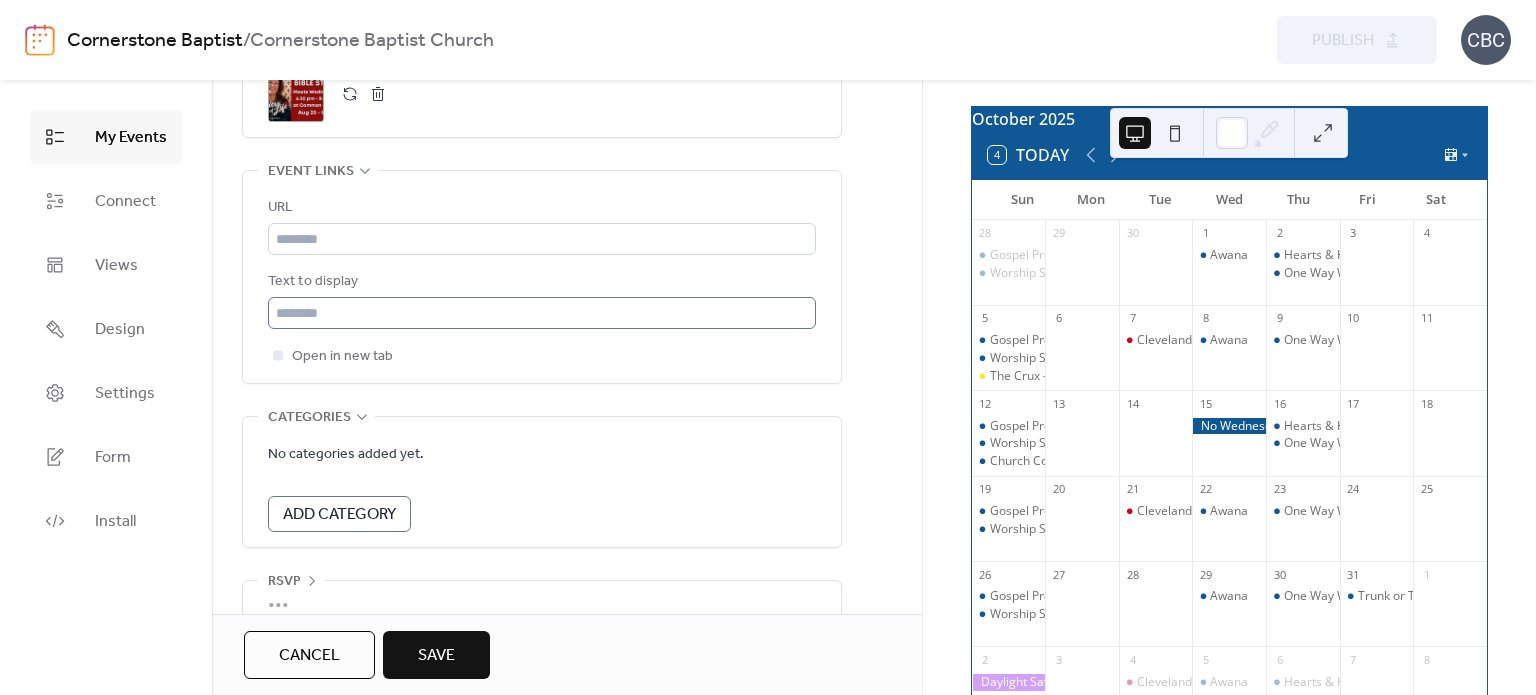 scroll, scrollTop: 1496, scrollLeft: 0, axis: vertical 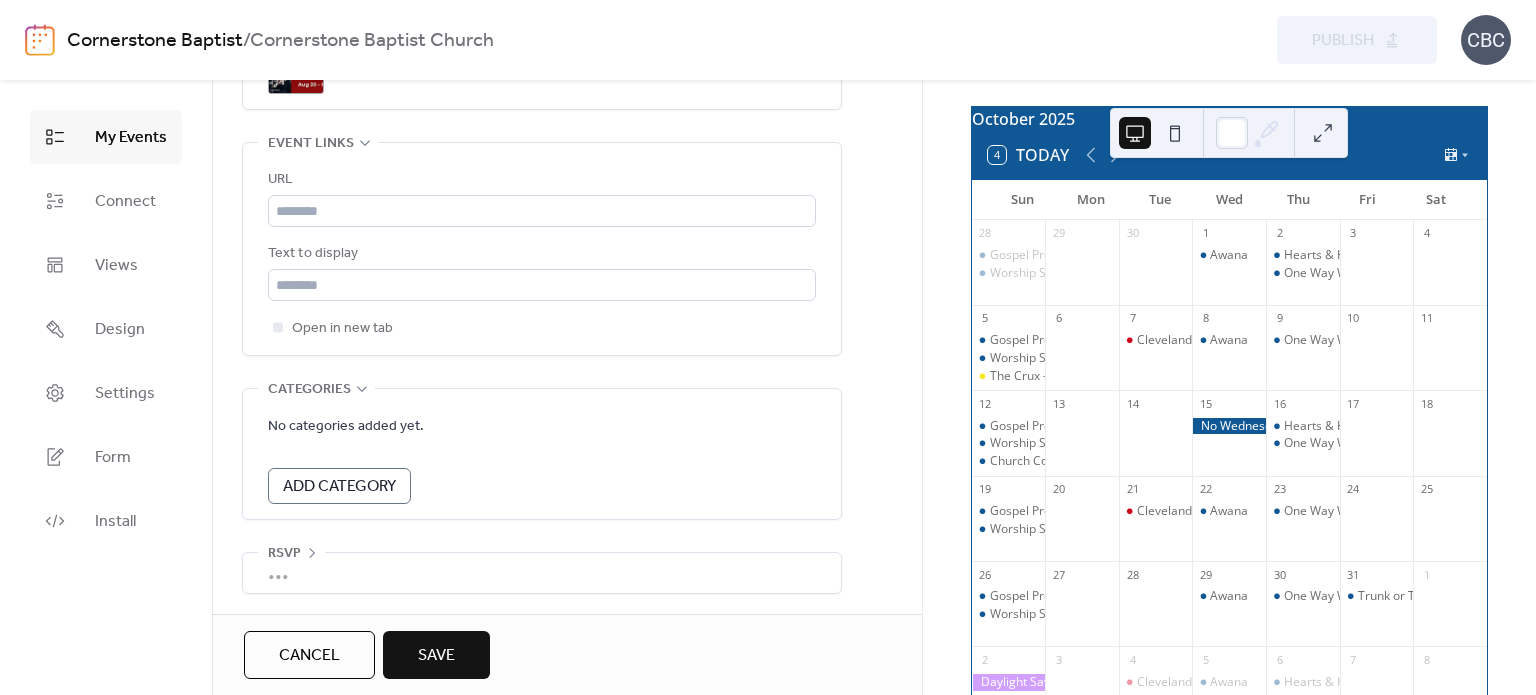 click on "Save" at bounding box center [436, 656] 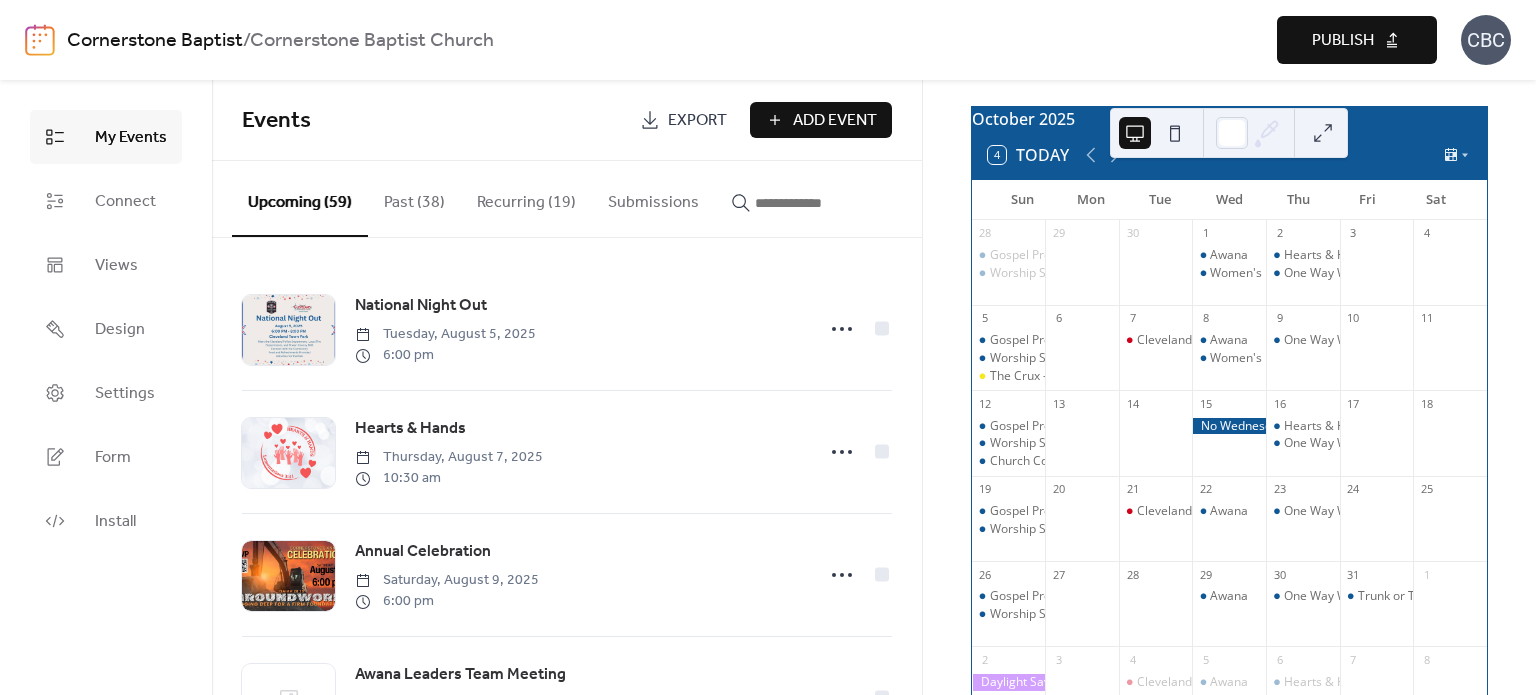 click on "Publish" at bounding box center [1343, 41] 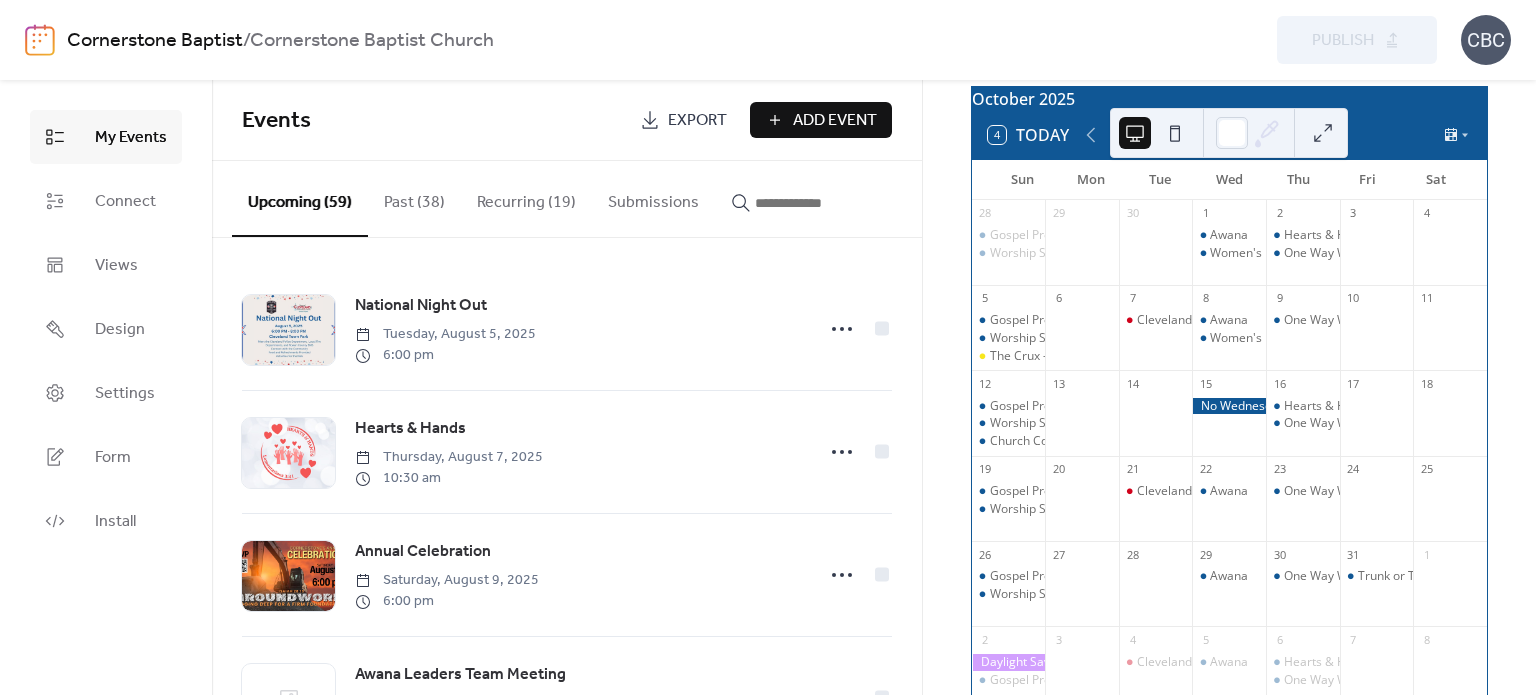 scroll, scrollTop: 0, scrollLeft: 0, axis: both 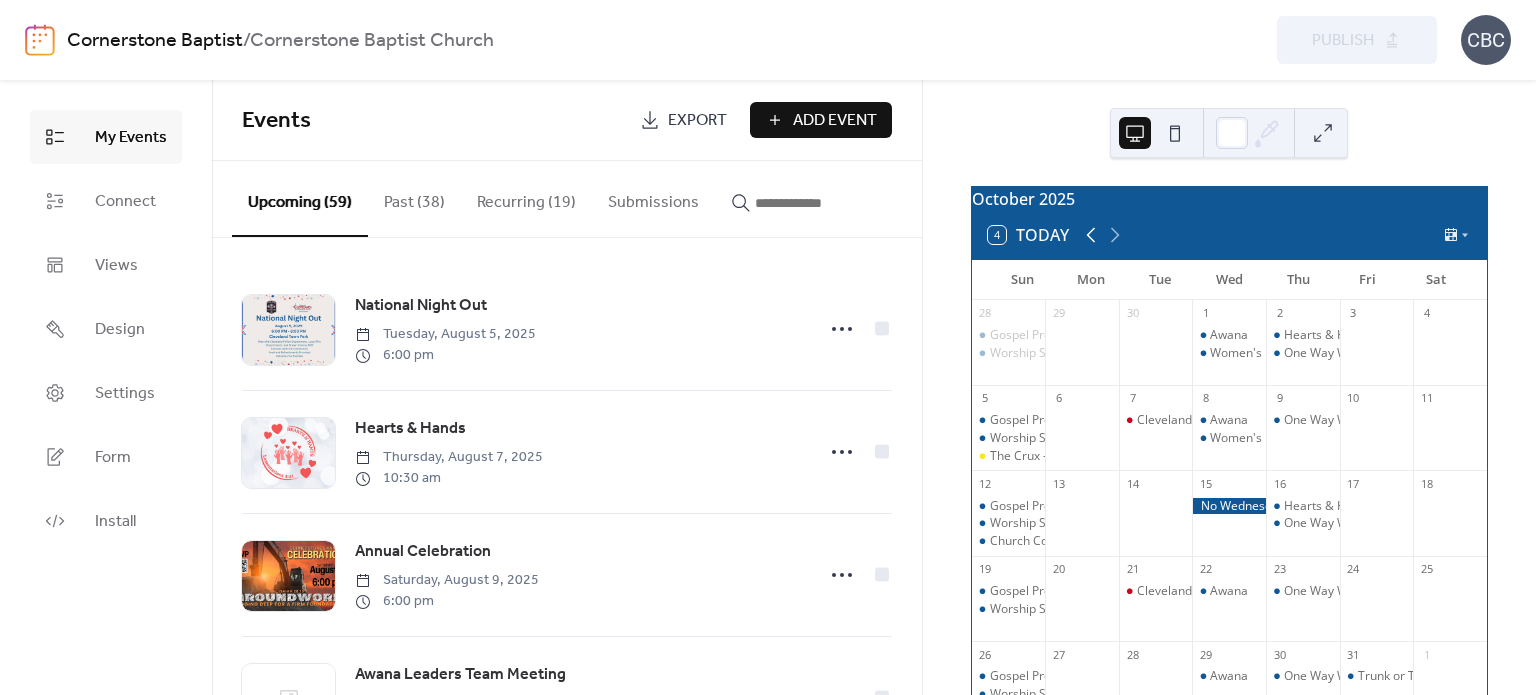click 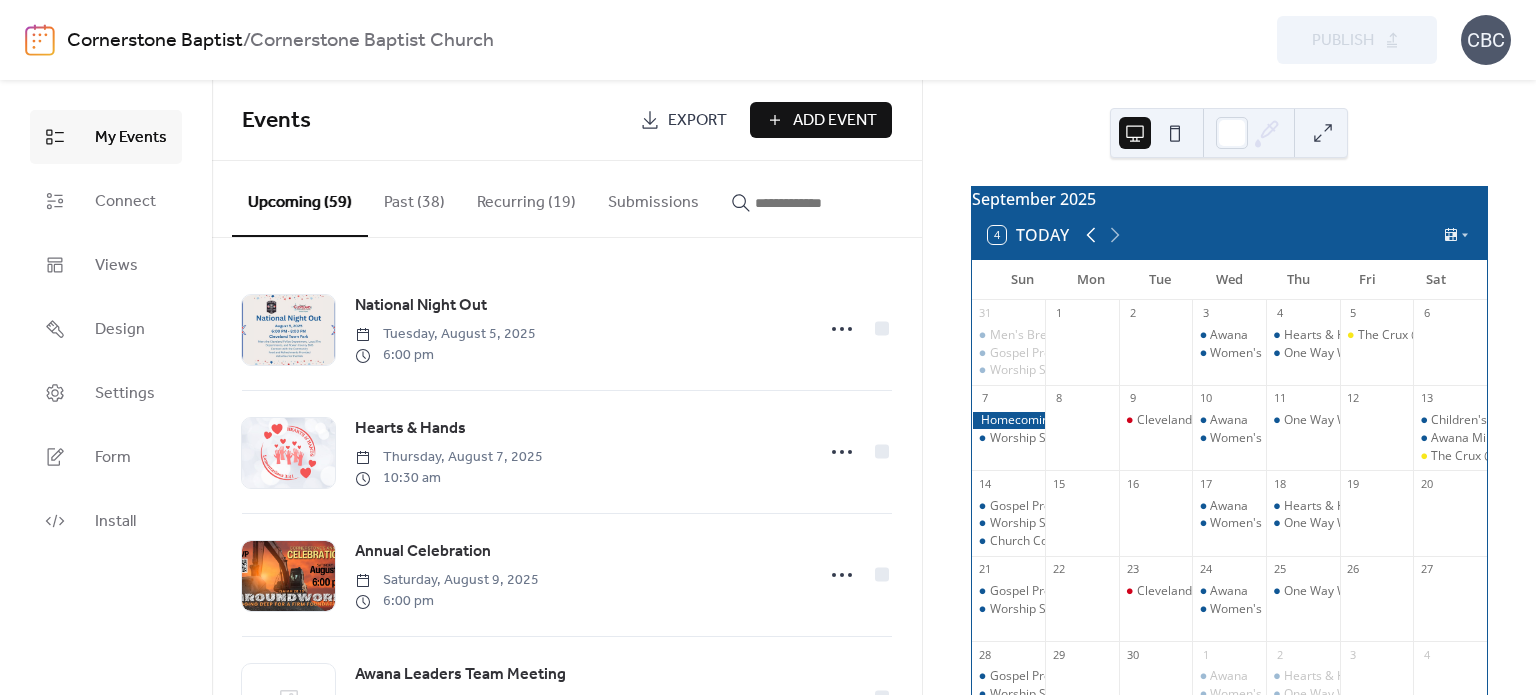 click 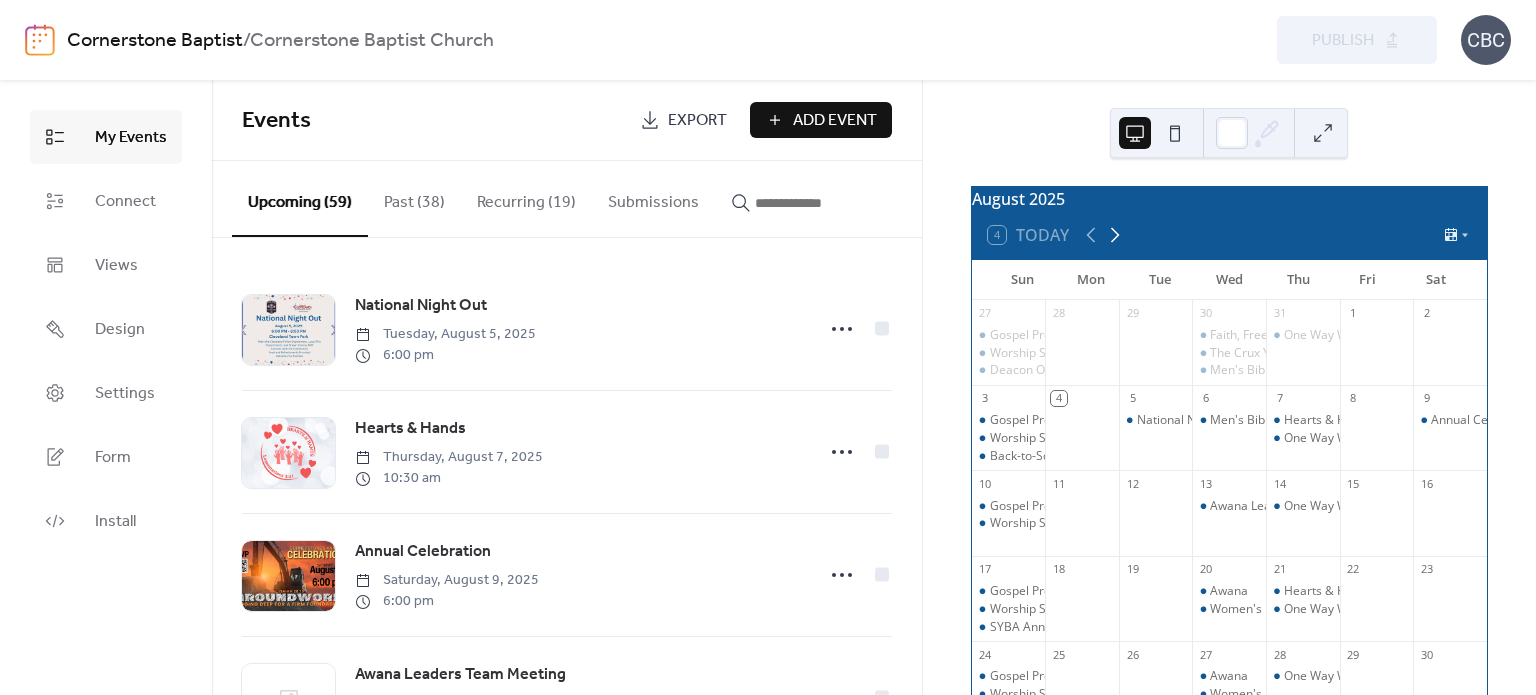click 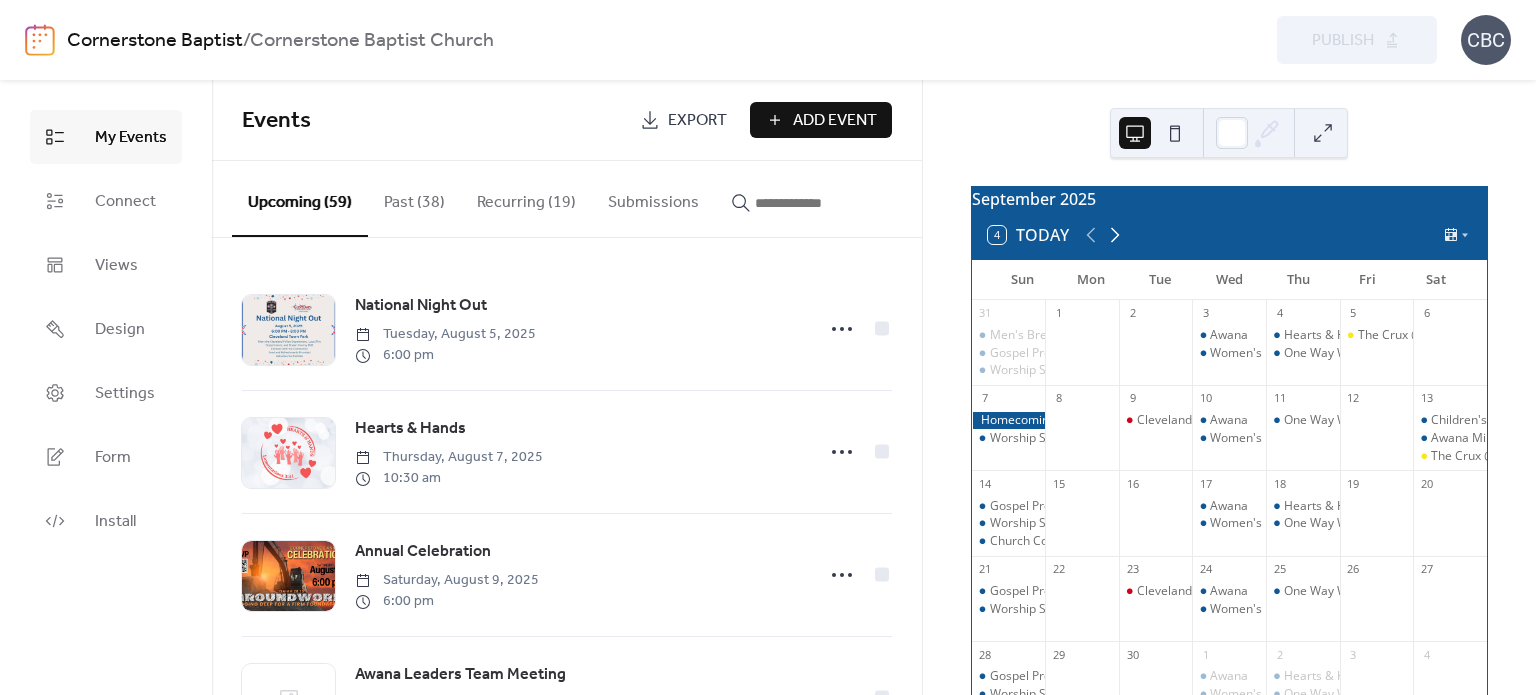 click 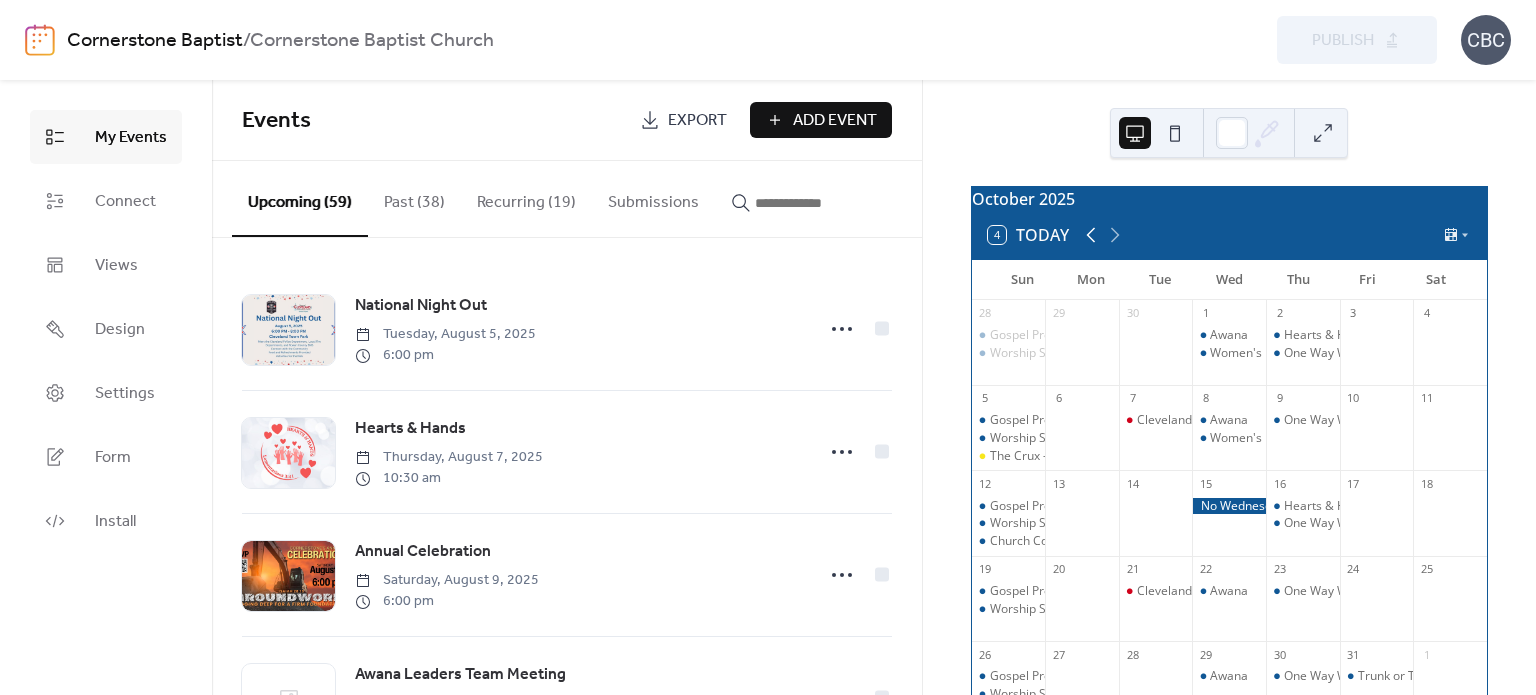 click 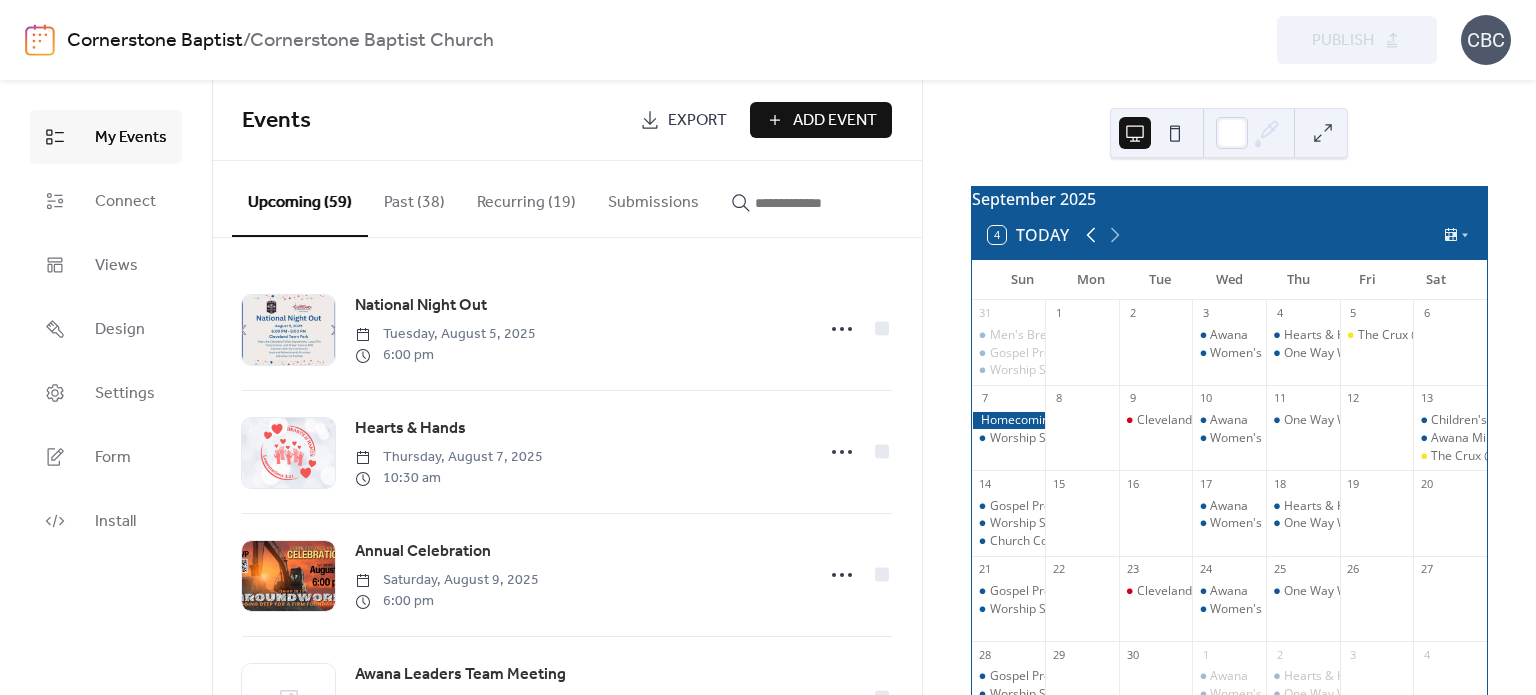 click 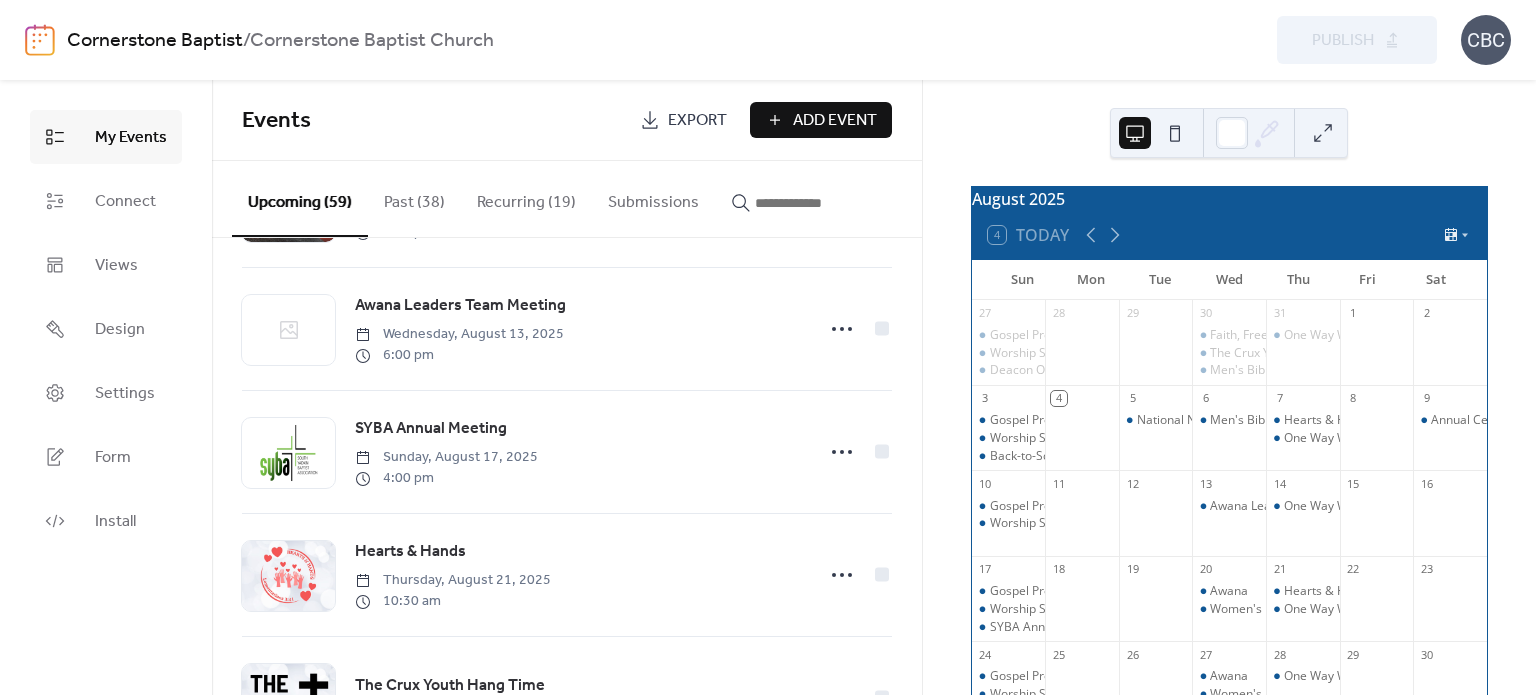scroll, scrollTop: 200, scrollLeft: 0, axis: vertical 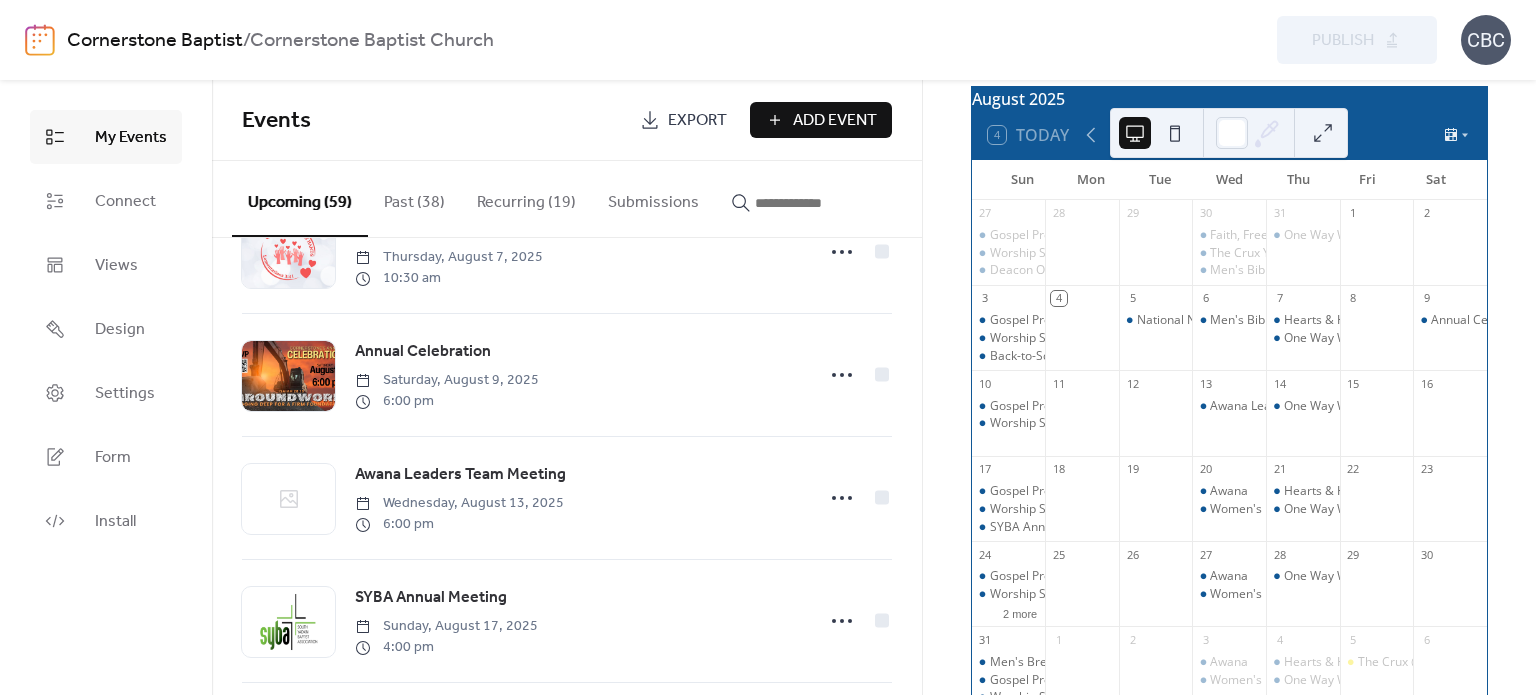 click on "Add Event" at bounding box center (835, 121) 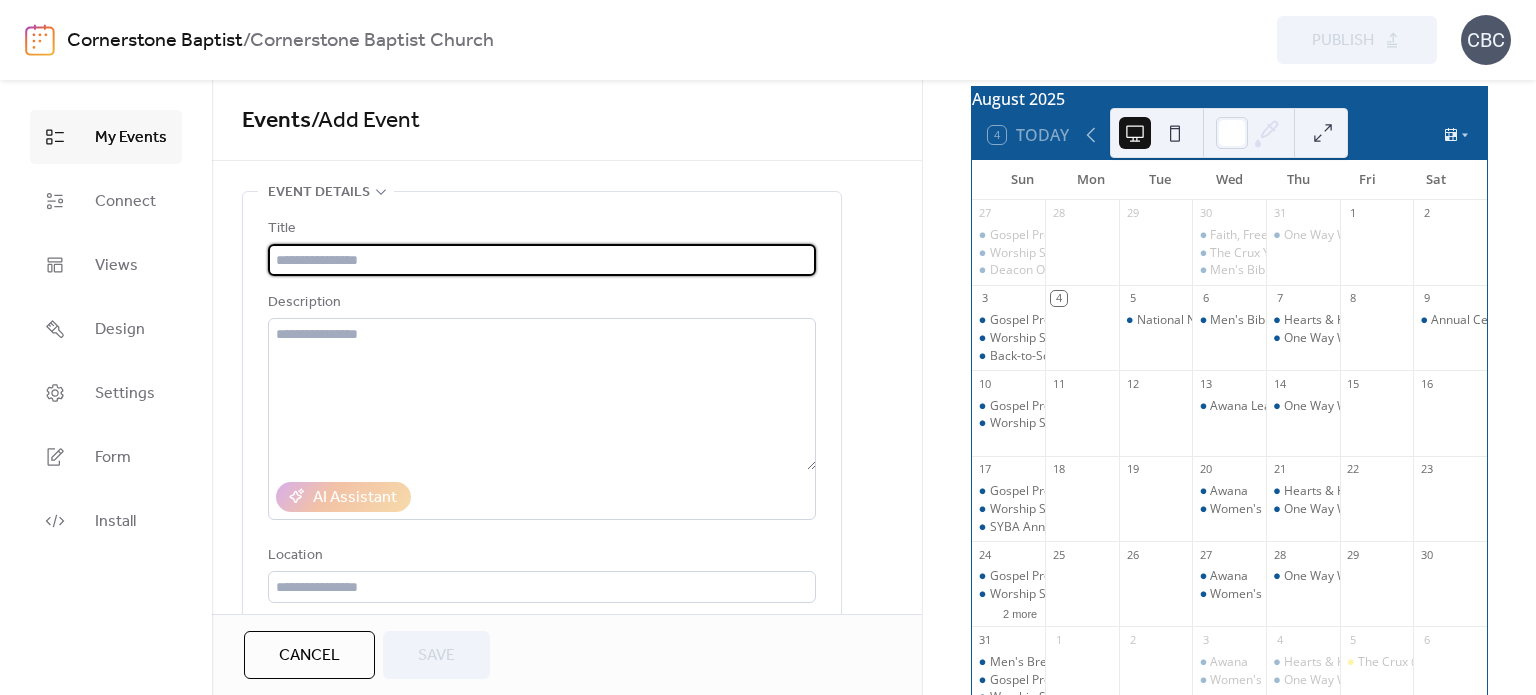 click at bounding box center [542, 260] 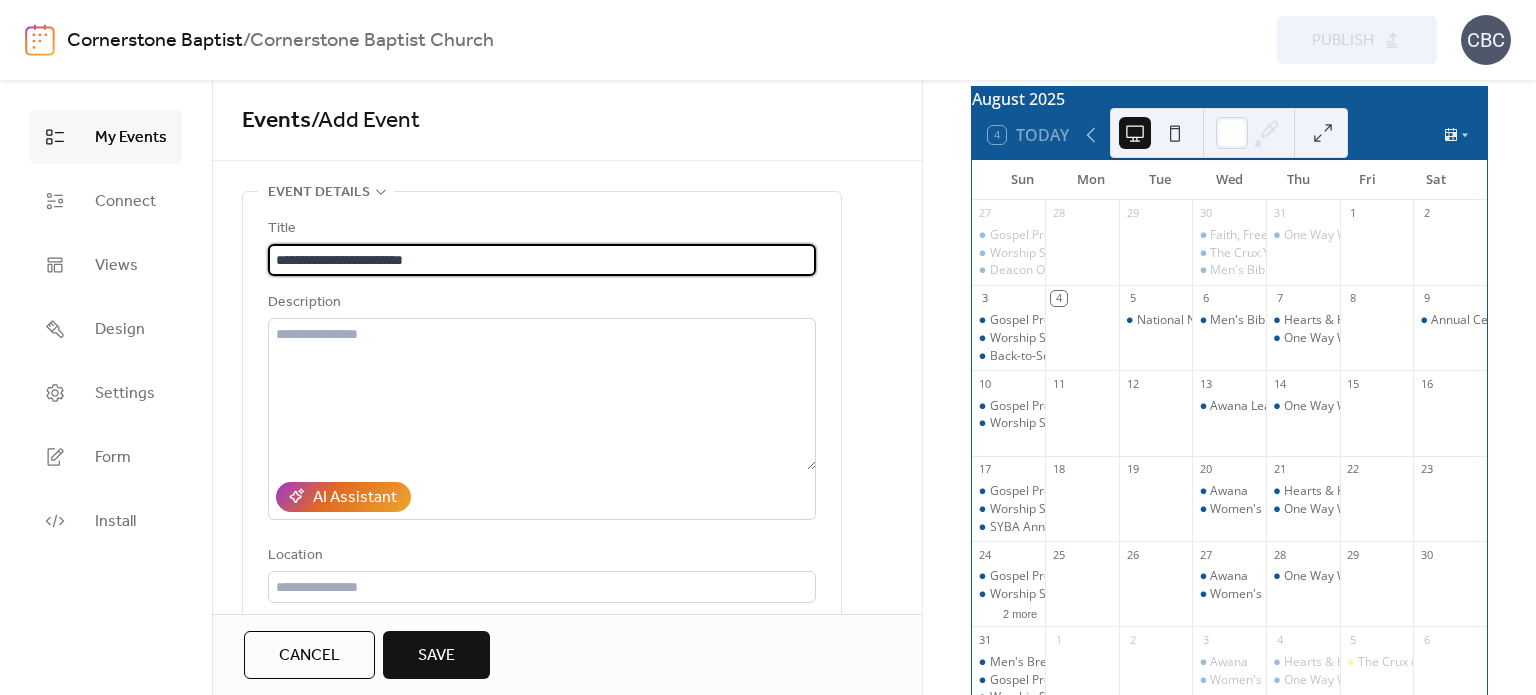 scroll, scrollTop: 0, scrollLeft: 0, axis: both 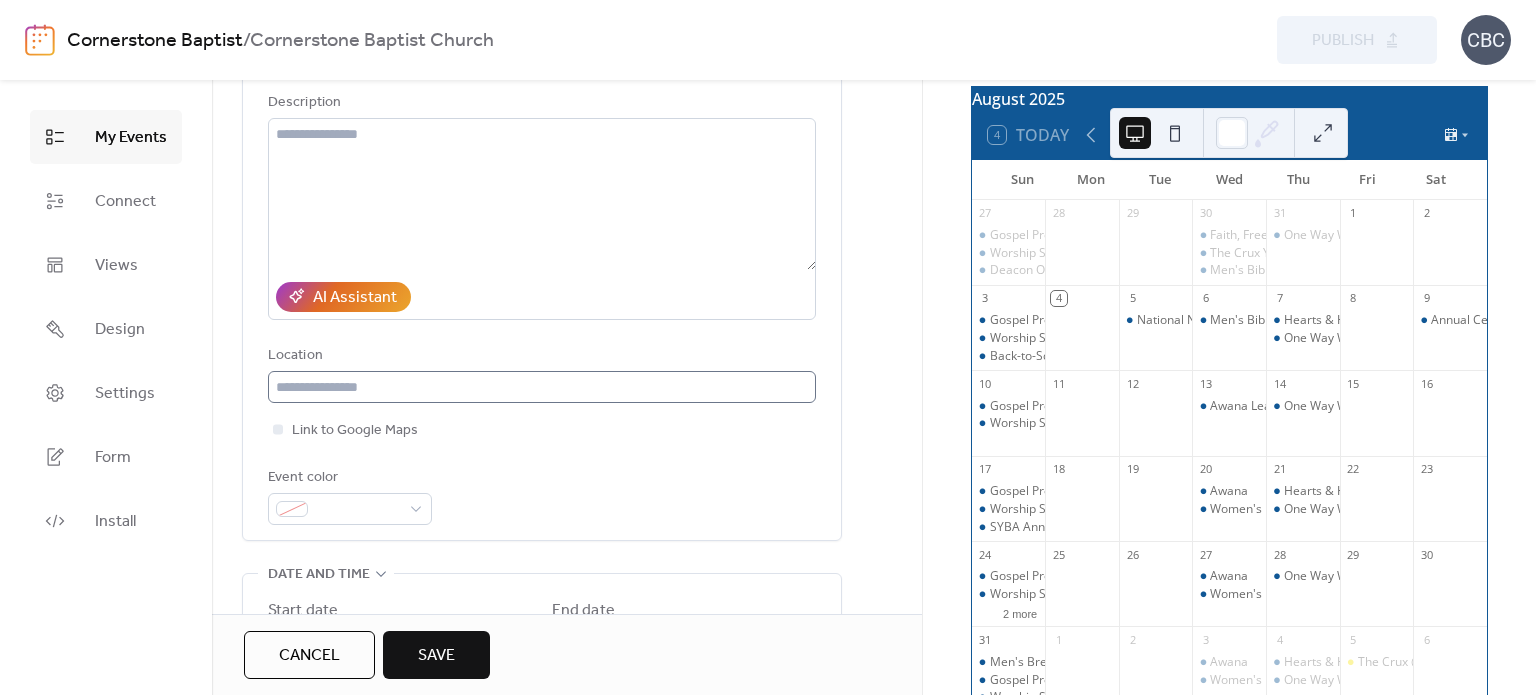 type on "**********" 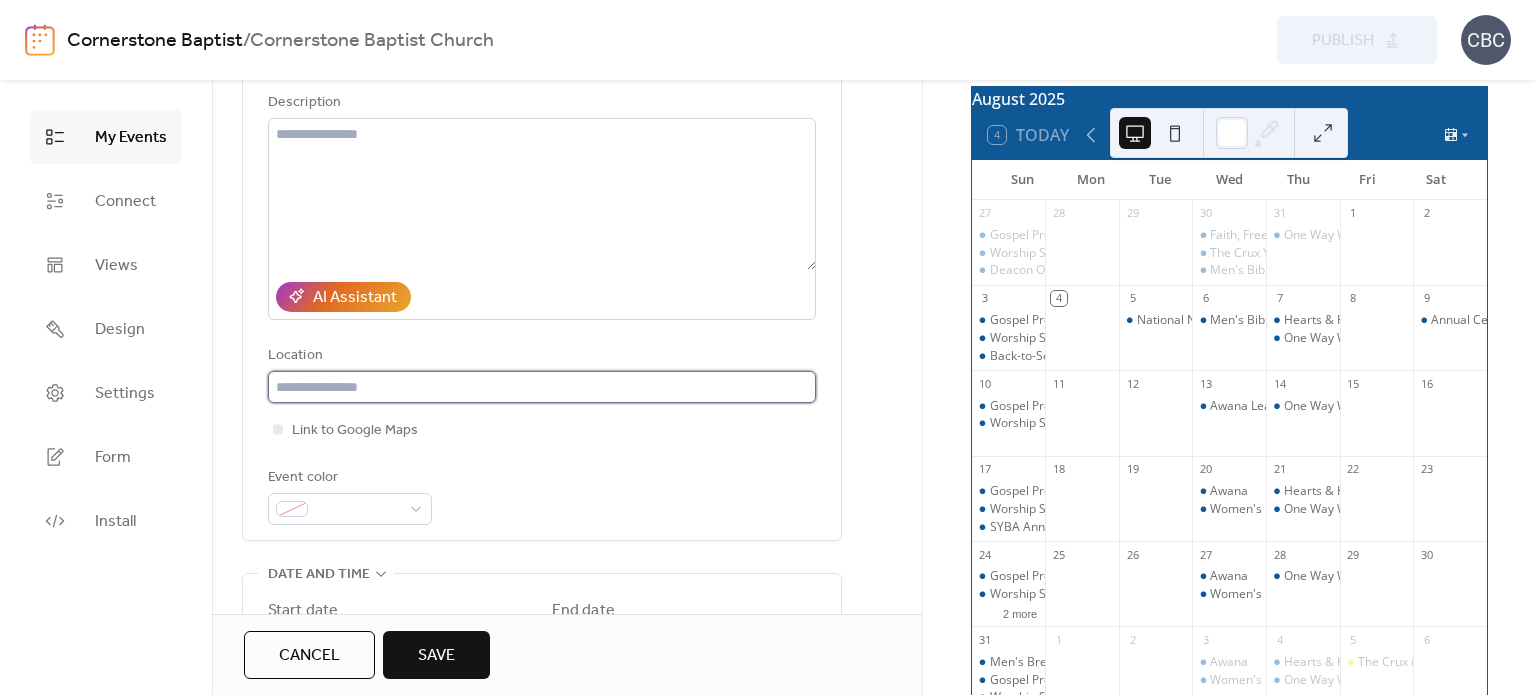 click at bounding box center [542, 387] 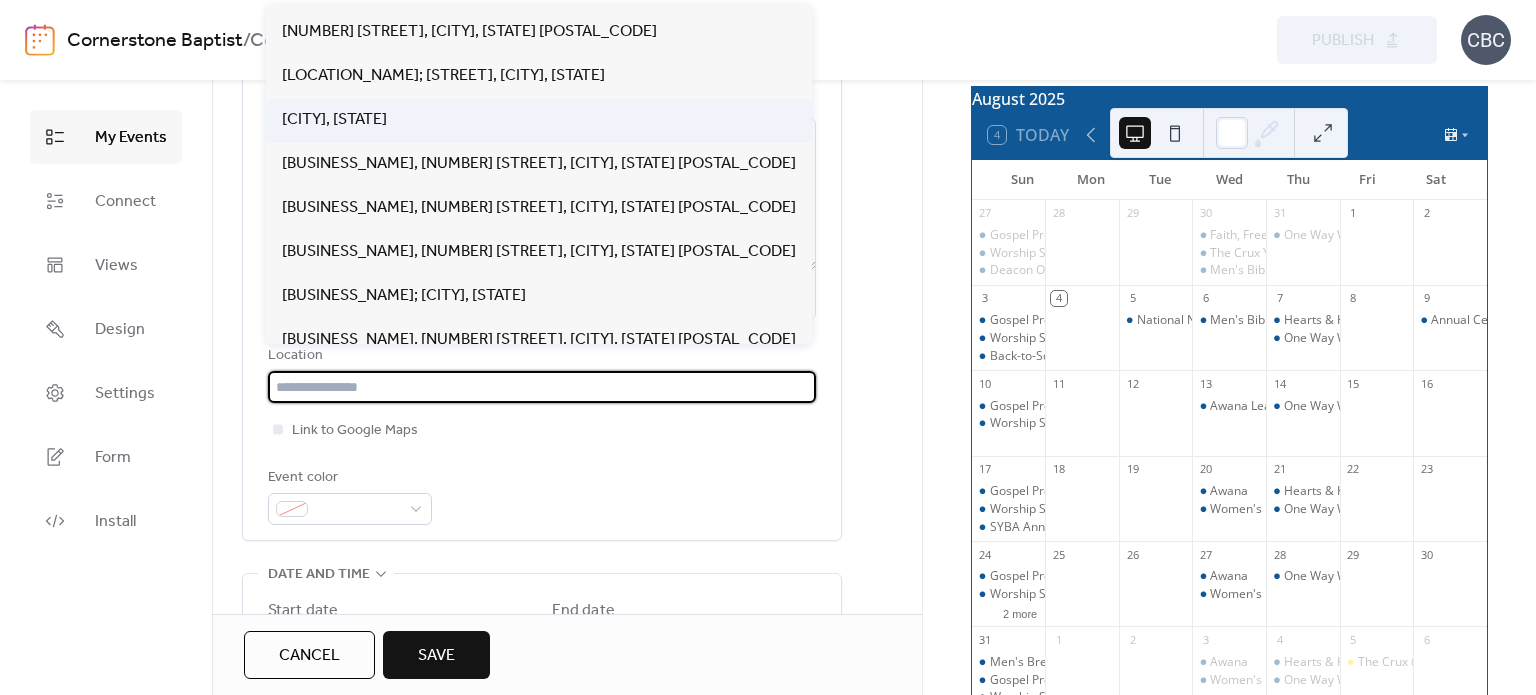 scroll, scrollTop: 200, scrollLeft: 0, axis: vertical 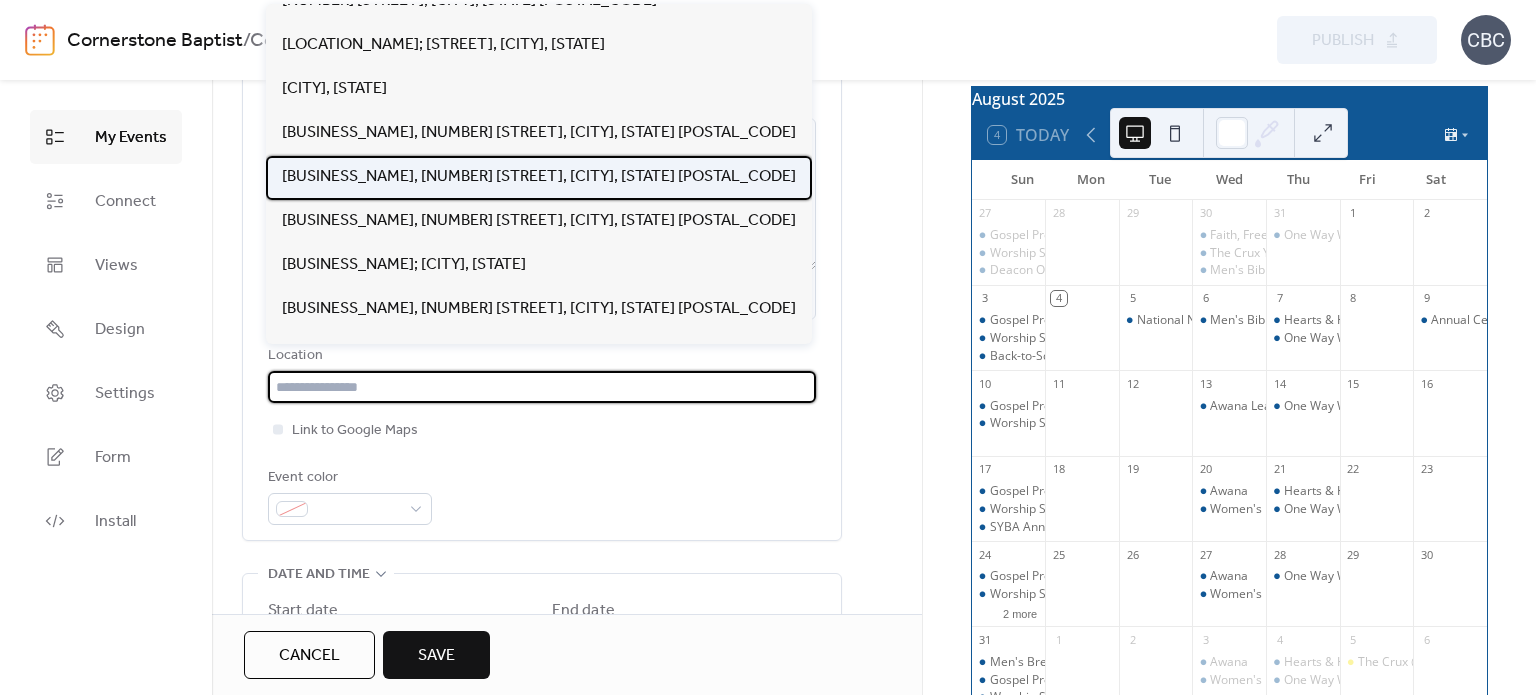 click on "[BUSINESS_NAME], [NUMBER] [STREET], [CITY], [STATE] [POSTAL_CODE]" at bounding box center [539, 177] 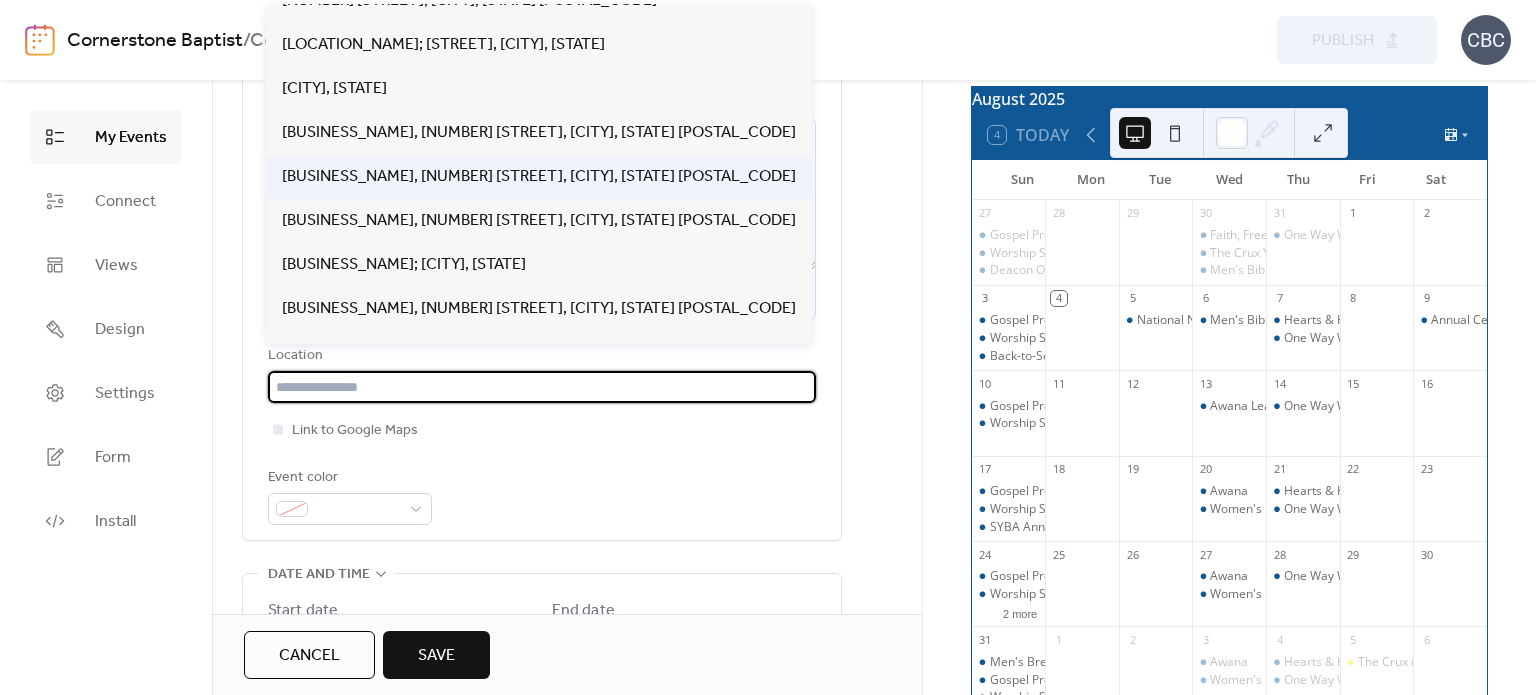 type on "**********" 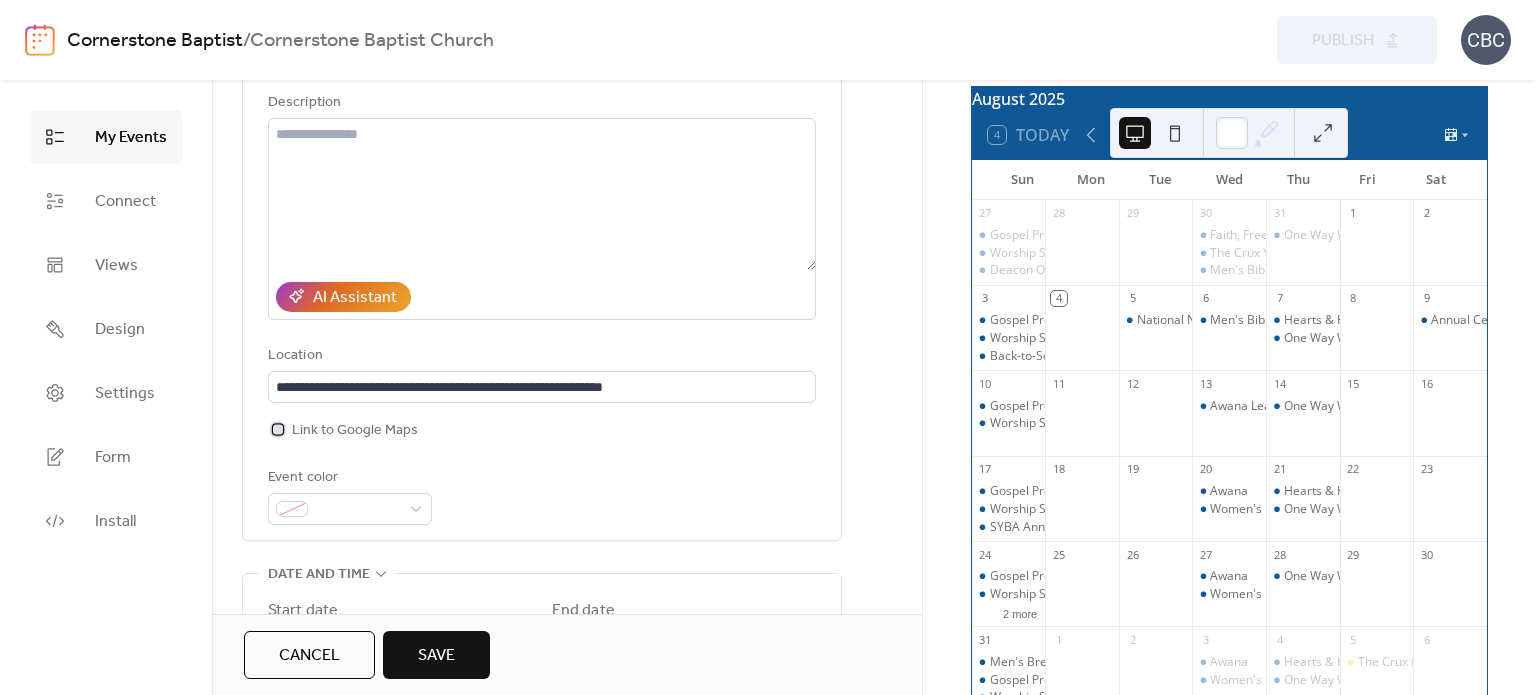 click at bounding box center [278, 429] 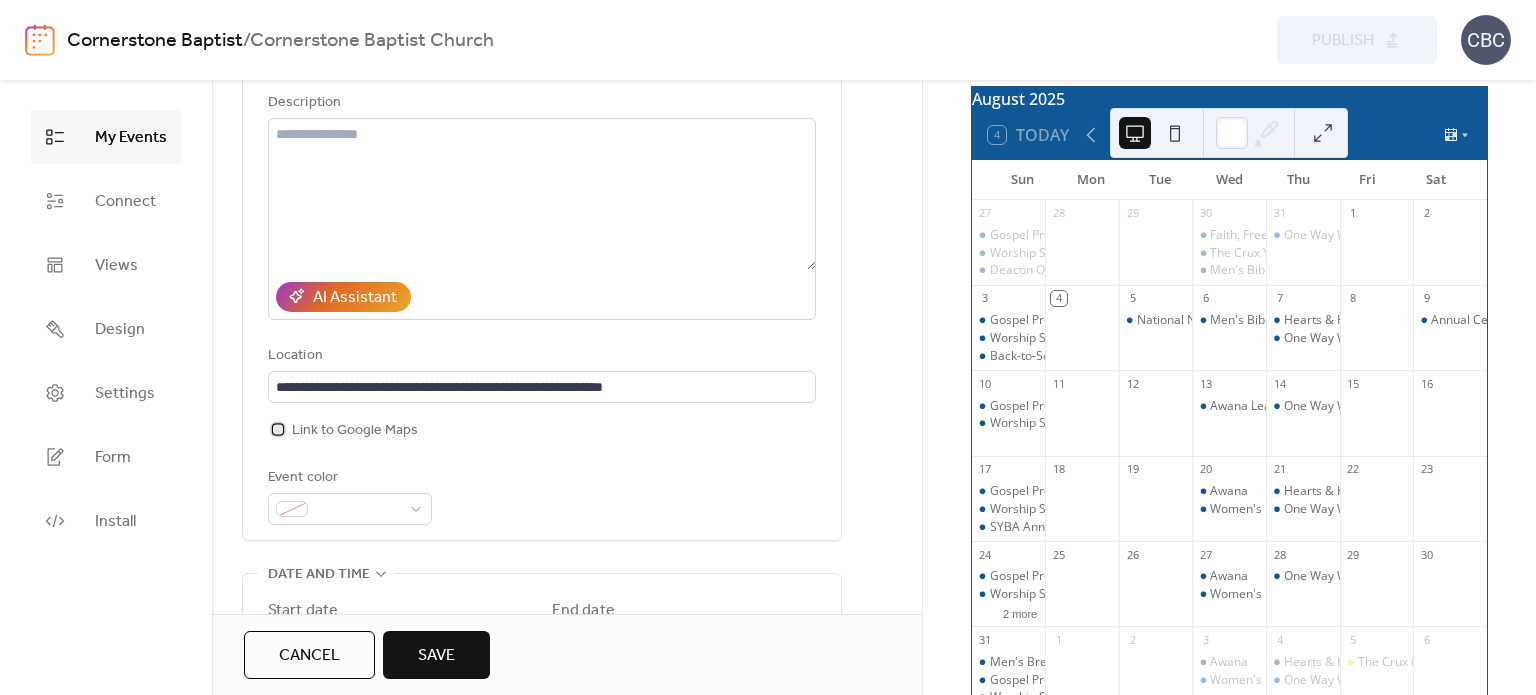 scroll, scrollTop: 300, scrollLeft: 0, axis: vertical 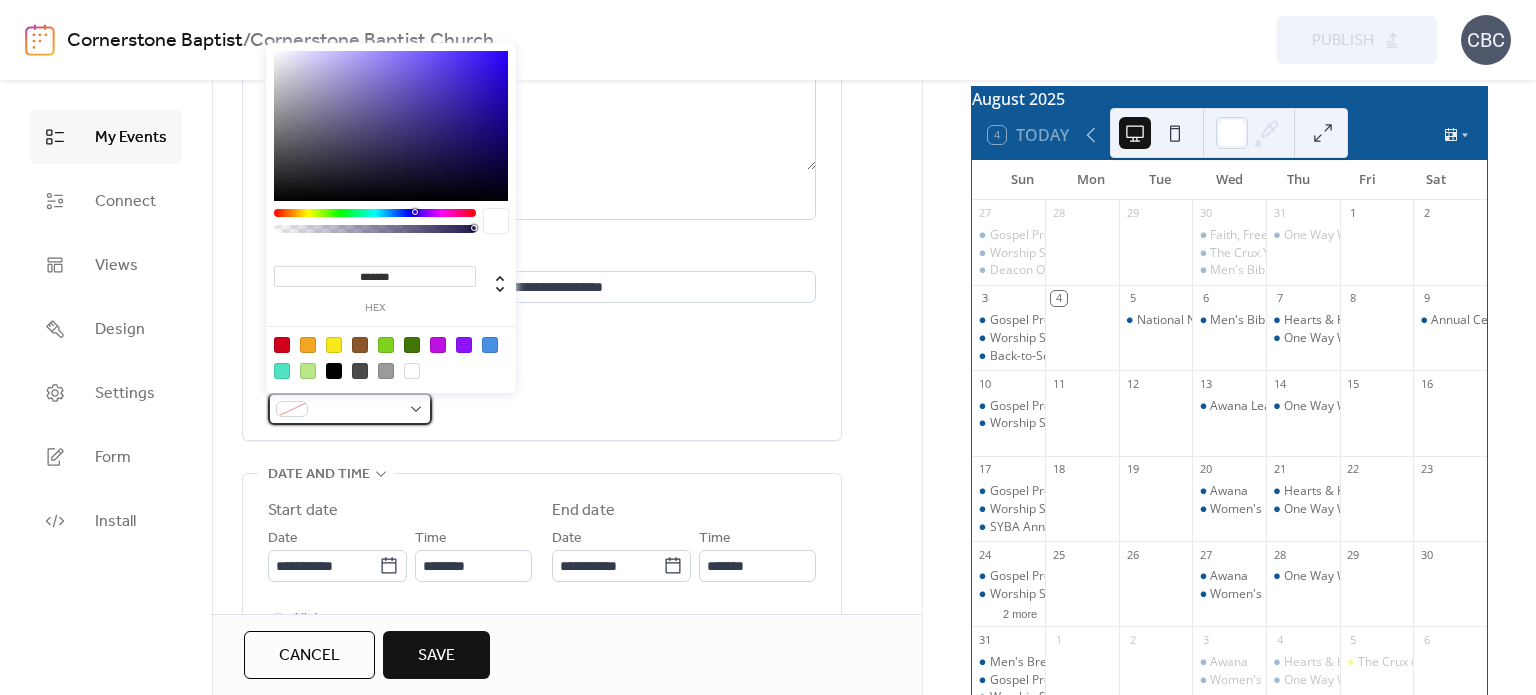click at bounding box center [358, 410] 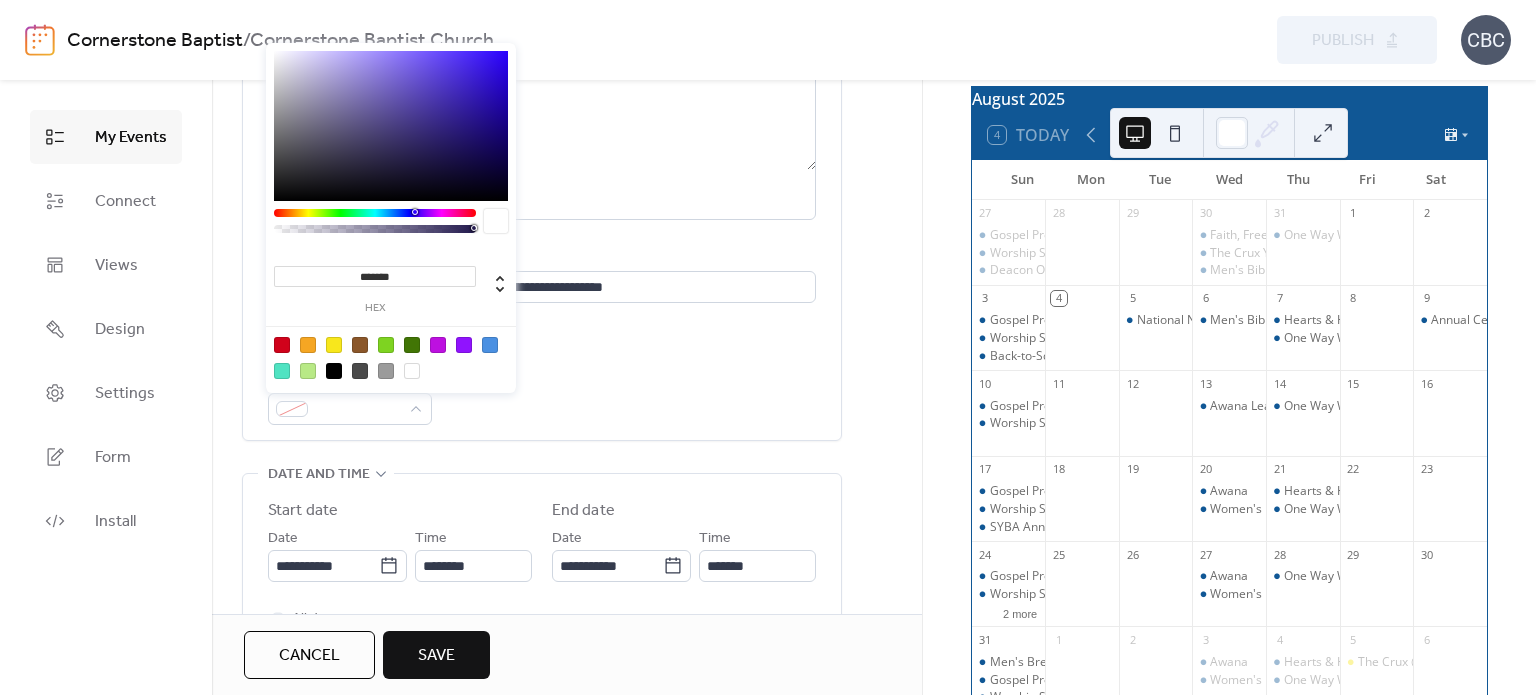 drag, startPoint x: 410, startPoint y: 275, endPoint x: 360, endPoint y: 279, distance: 50.159744 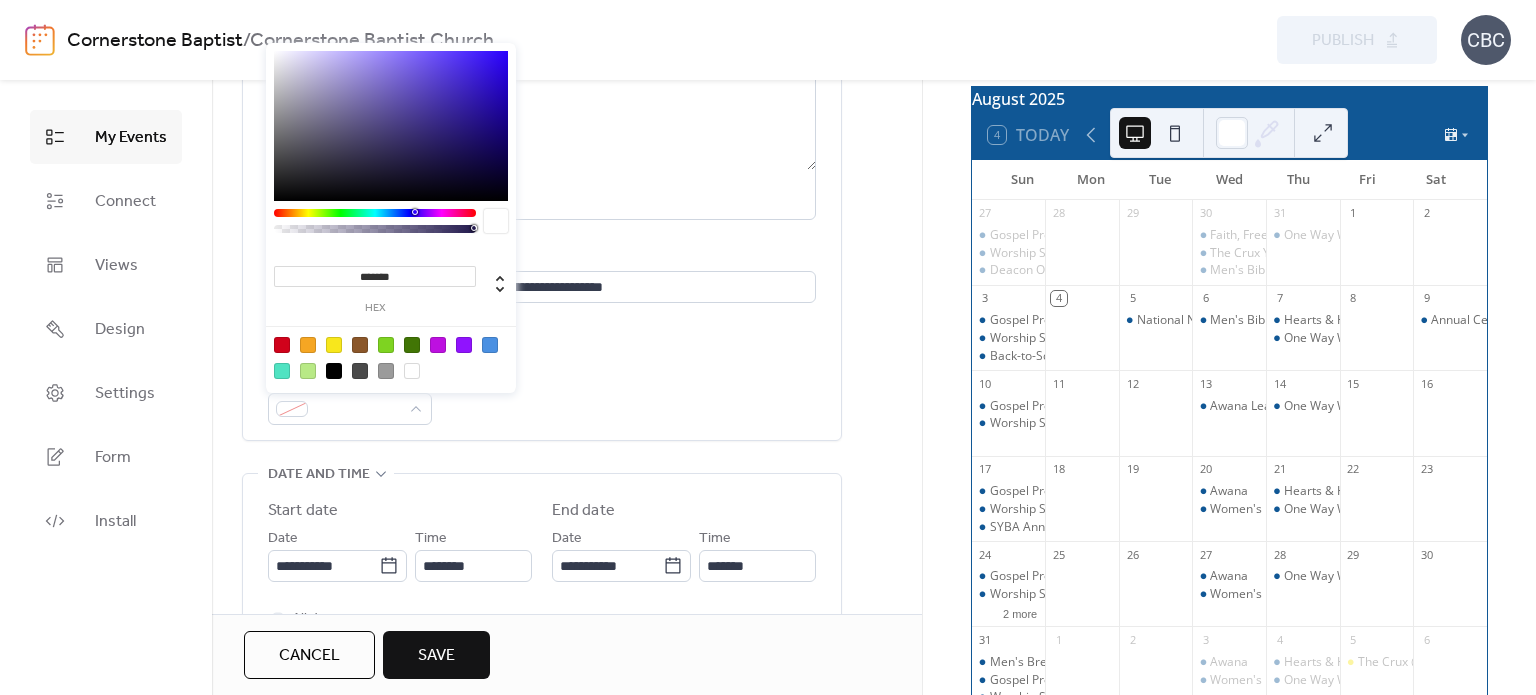 click on "*******" at bounding box center (375, 276) 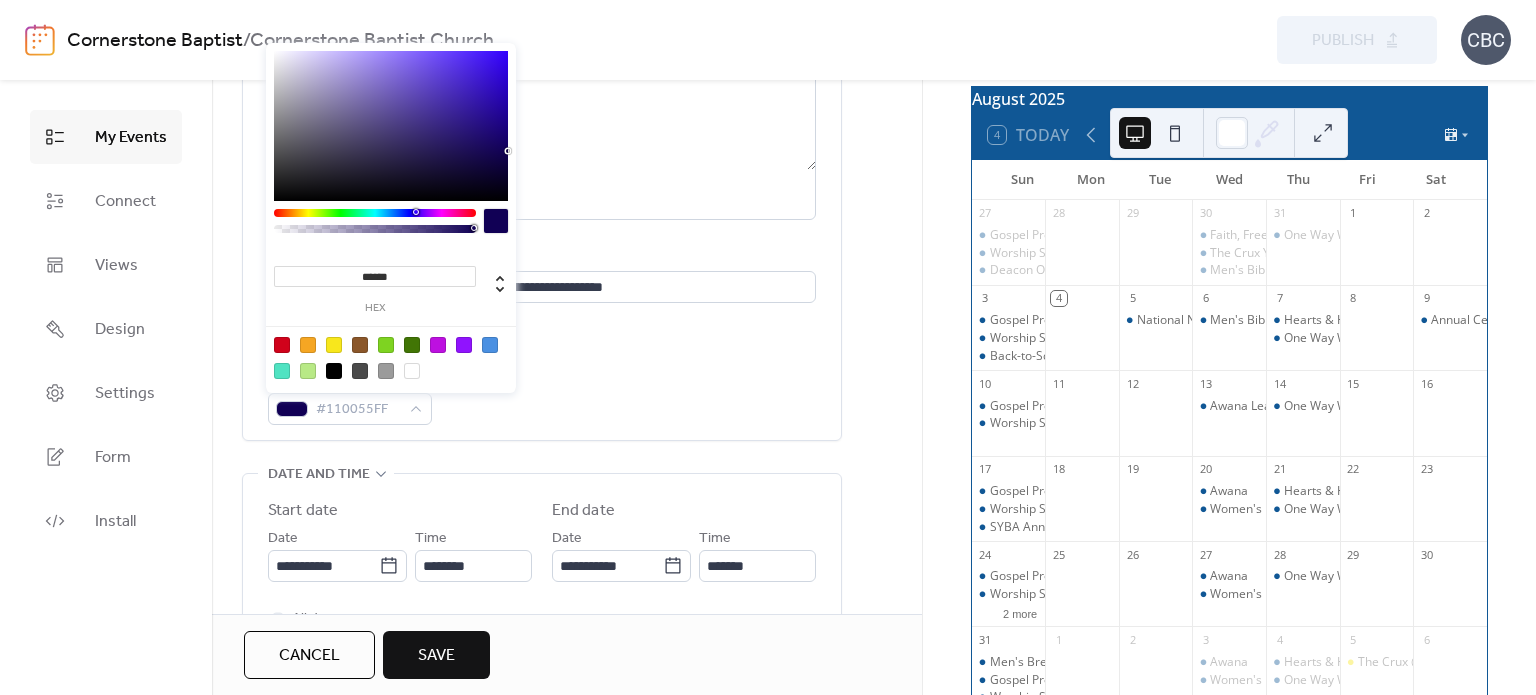 type on "*******" 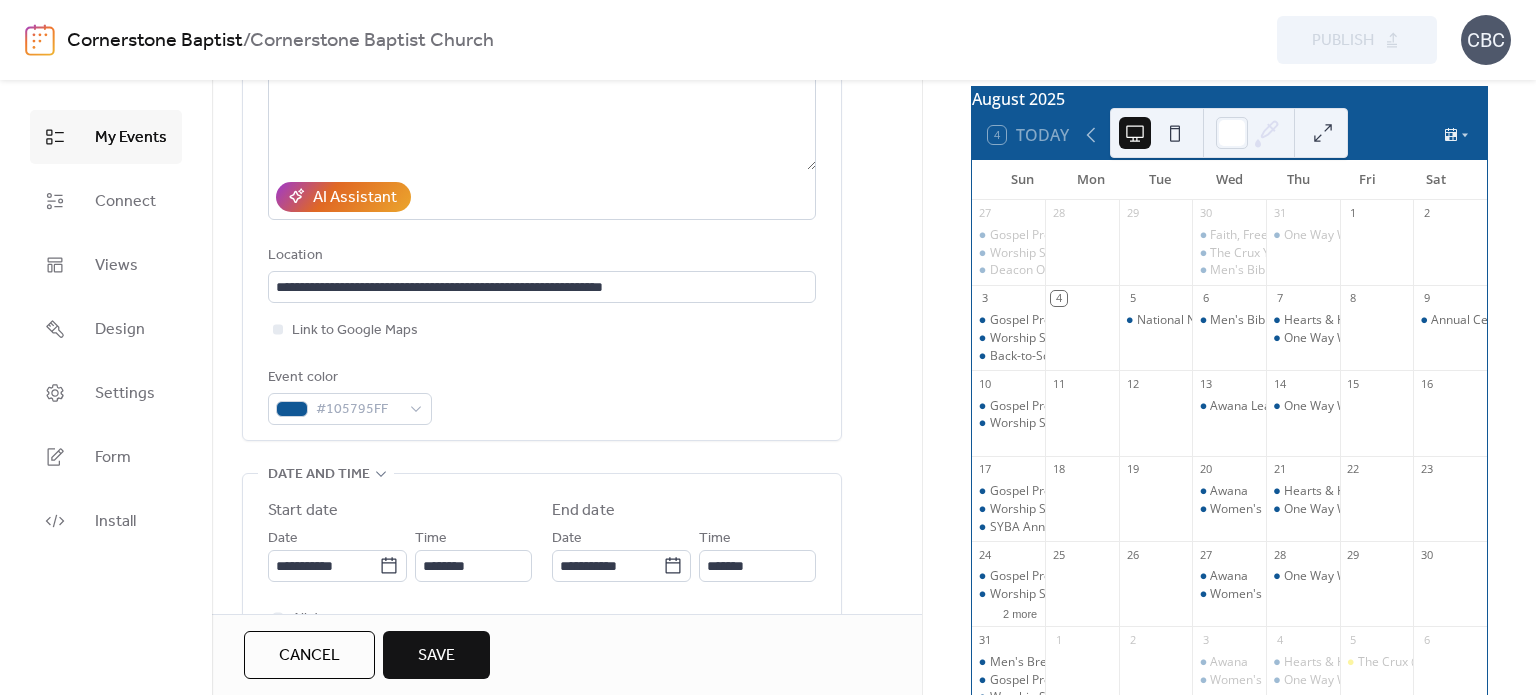 click on "**********" at bounding box center [542, 171] 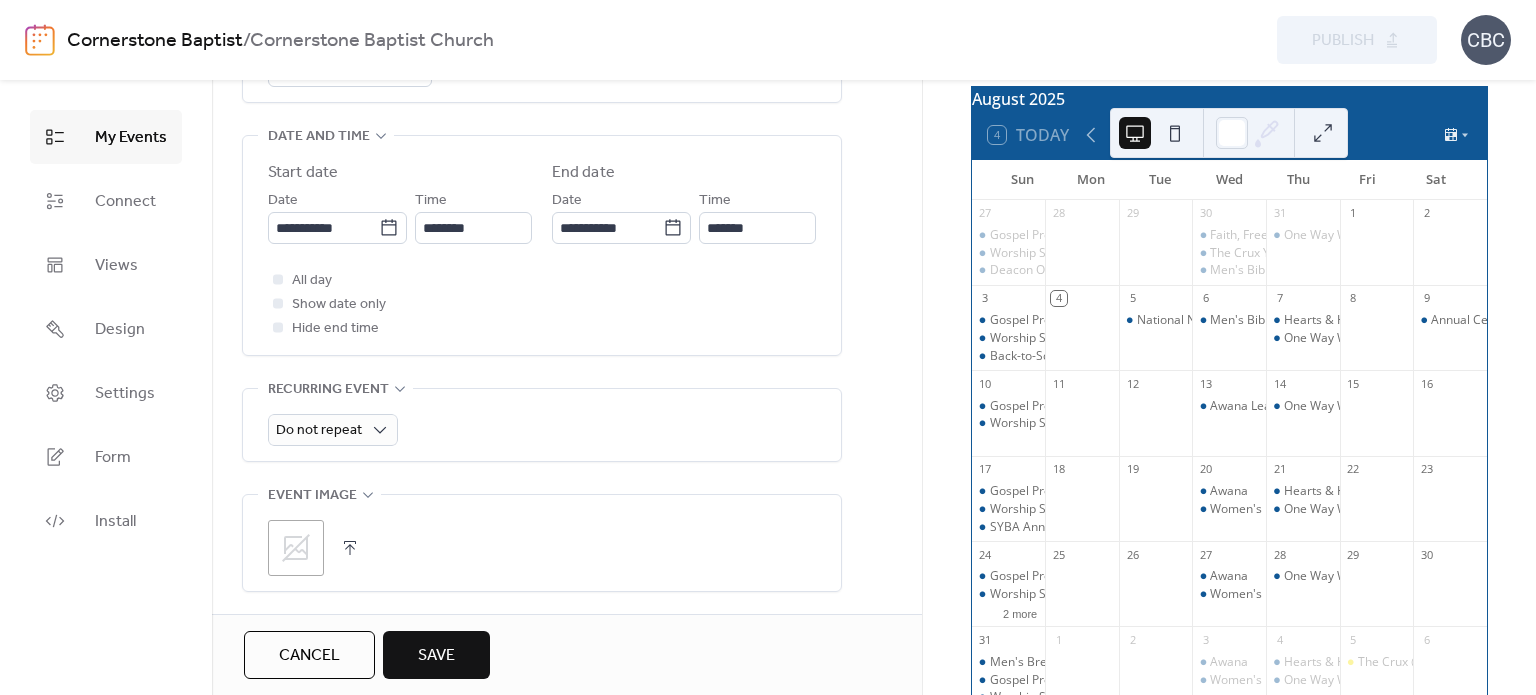 scroll, scrollTop: 700, scrollLeft: 0, axis: vertical 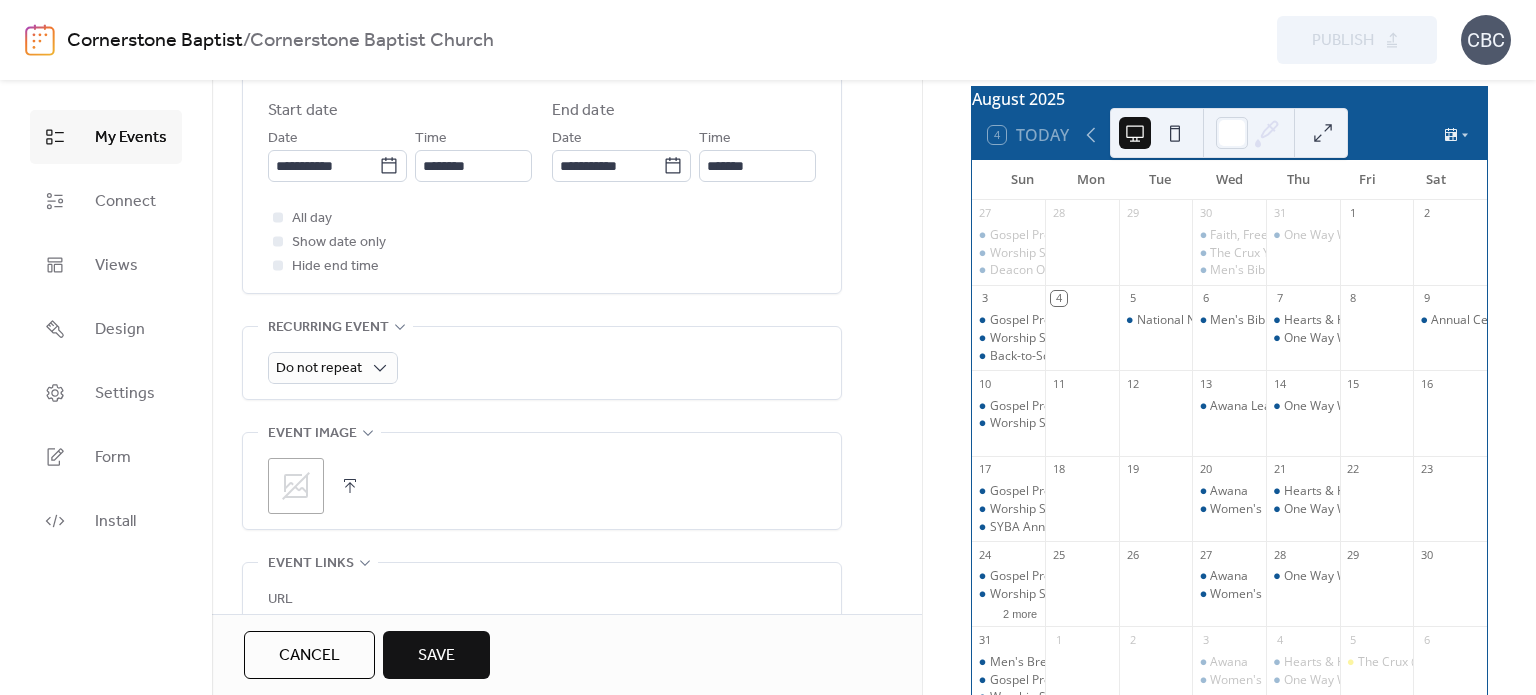 click 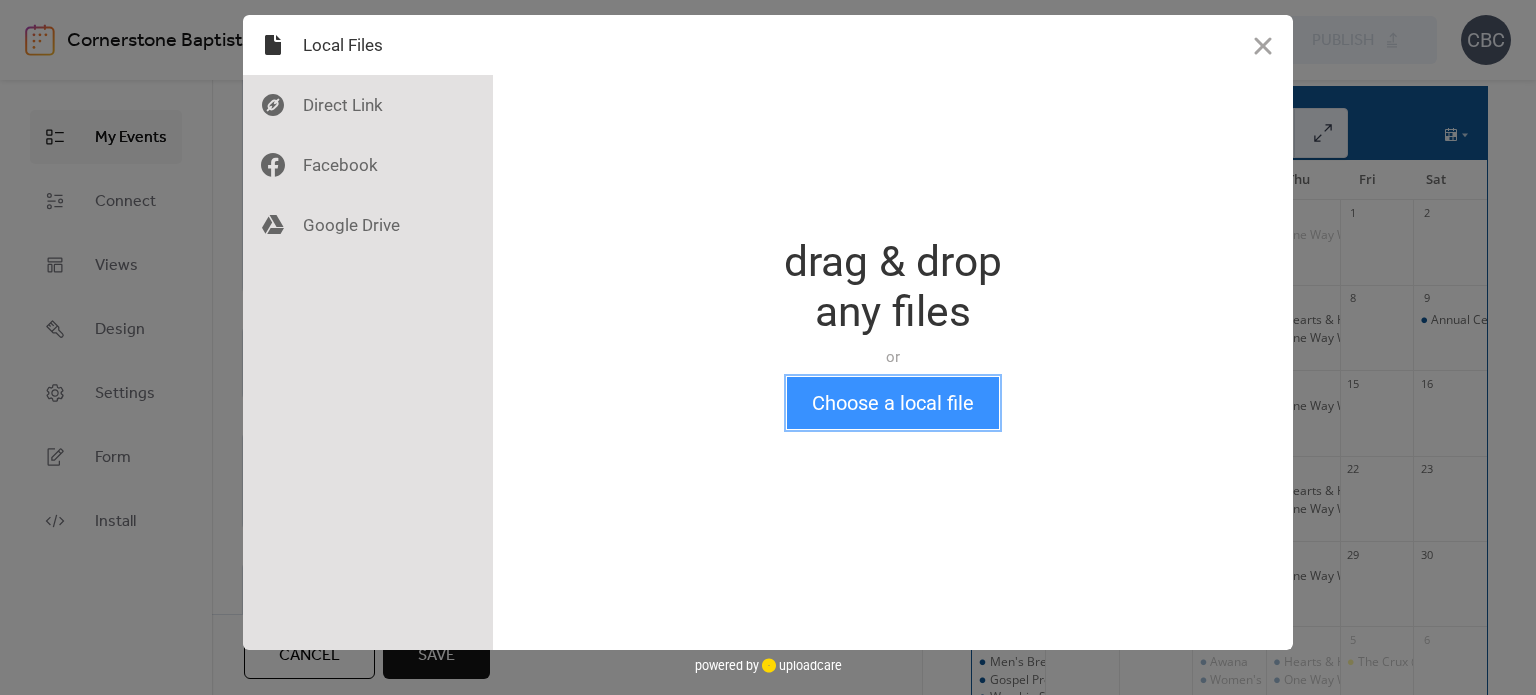click on "Choose a local file" at bounding box center (893, 403) 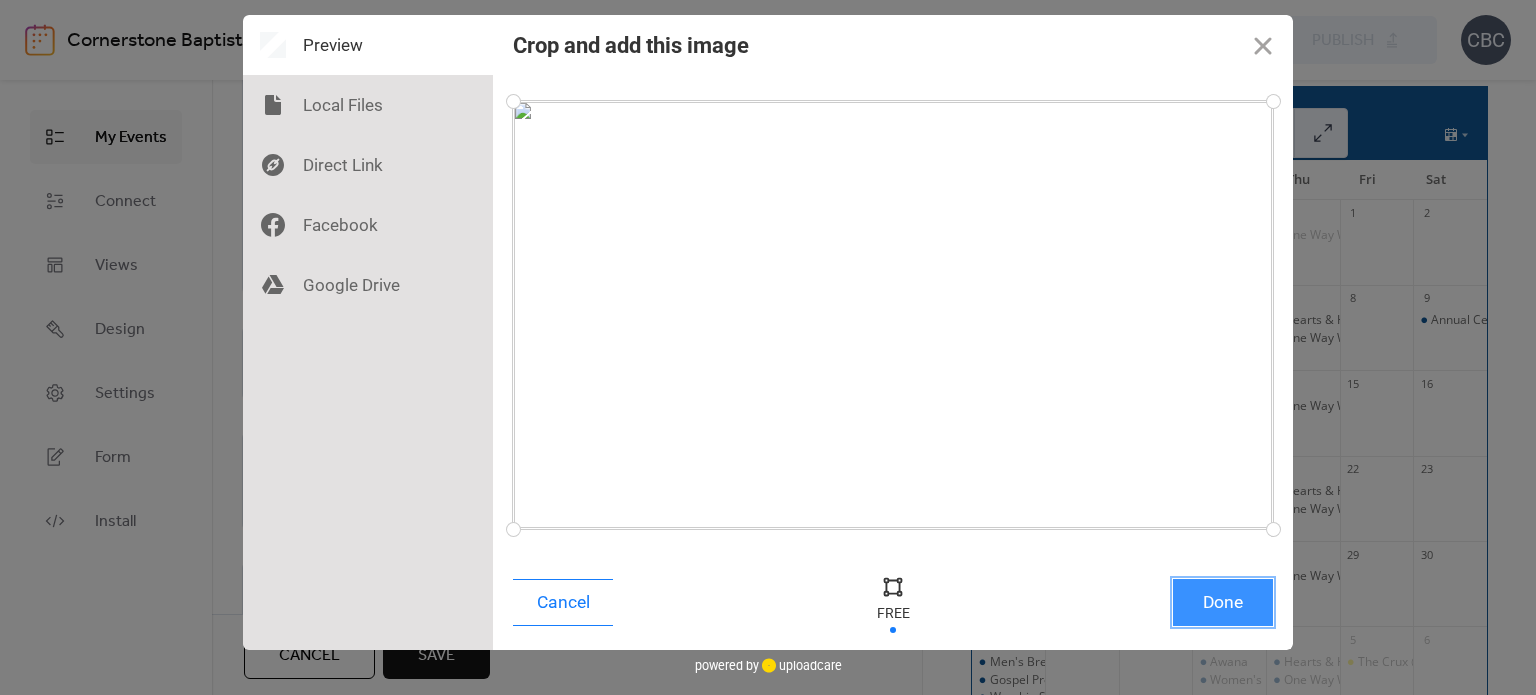 click on "Done" at bounding box center (1223, 602) 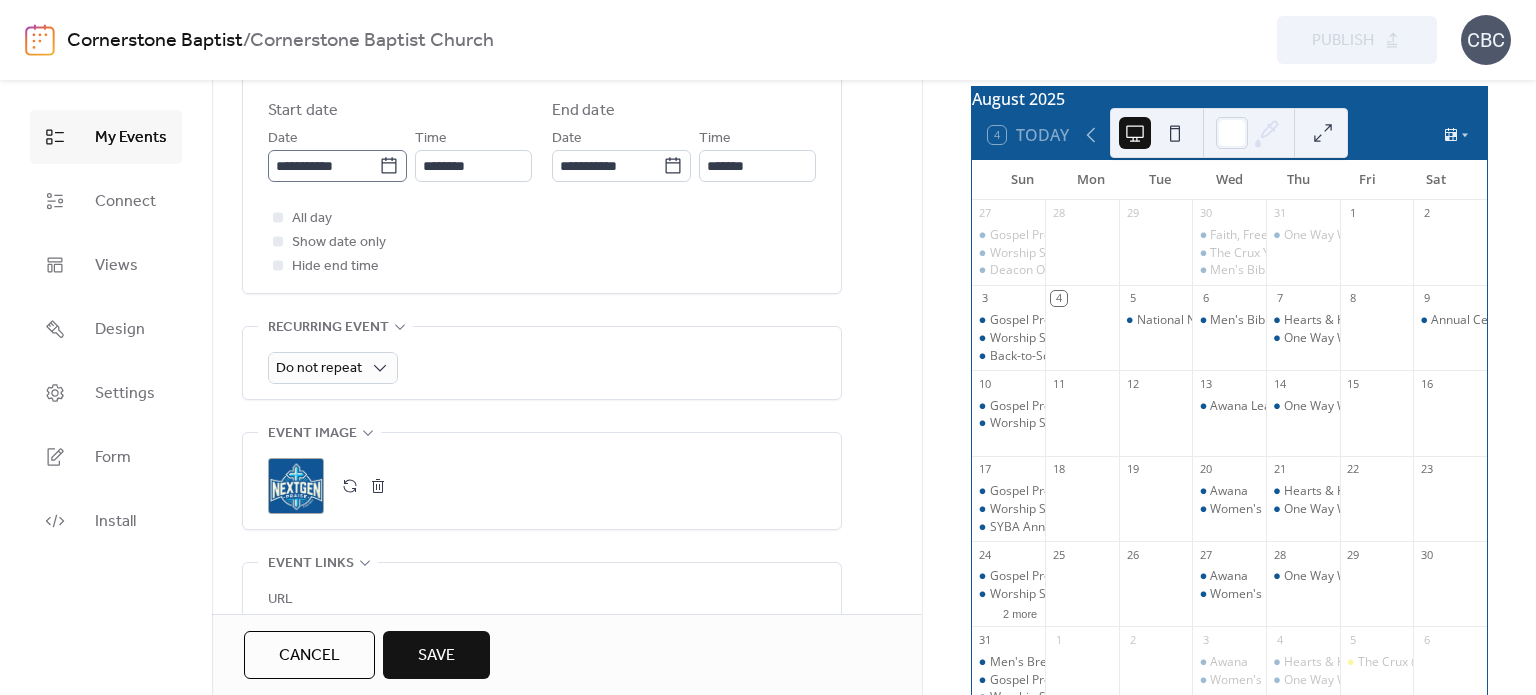 click 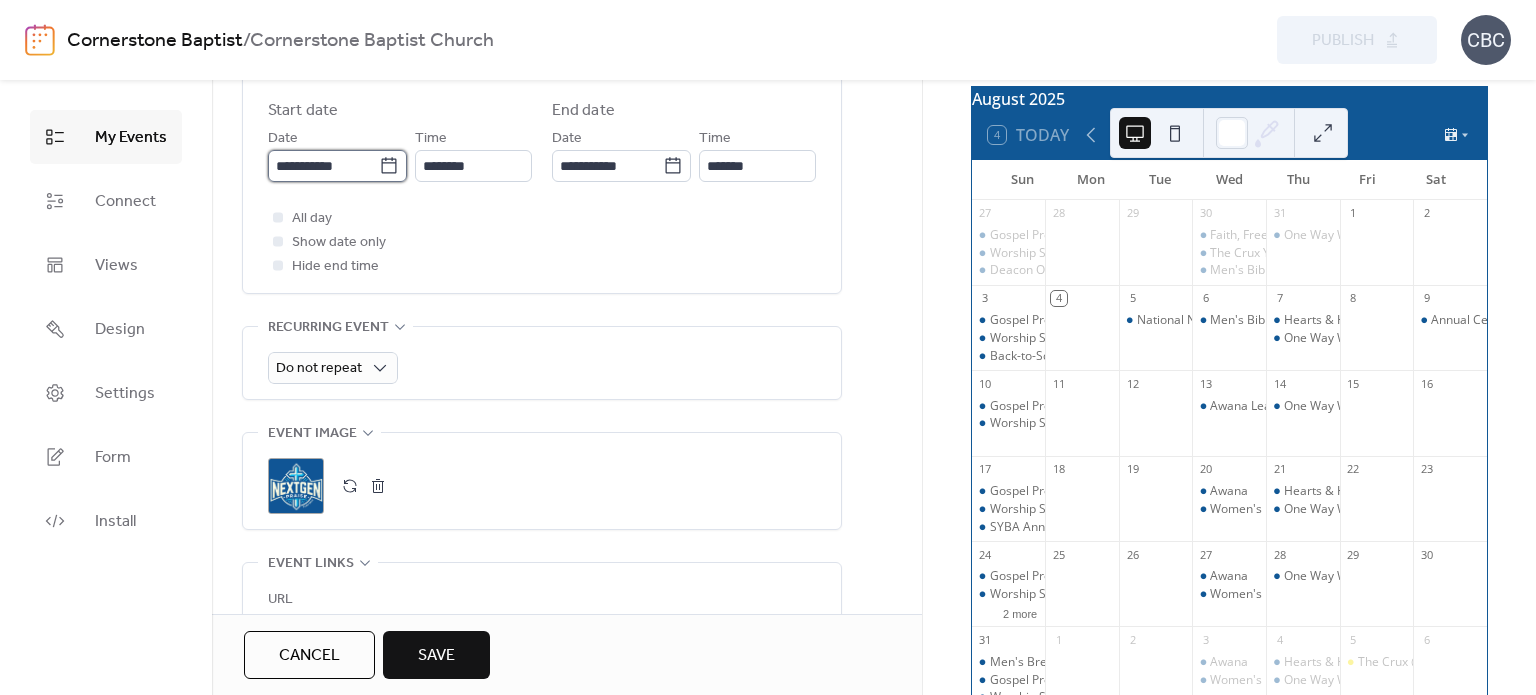 click on "**********" at bounding box center (323, 166) 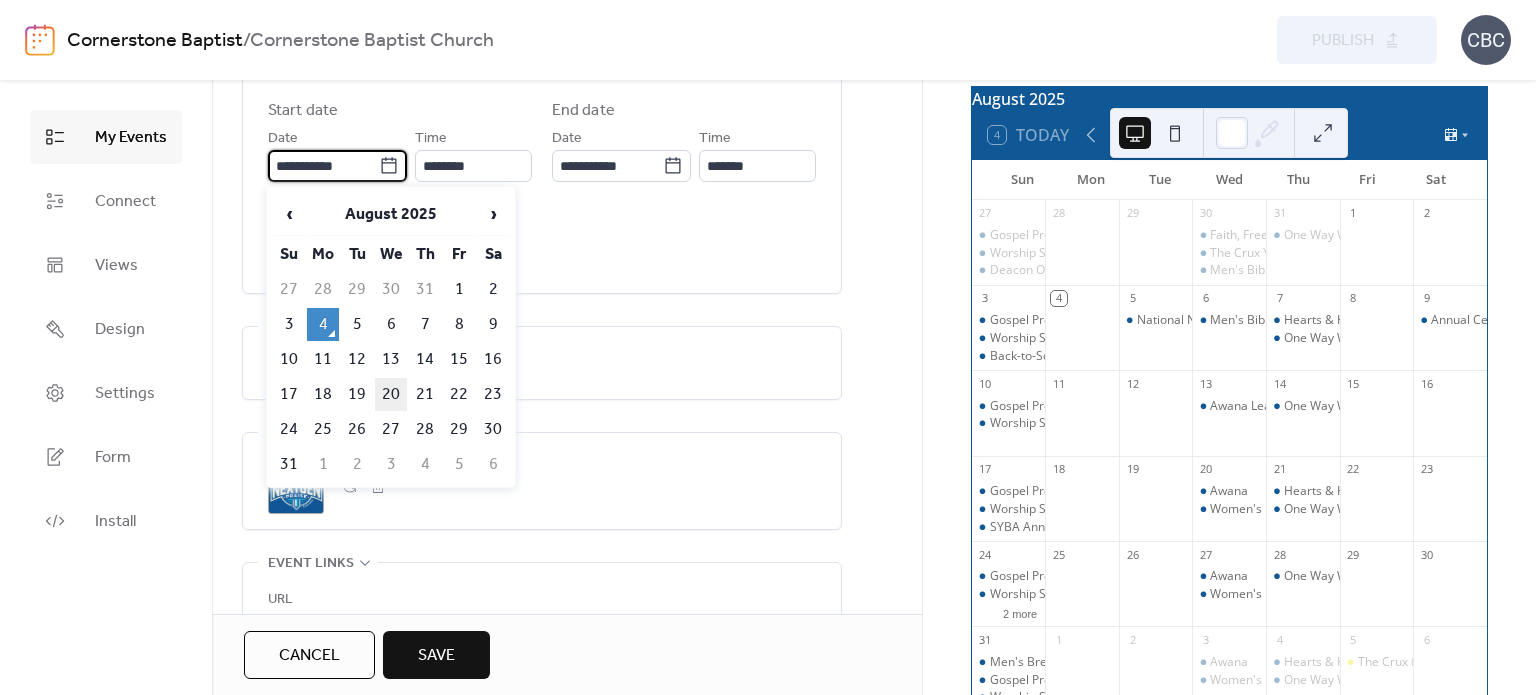 click on "20" at bounding box center (391, 394) 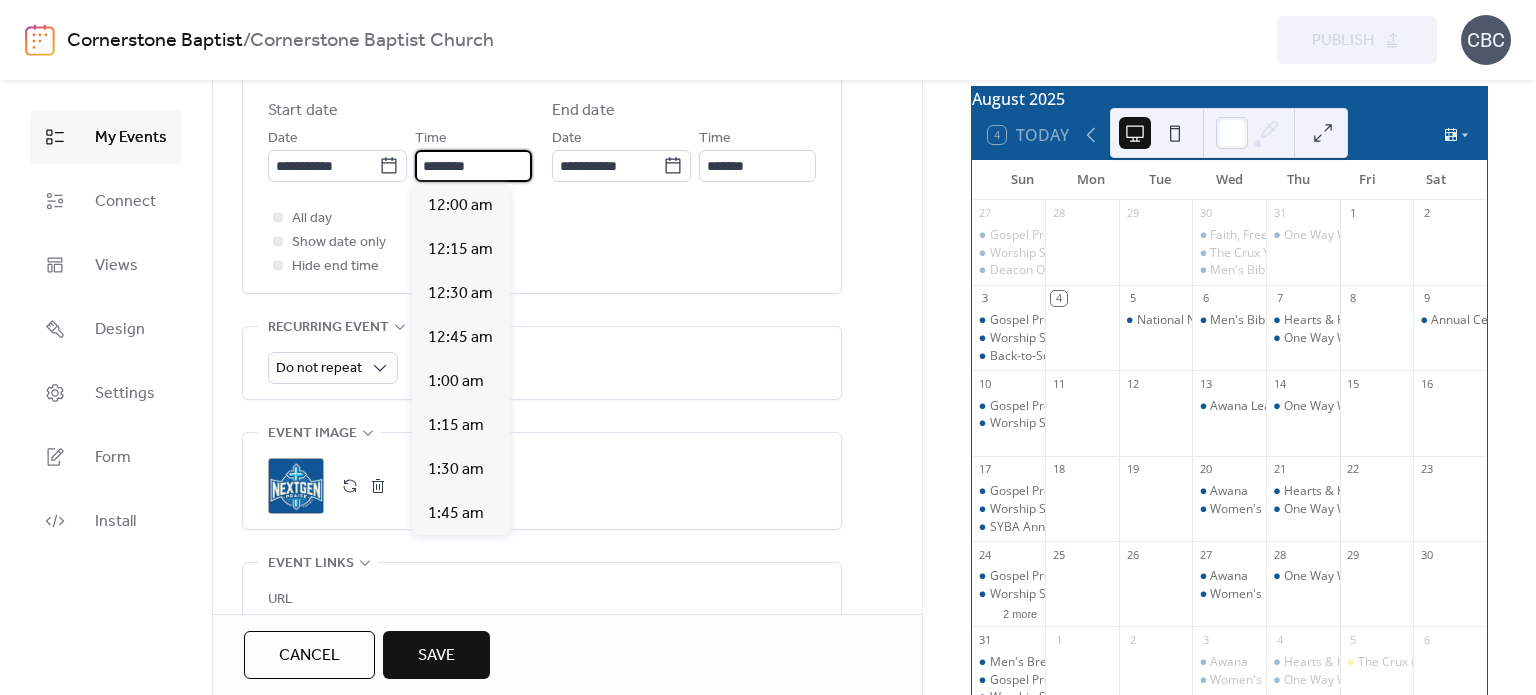 click on "********" at bounding box center [473, 166] 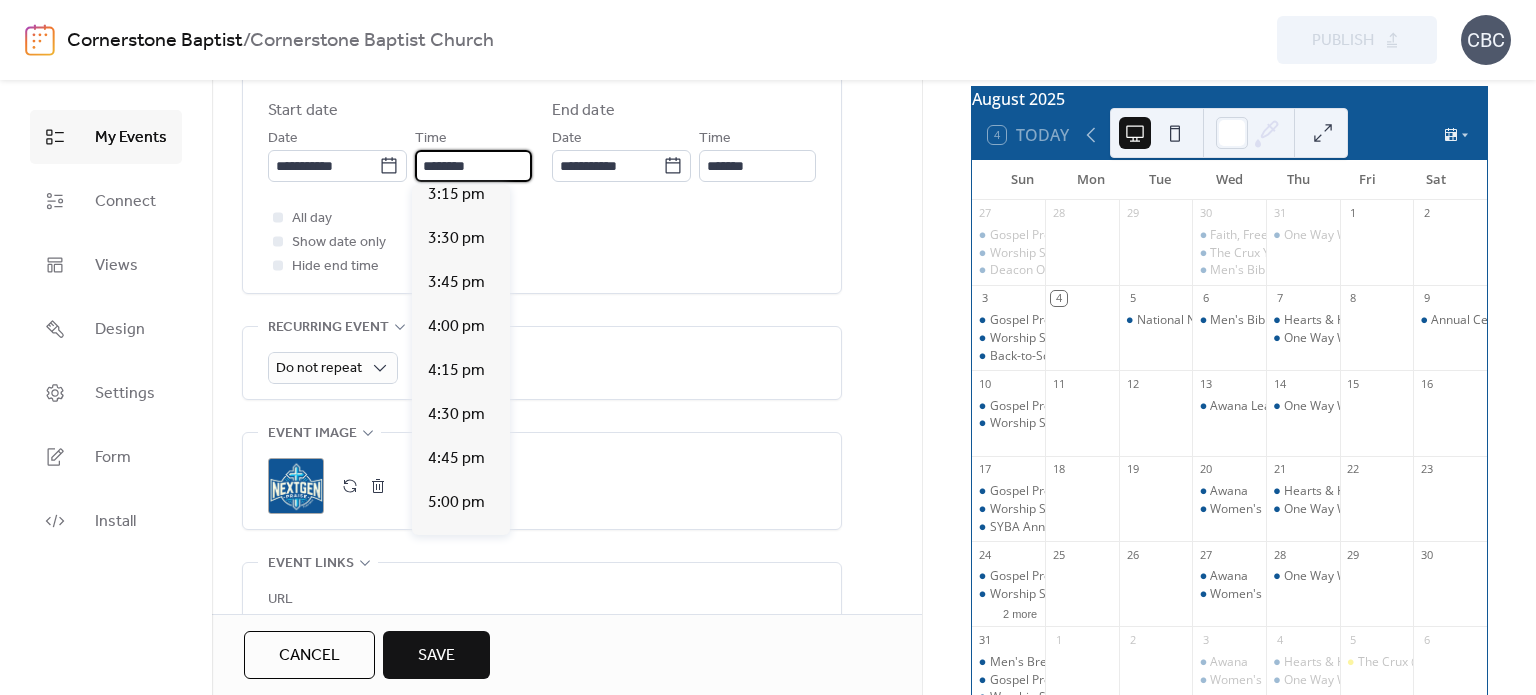 scroll, scrollTop: 2812, scrollLeft: 0, axis: vertical 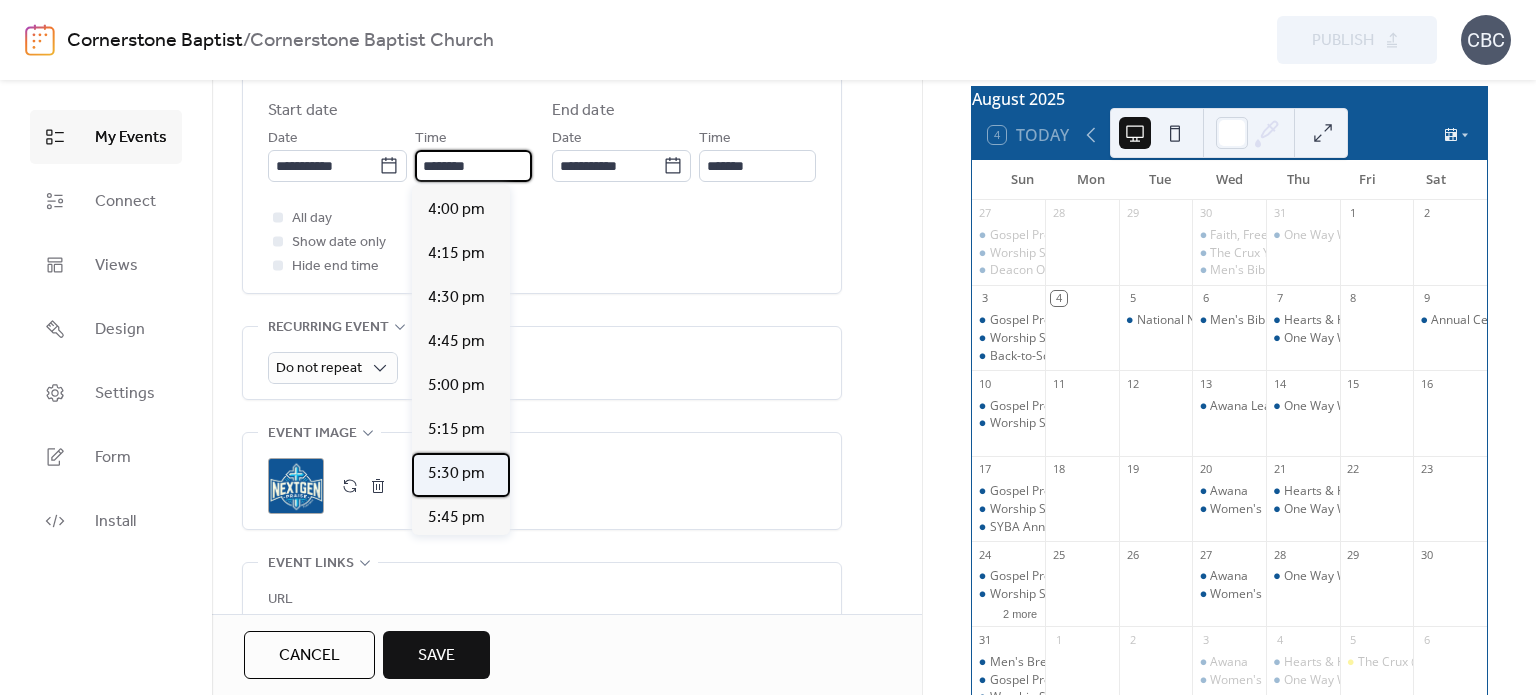 click on "5:30 pm" at bounding box center (456, 474) 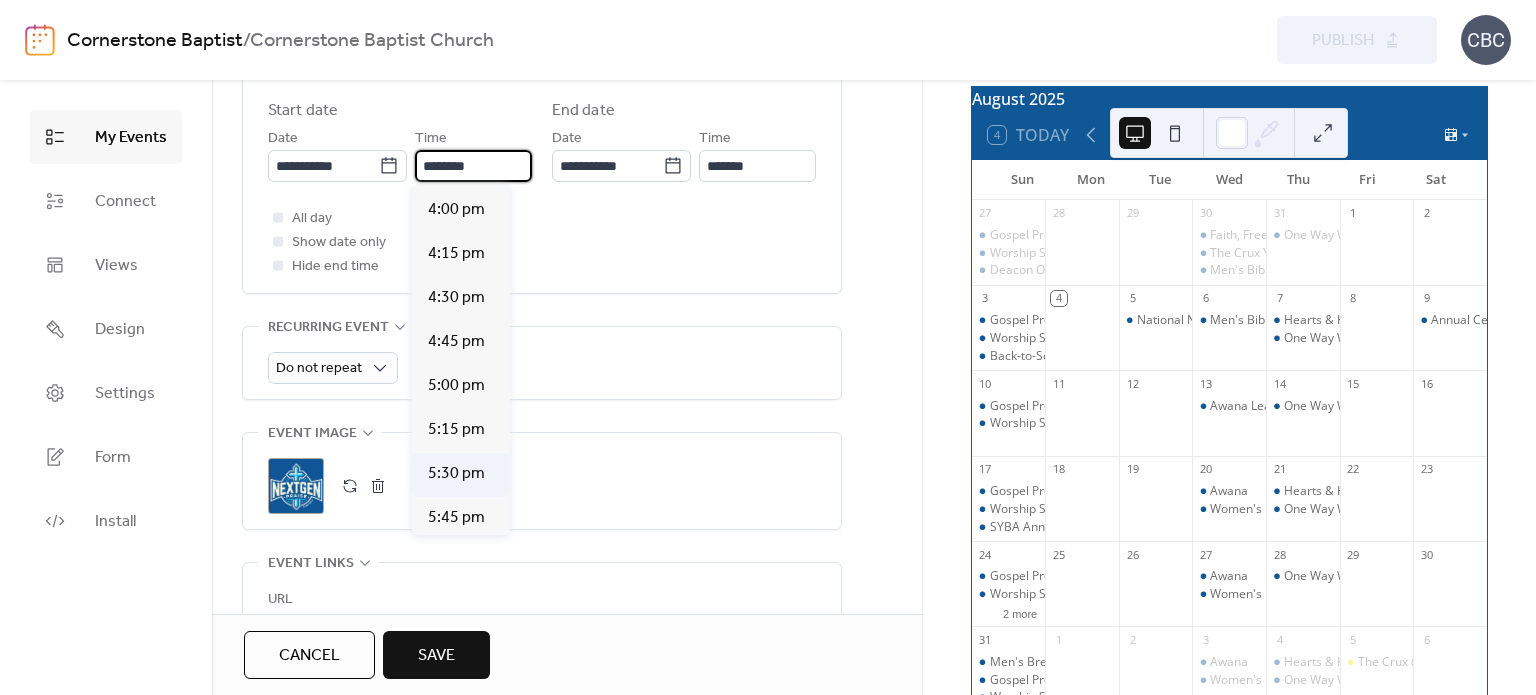 type on "*******" 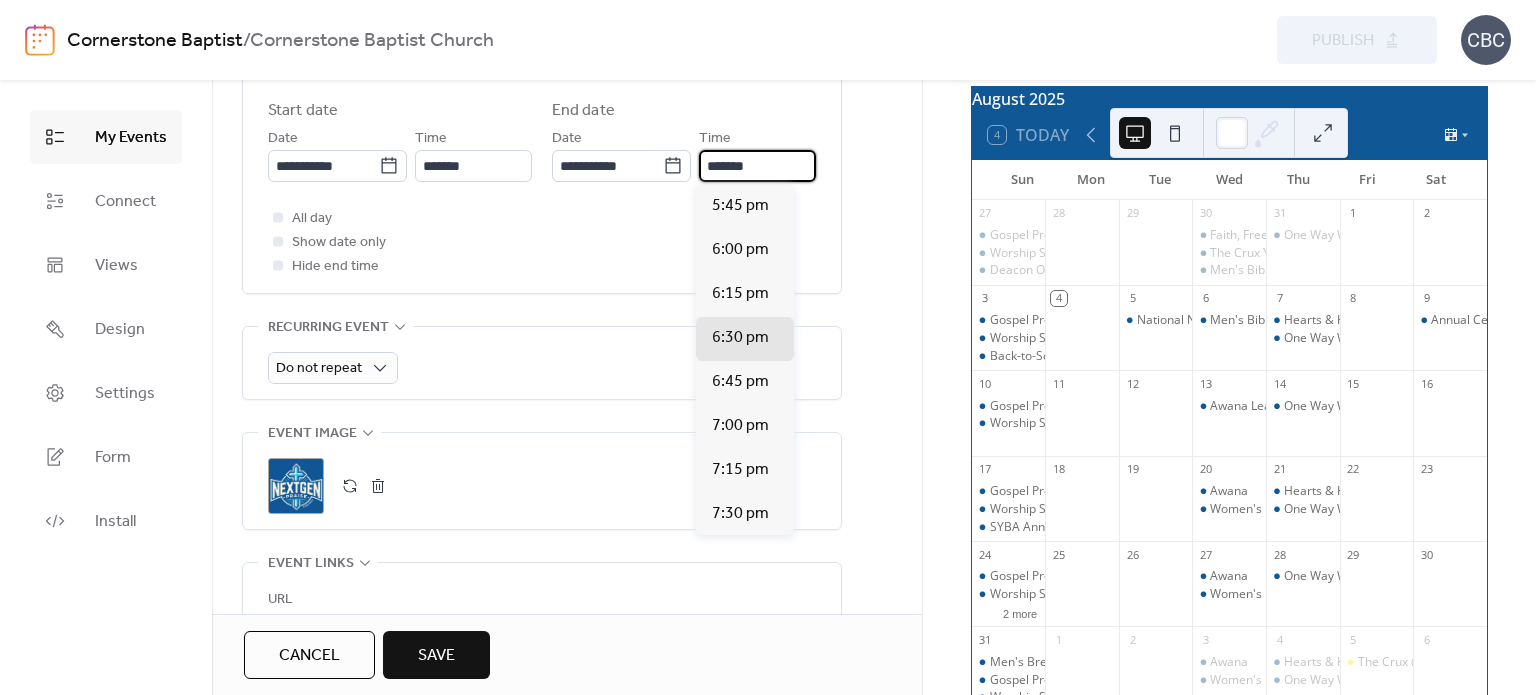 click on "*******" at bounding box center [757, 166] 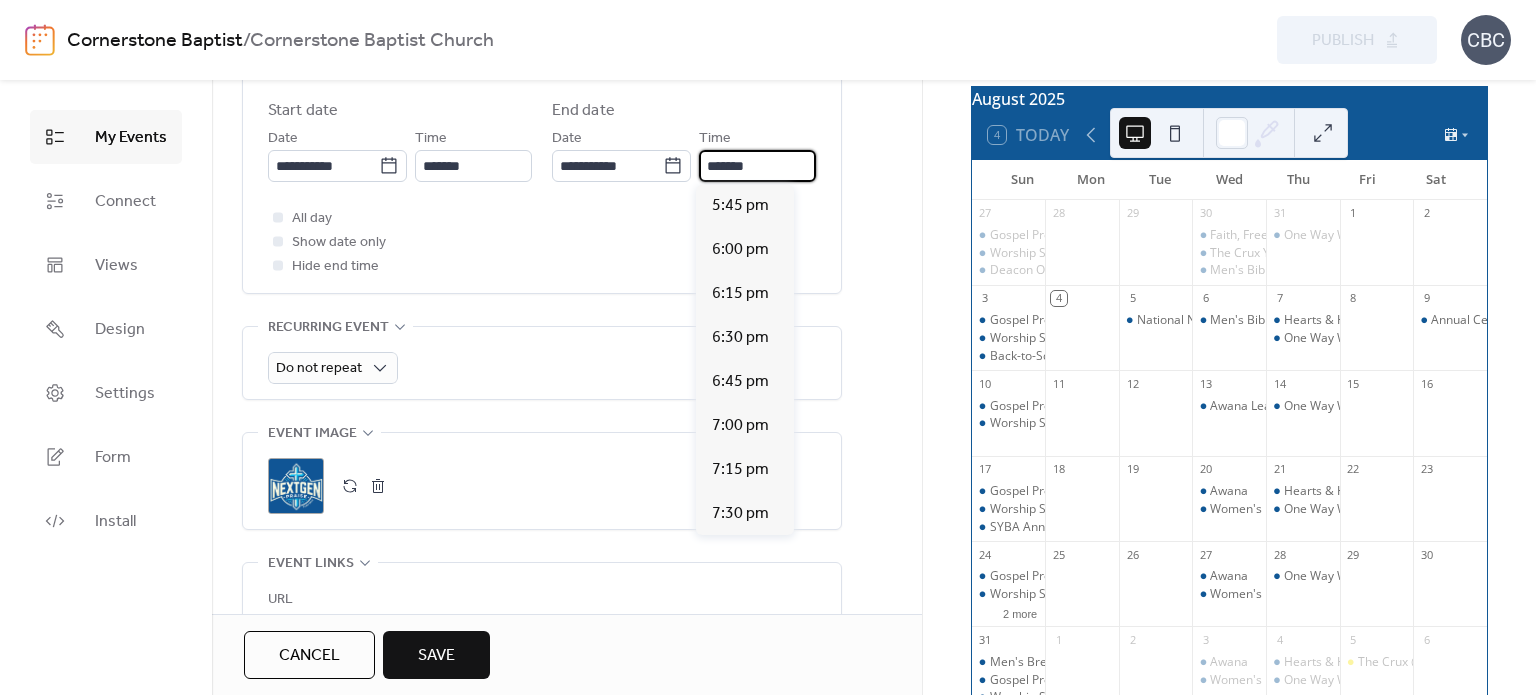 type on "*******" 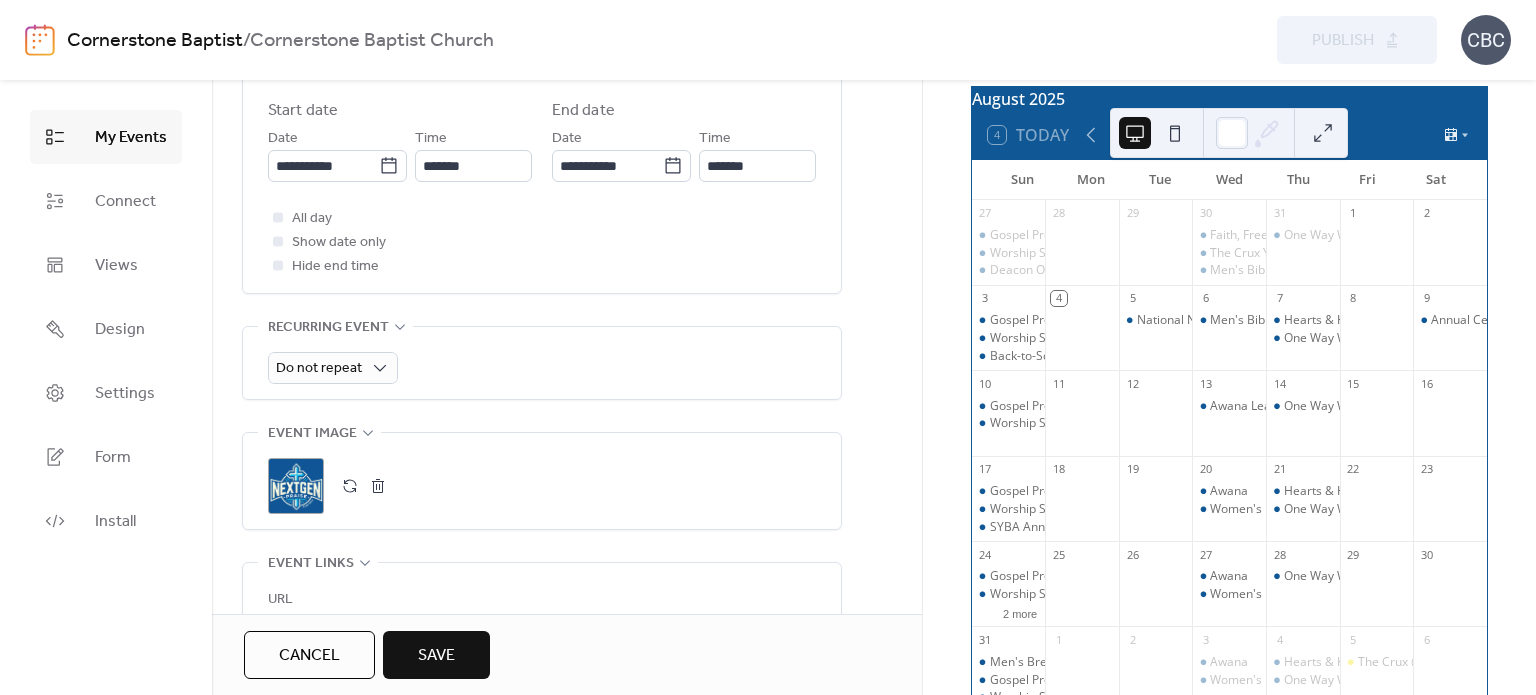 click on "**********" at bounding box center [542, 183] 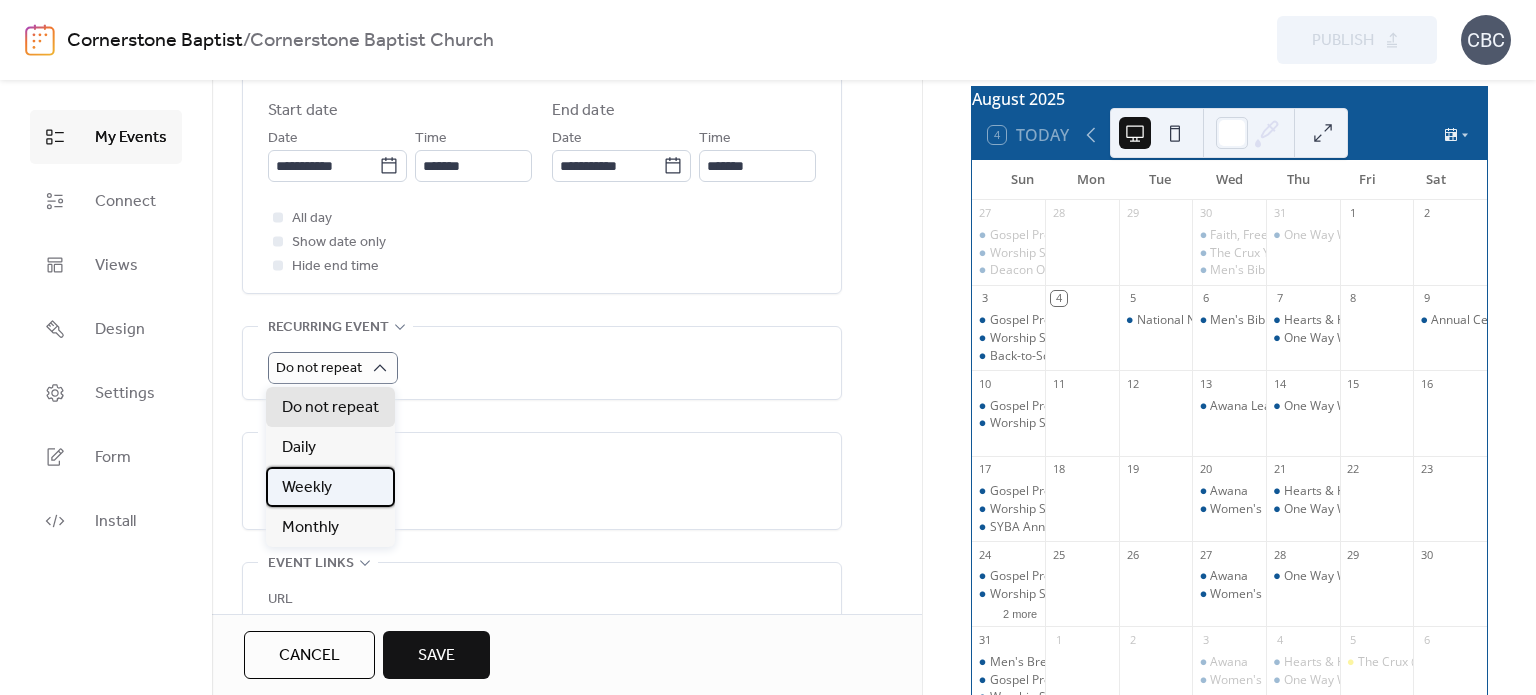 click on "Weekly" at bounding box center [307, 488] 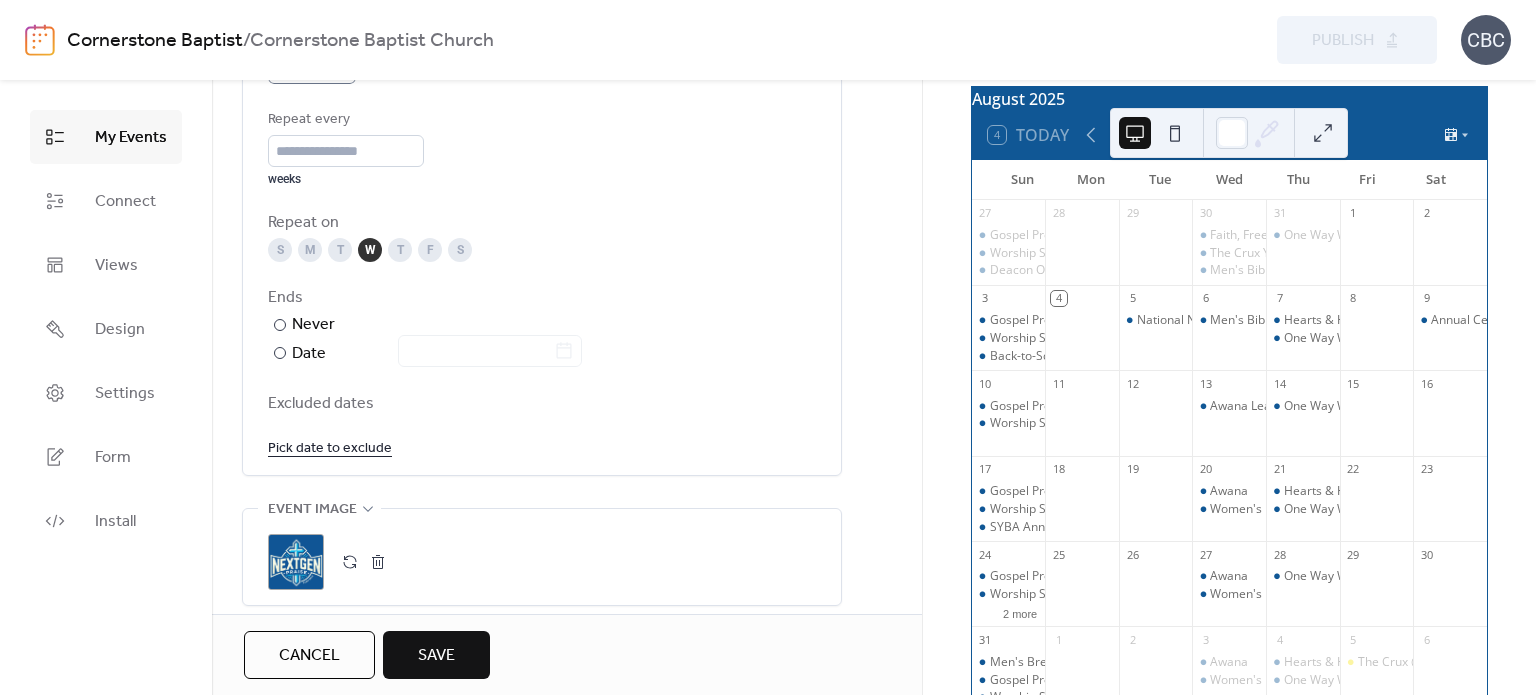 scroll, scrollTop: 1100, scrollLeft: 0, axis: vertical 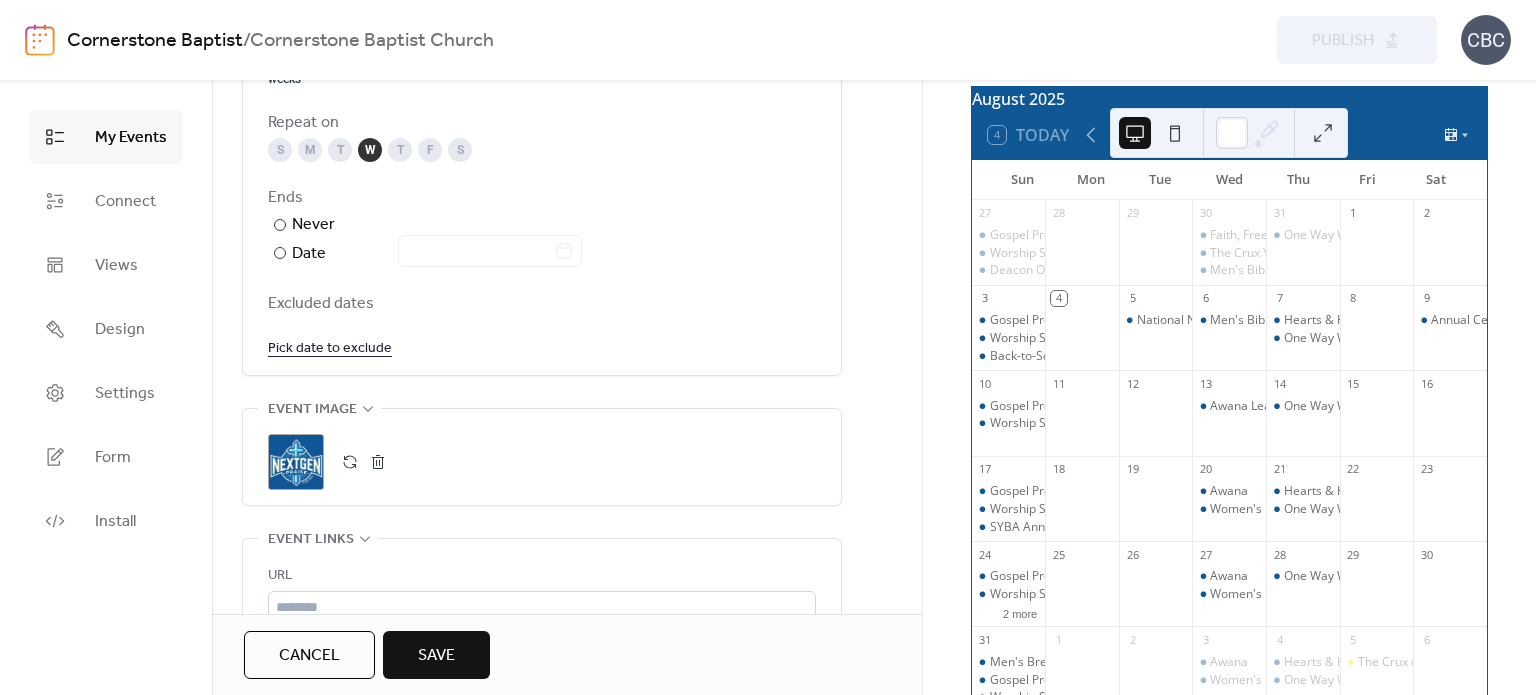 click on "Pick date to exclude" at bounding box center [330, 347] 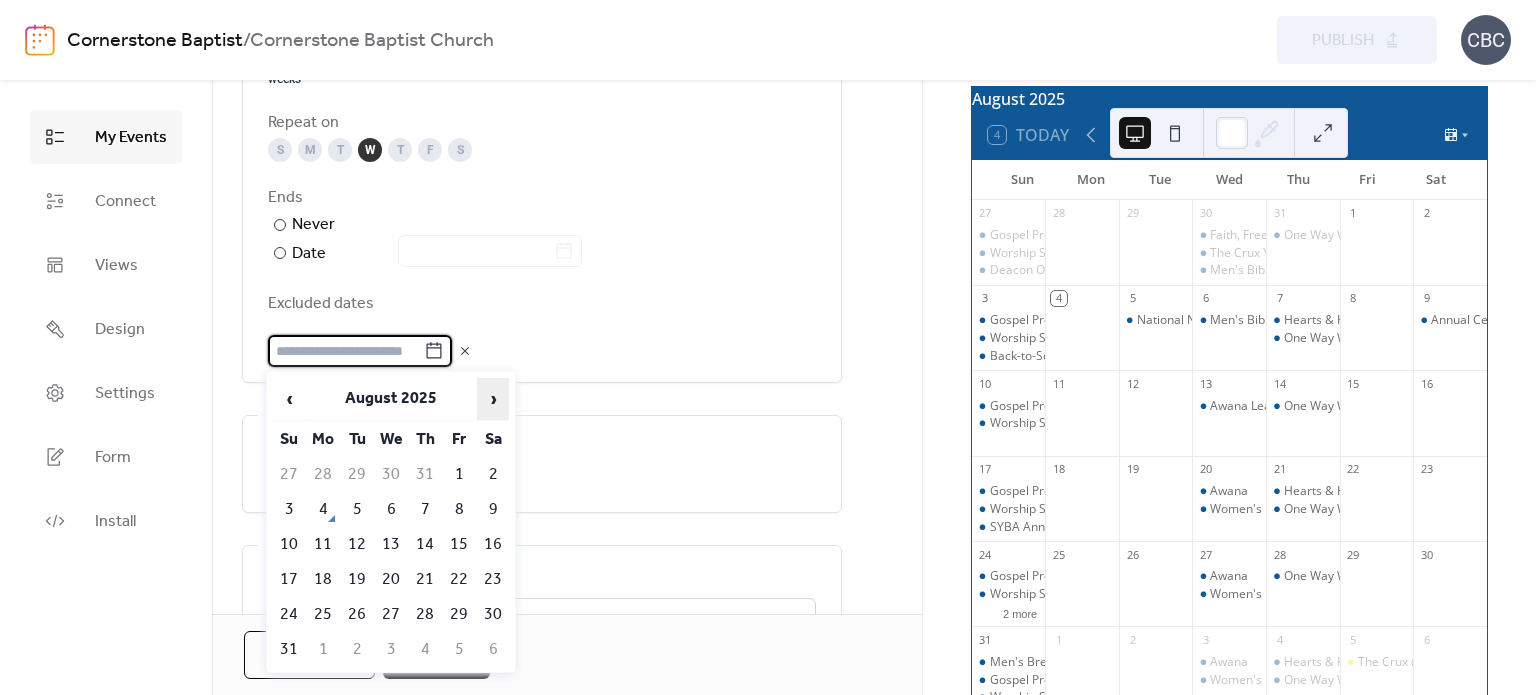 click on "›" at bounding box center (493, 399) 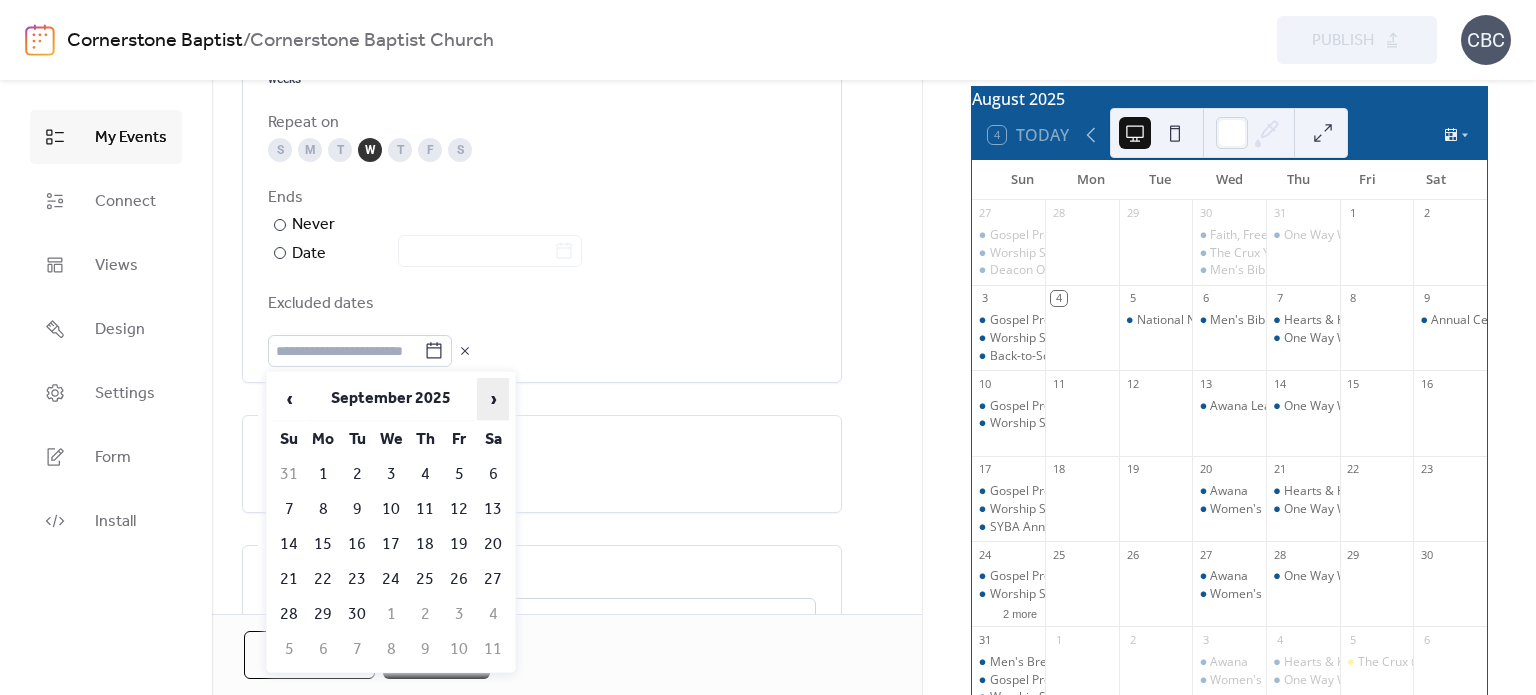 click on "›" at bounding box center [493, 399] 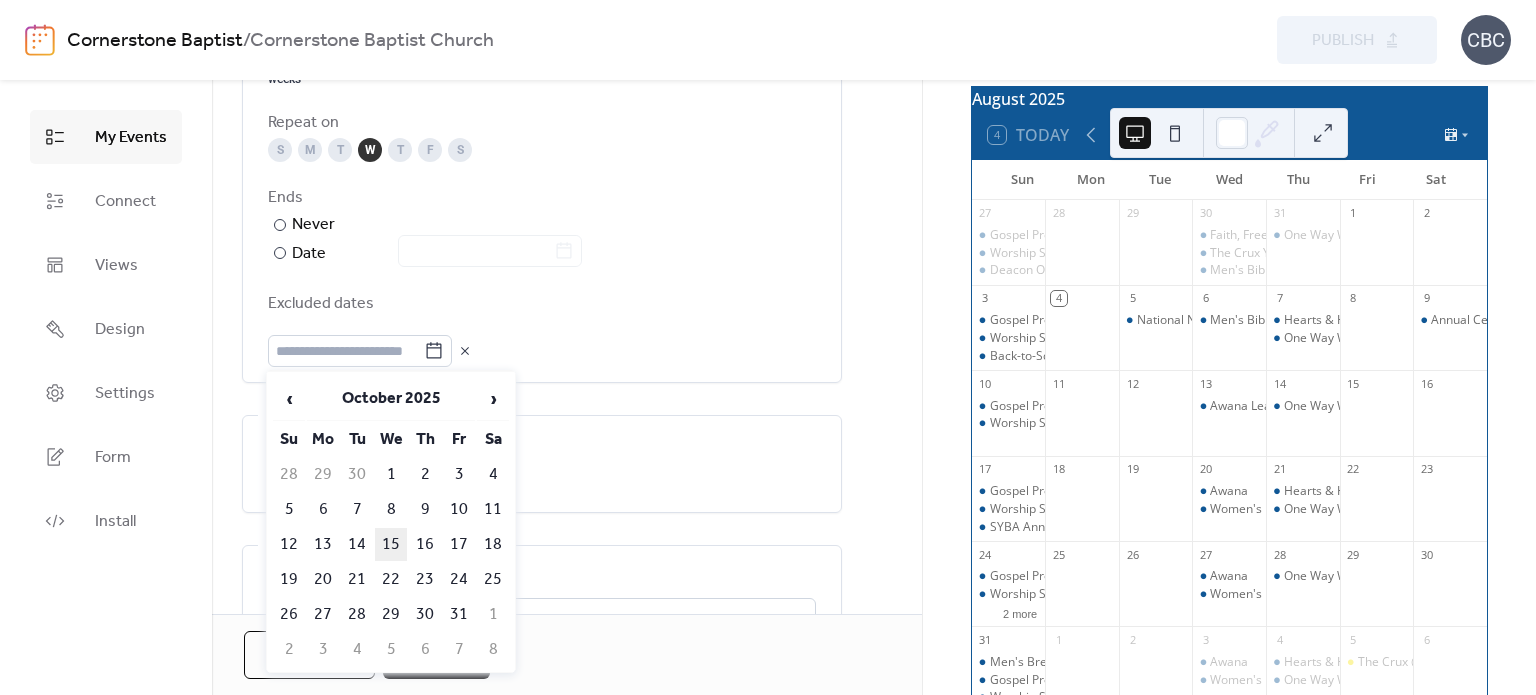 click on "15" at bounding box center [391, 544] 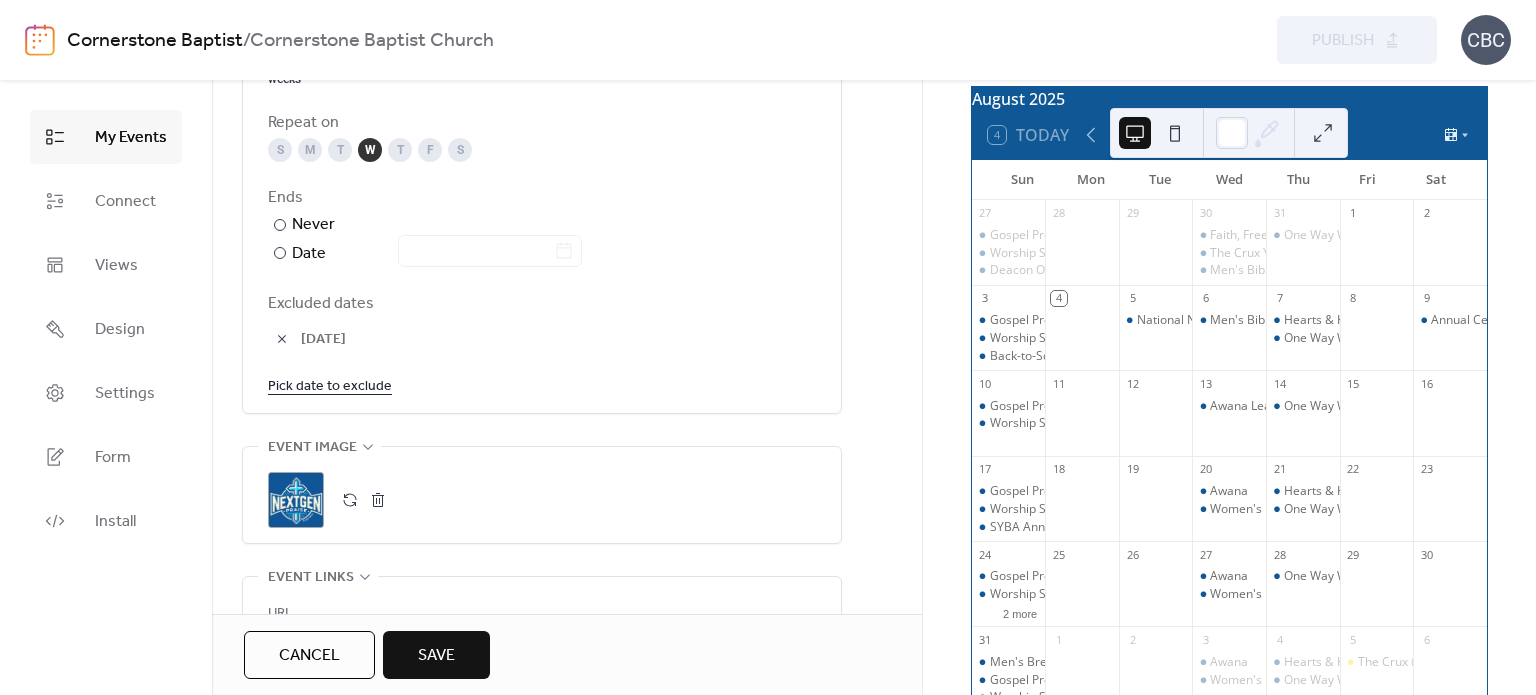 click on "Pick date to exclude" at bounding box center [330, 385] 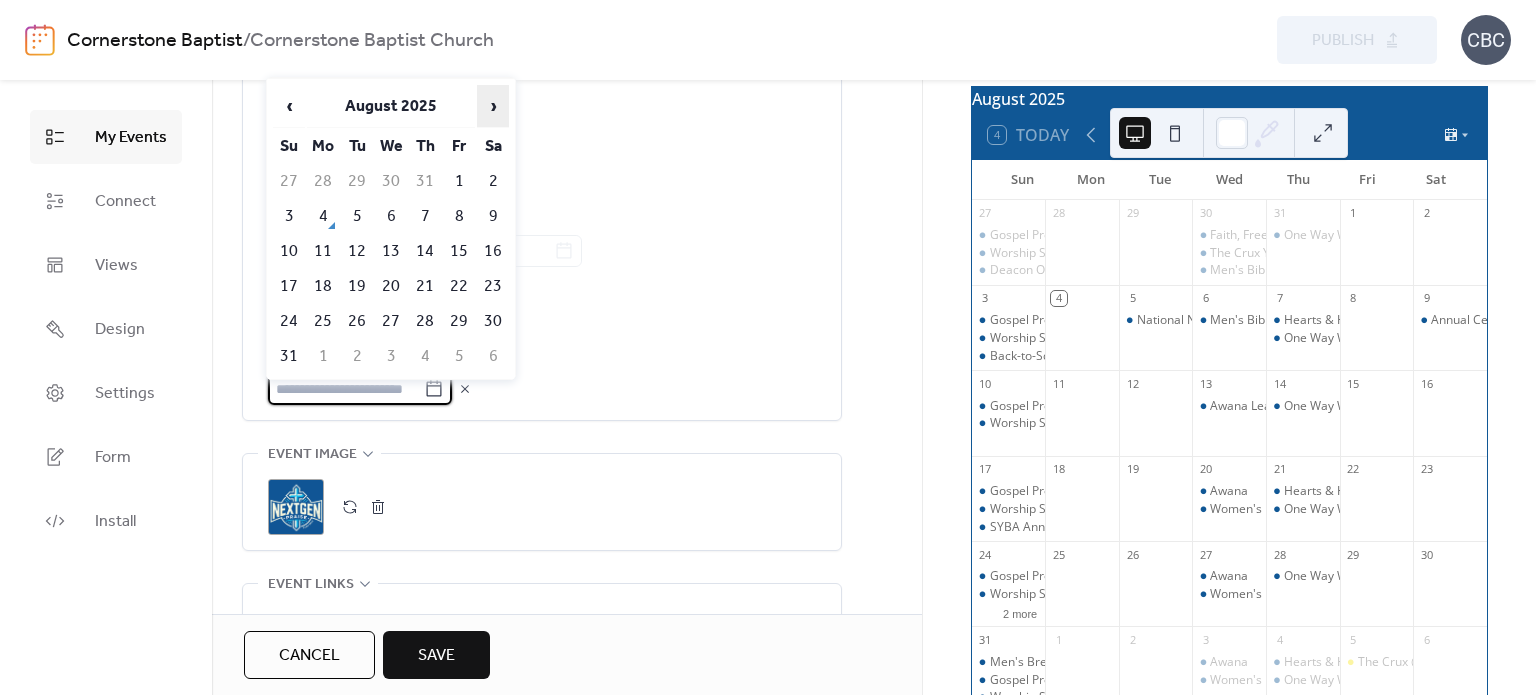 click on "›" at bounding box center [493, 106] 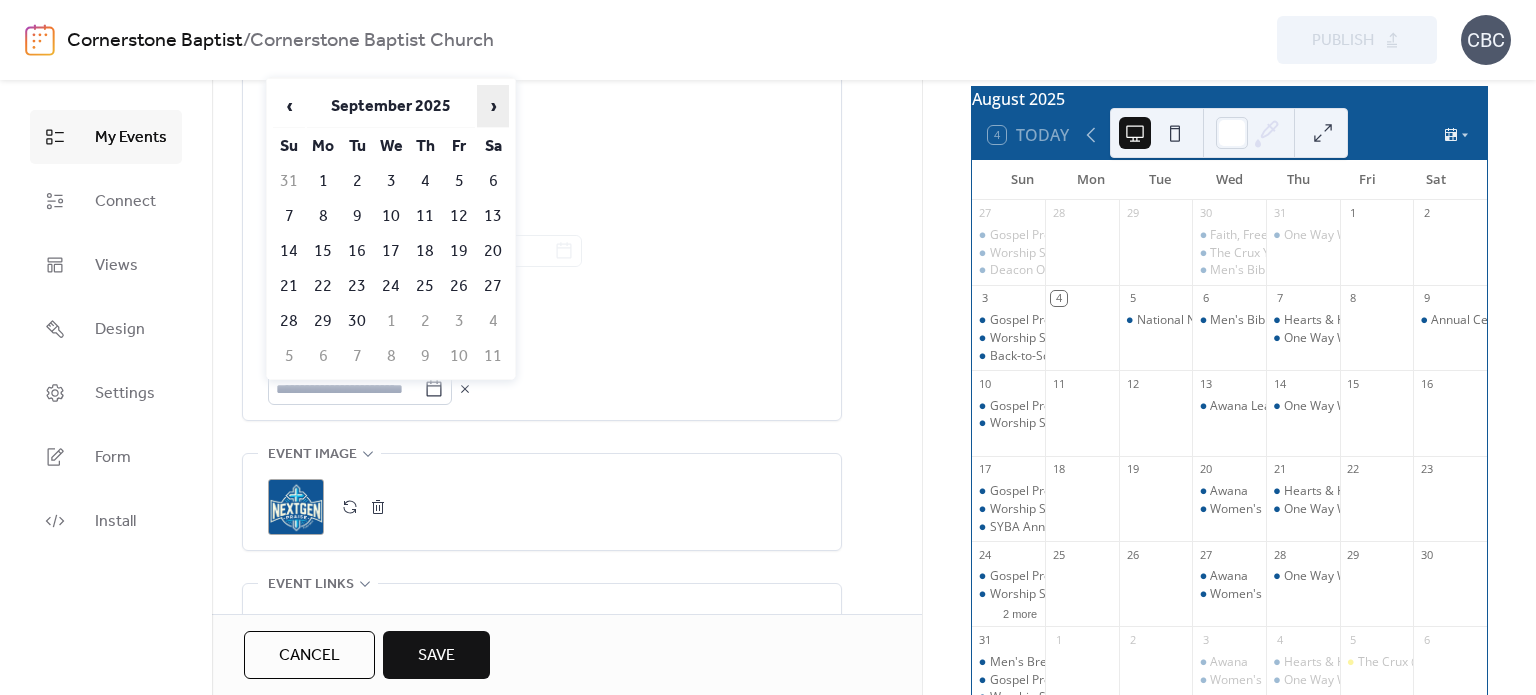 click on "›" at bounding box center (493, 106) 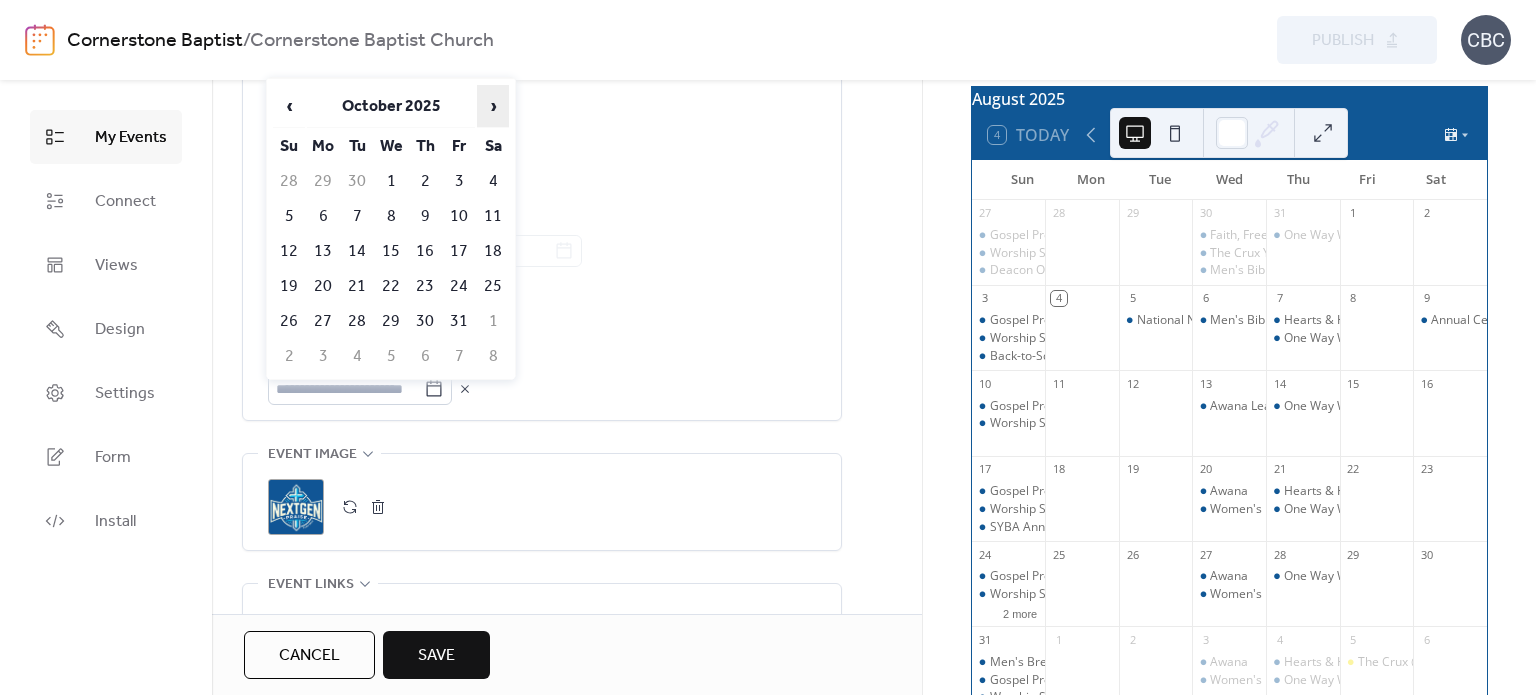 click on "›" at bounding box center (493, 106) 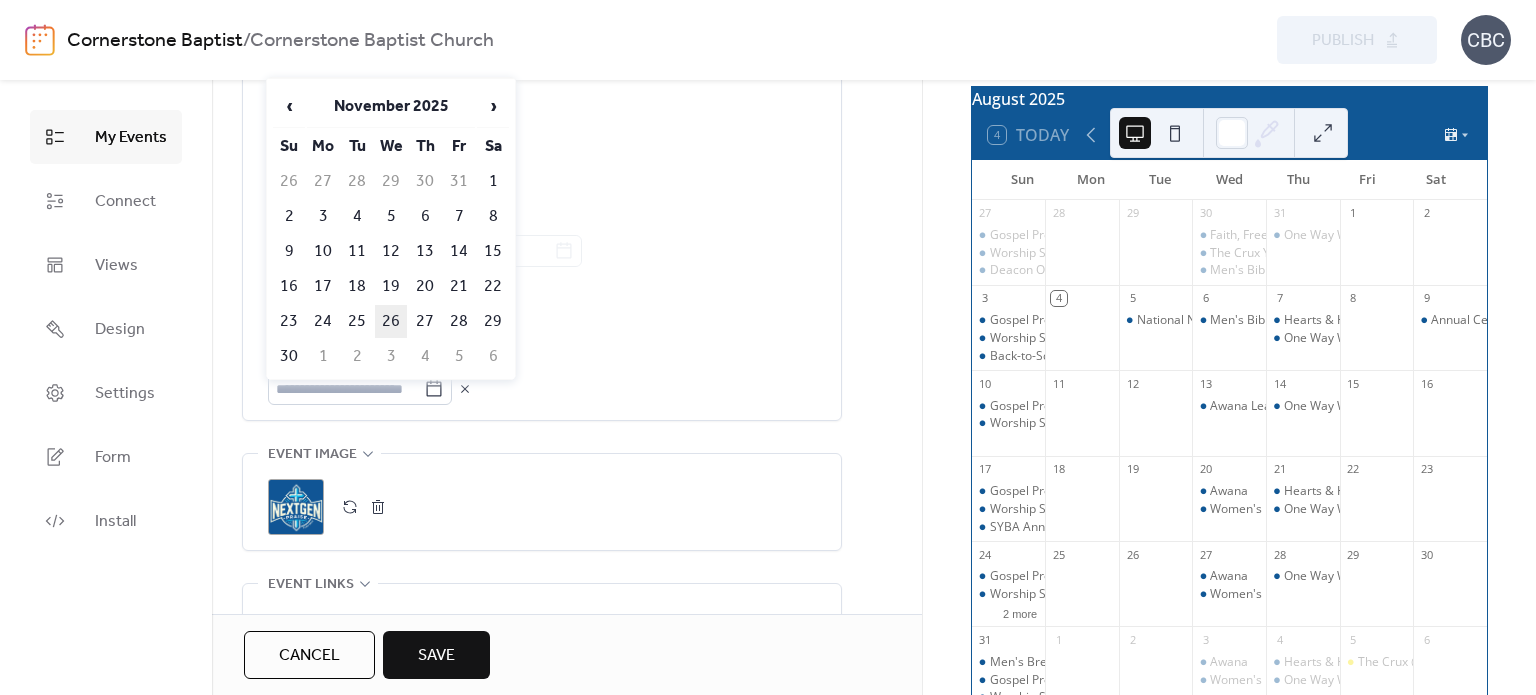 click on "26" at bounding box center (391, 321) 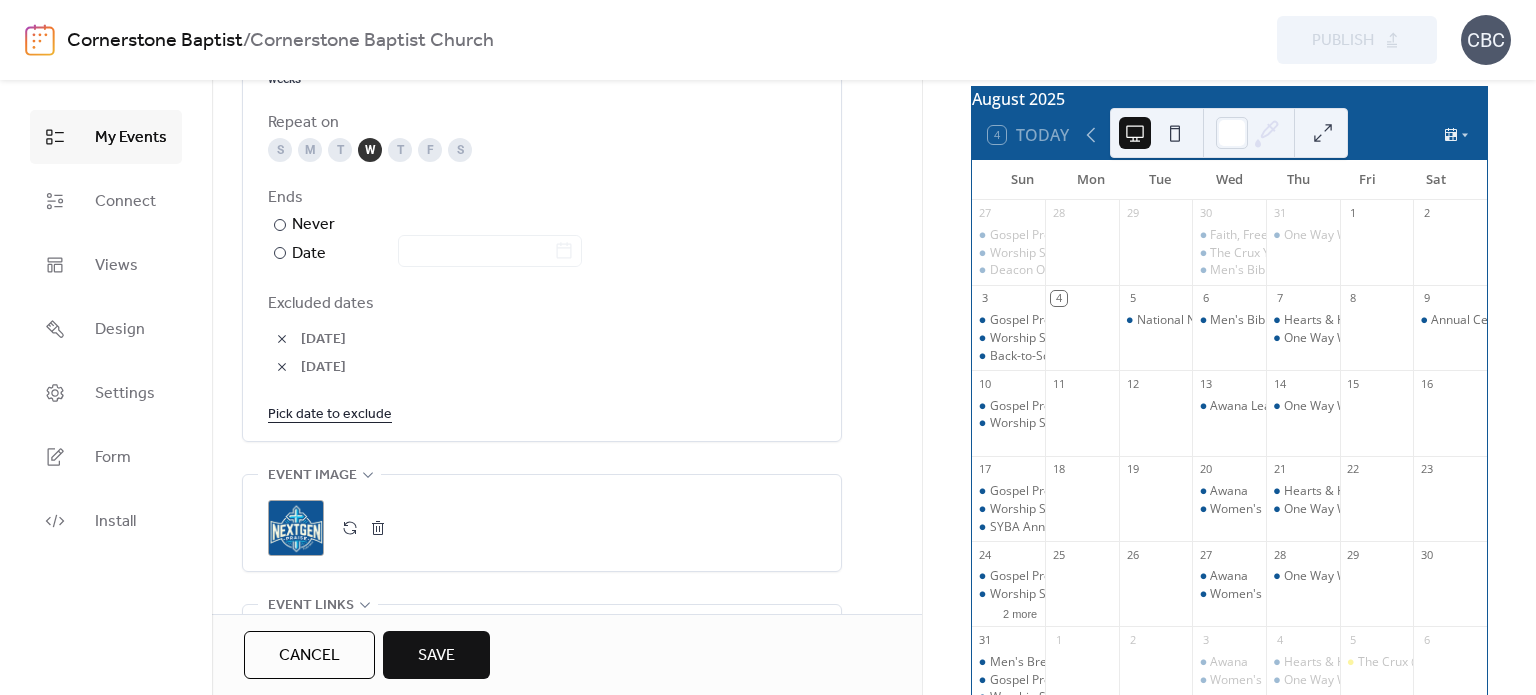 click on "Pick date to exclude" at bounding box center (330, 413) 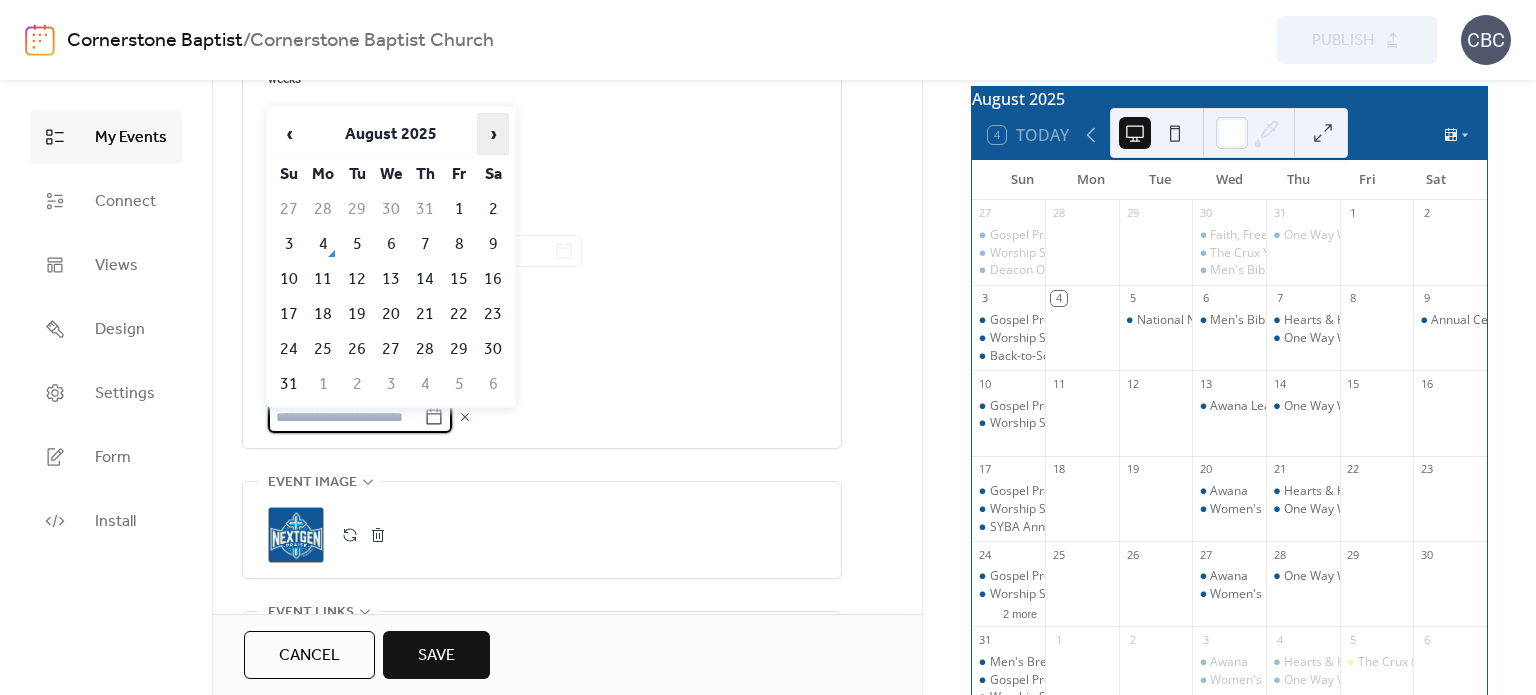 click on "›" at bounding box center [493, 134] 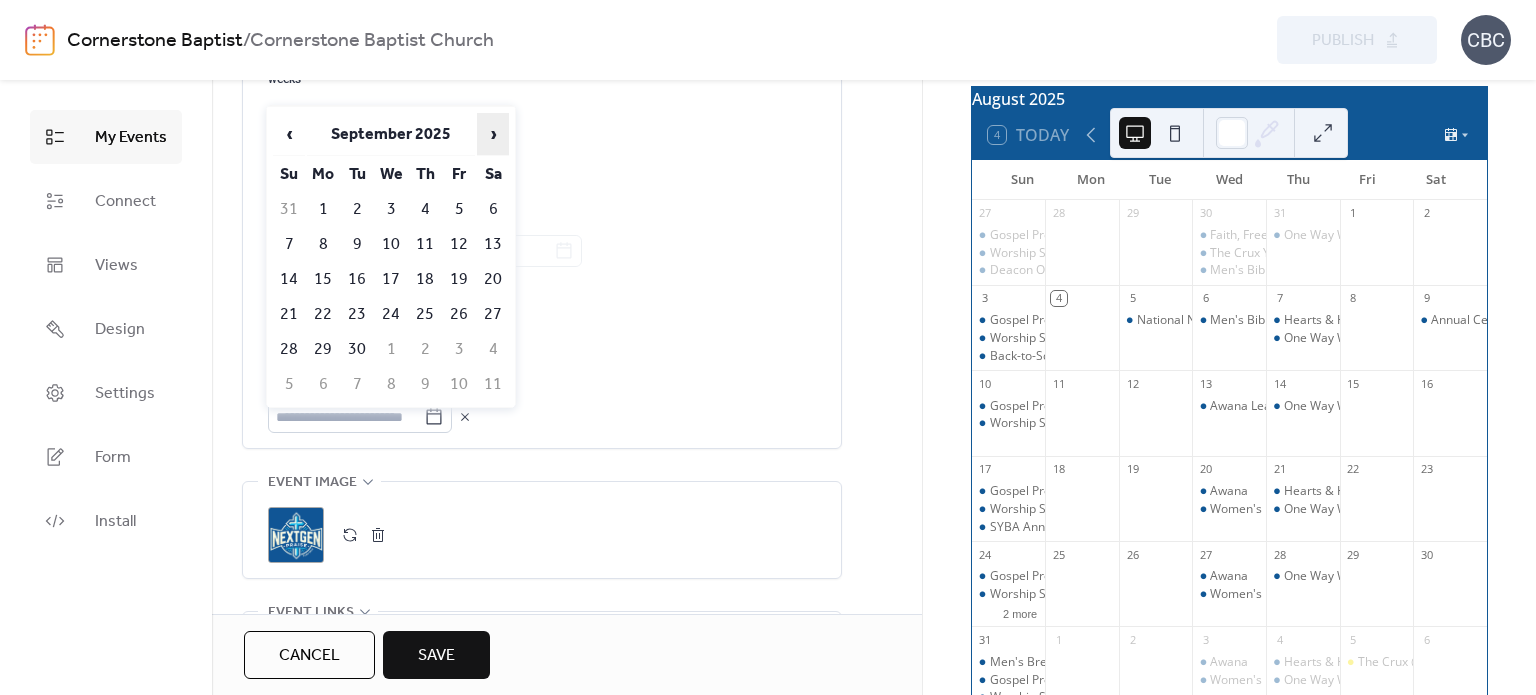click on "›" at bounding box center (493, 134) 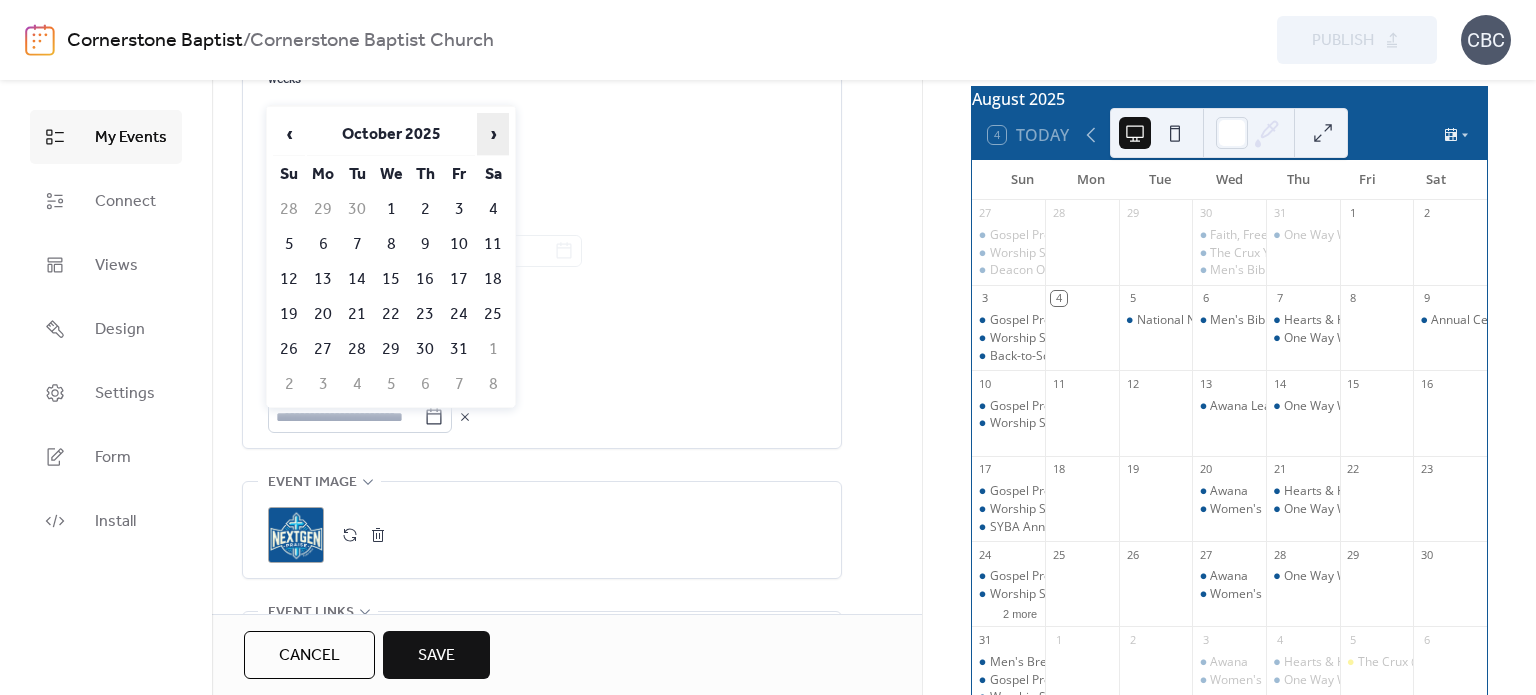 click on "›" at bounding box center [493, 134] 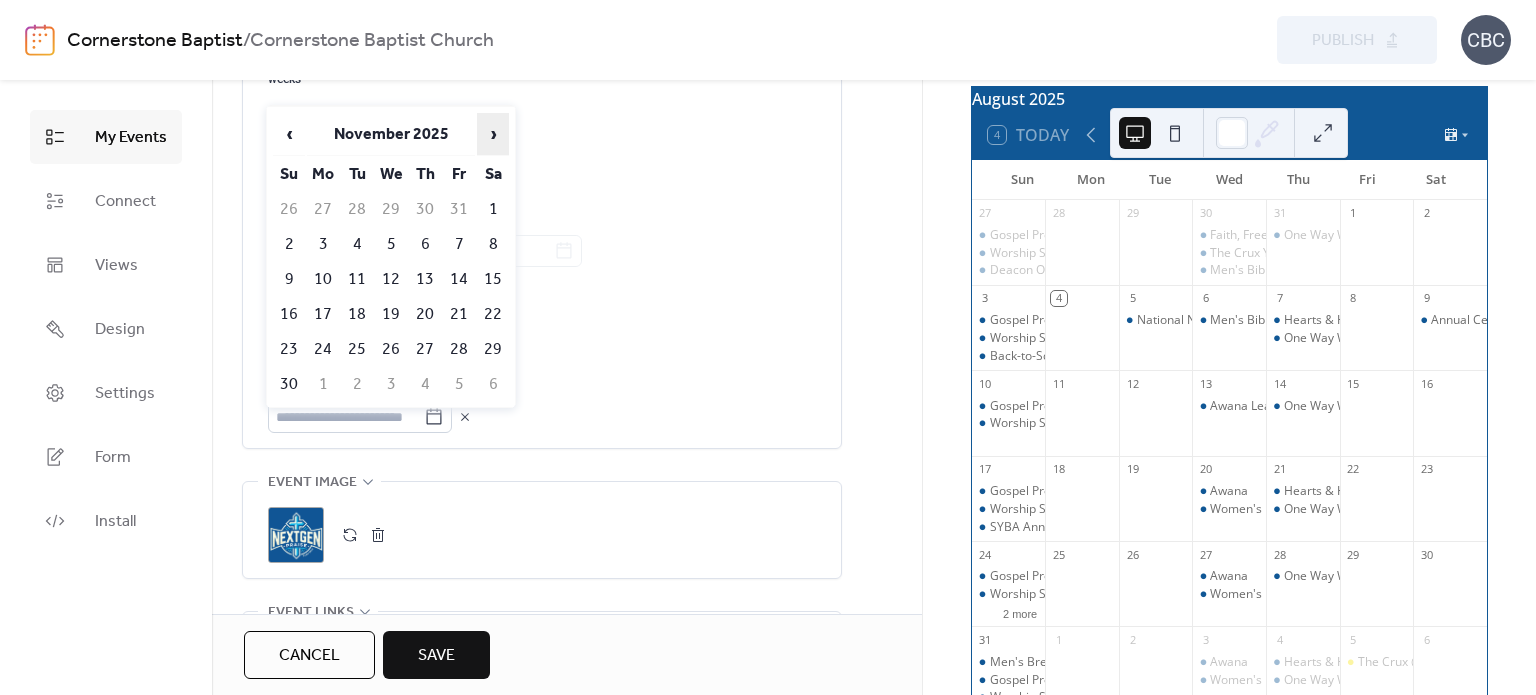 click on "›" at bounding box center [493, 134] 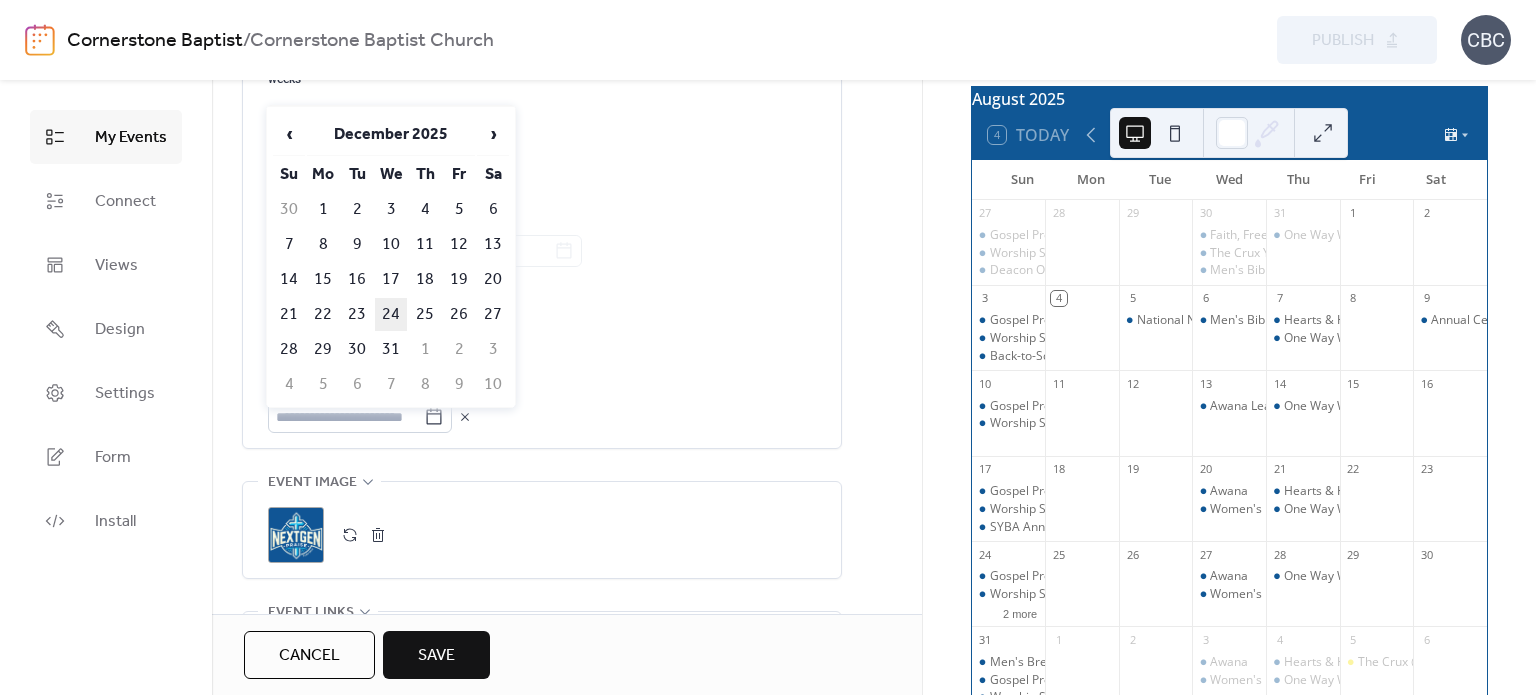 click on "24" at bounding box center [391, 314] 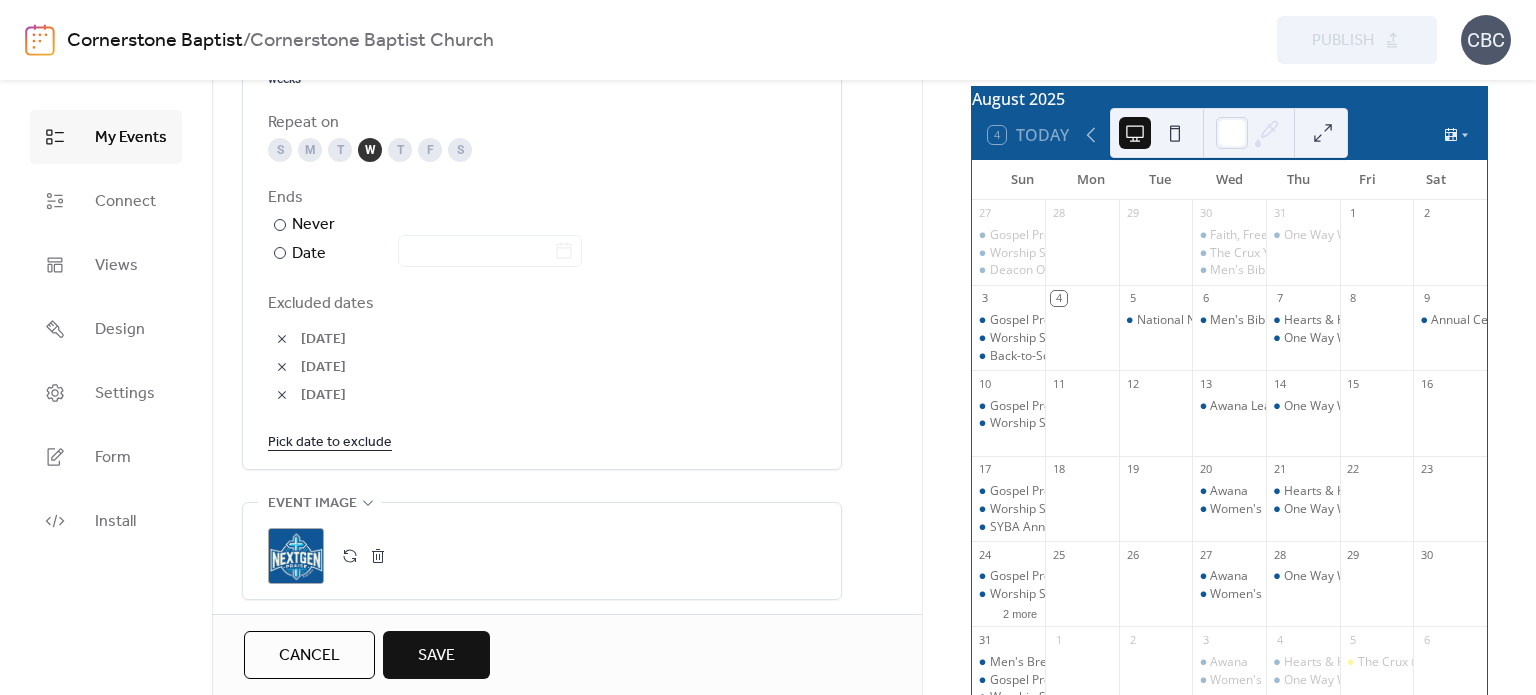 click on "Pick date to exclude" at bounding box center (330, 441) 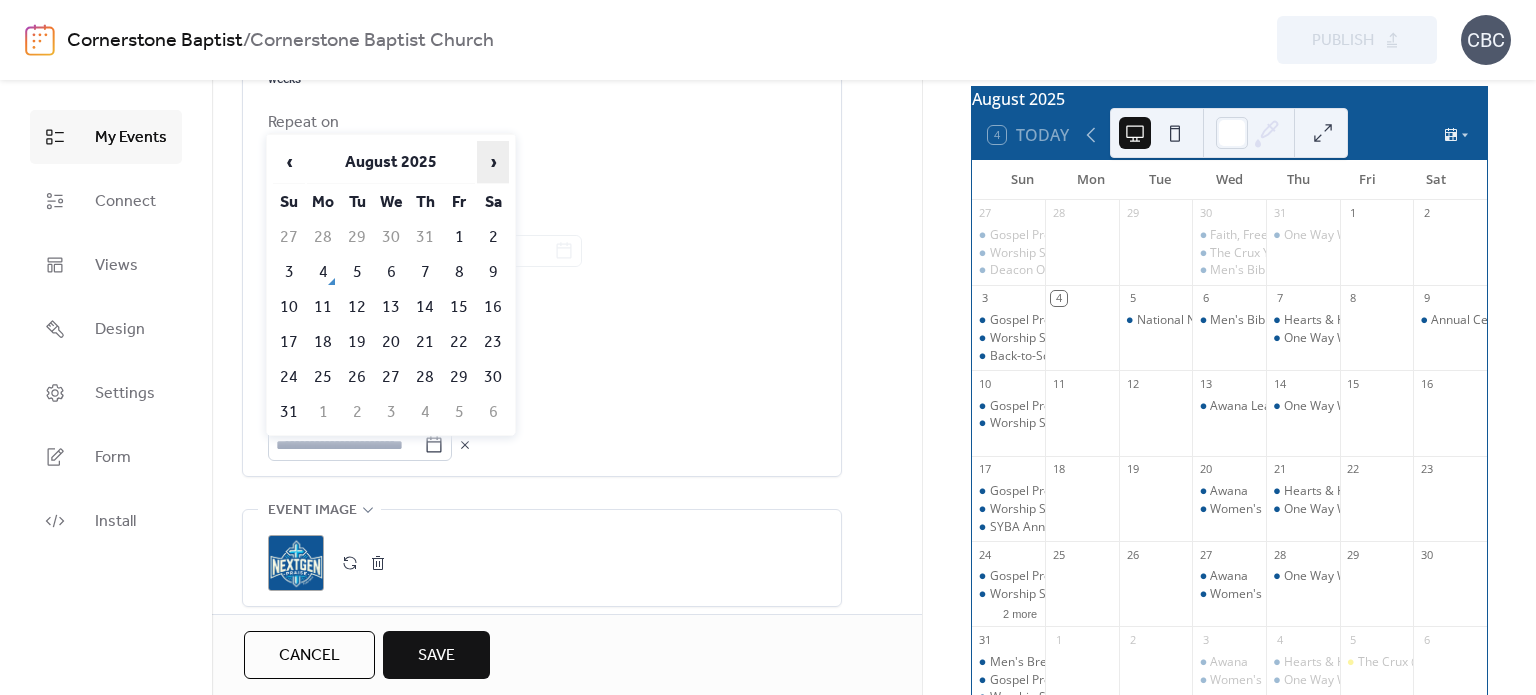 click on "›" at bounding box center (493, 162) 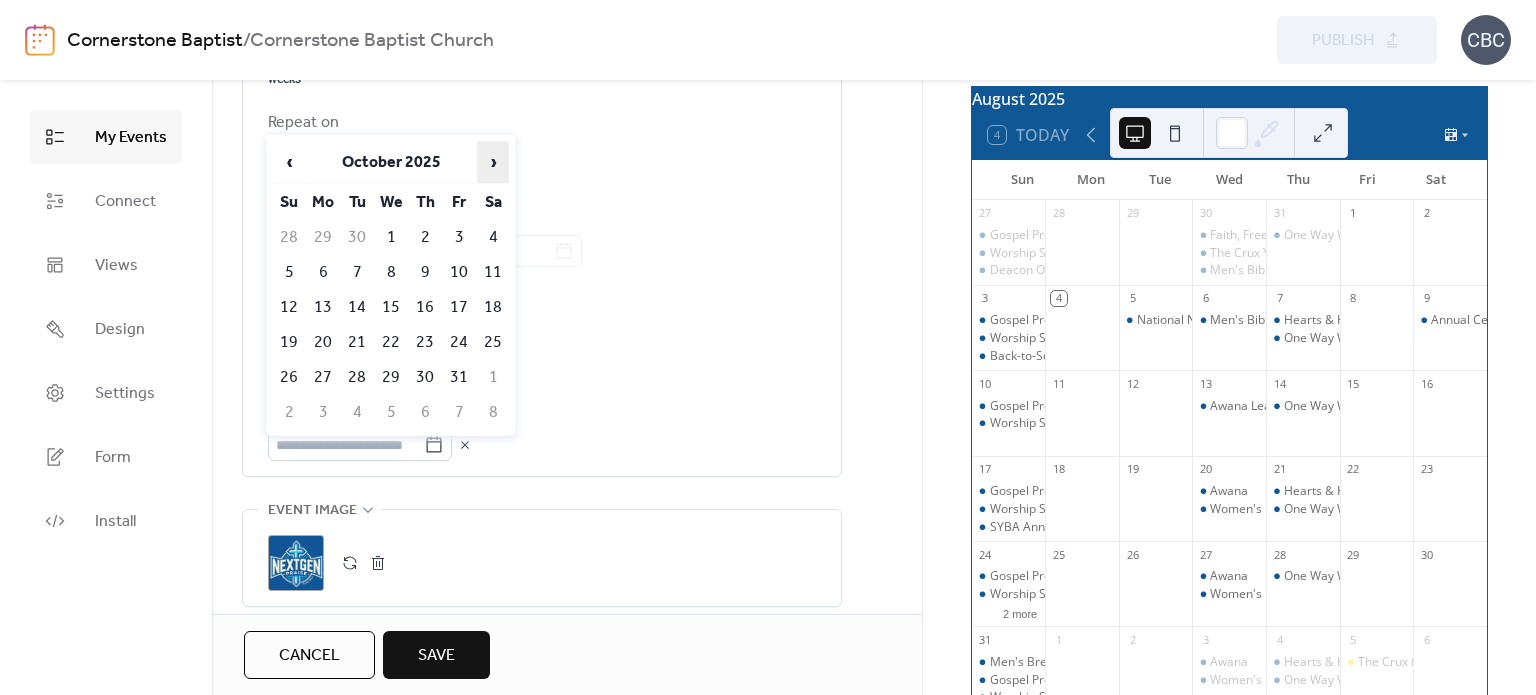 click on "›" at bounding box center (493, 162) 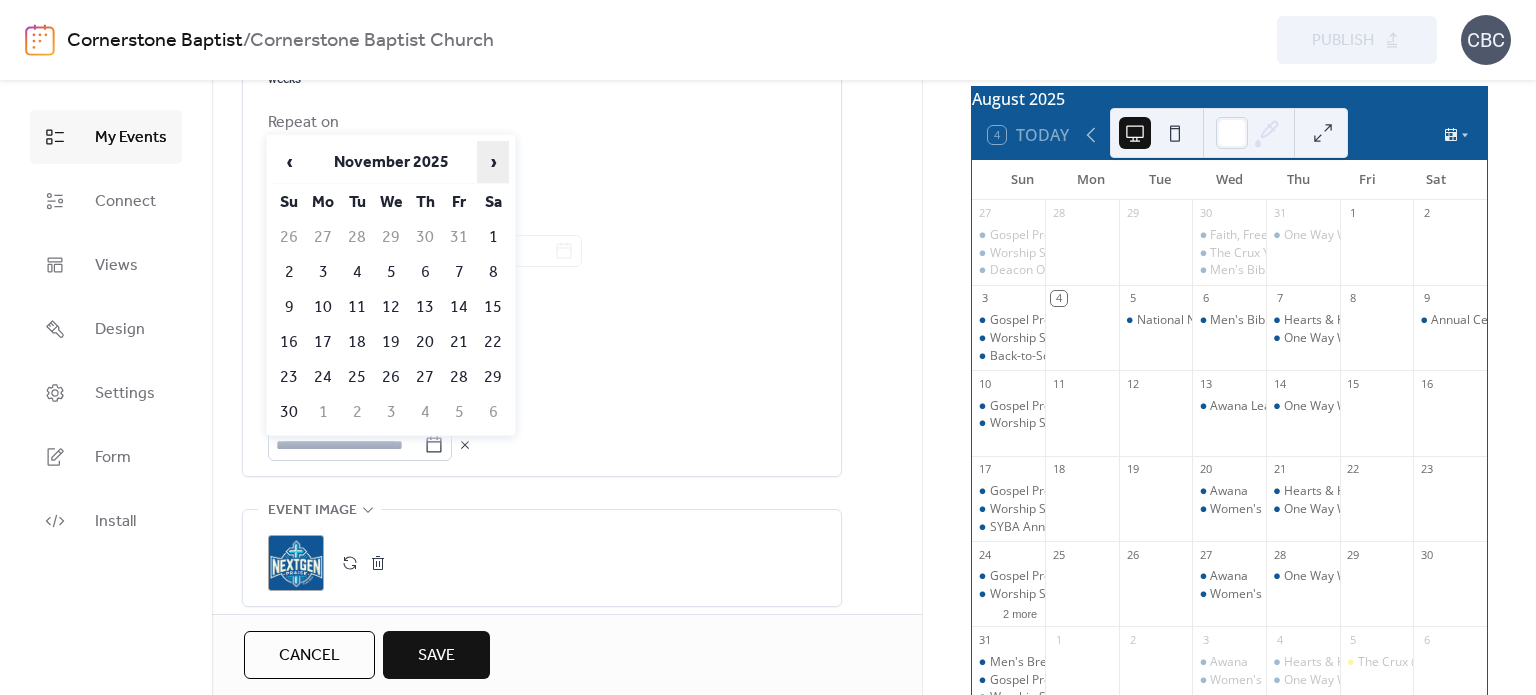 click on "›" at bounding box center (493, 162) 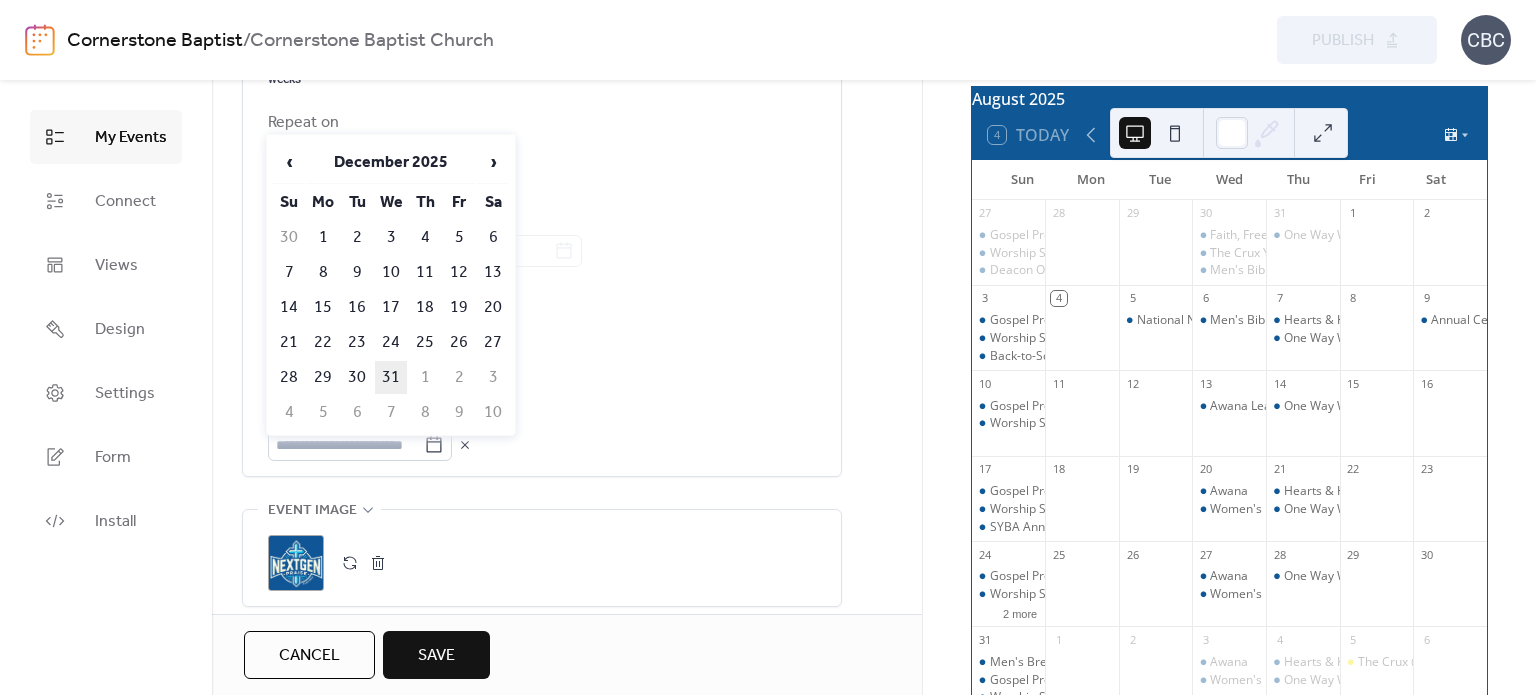 click on "31" at bounding box center [391, 377] 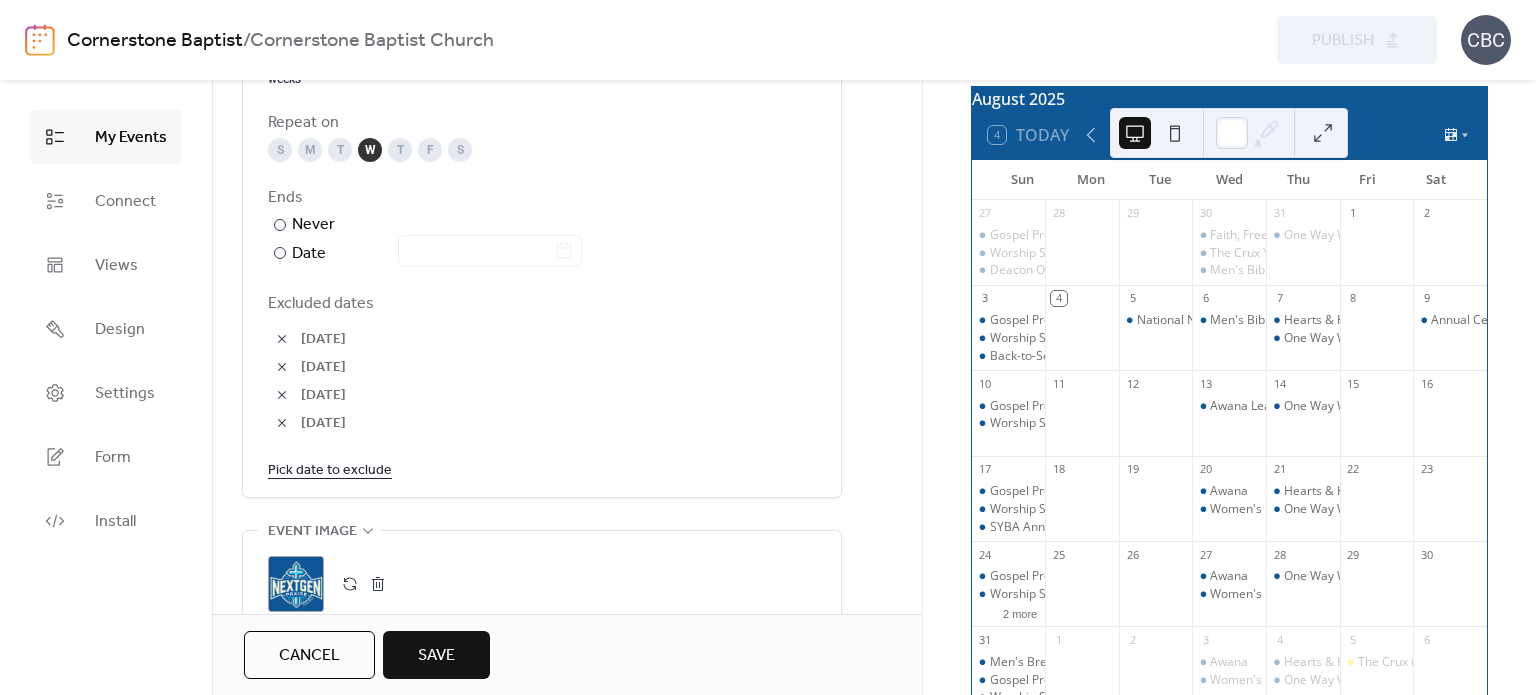 click on "Pick date to exclude" at bounding box center [330, 469] 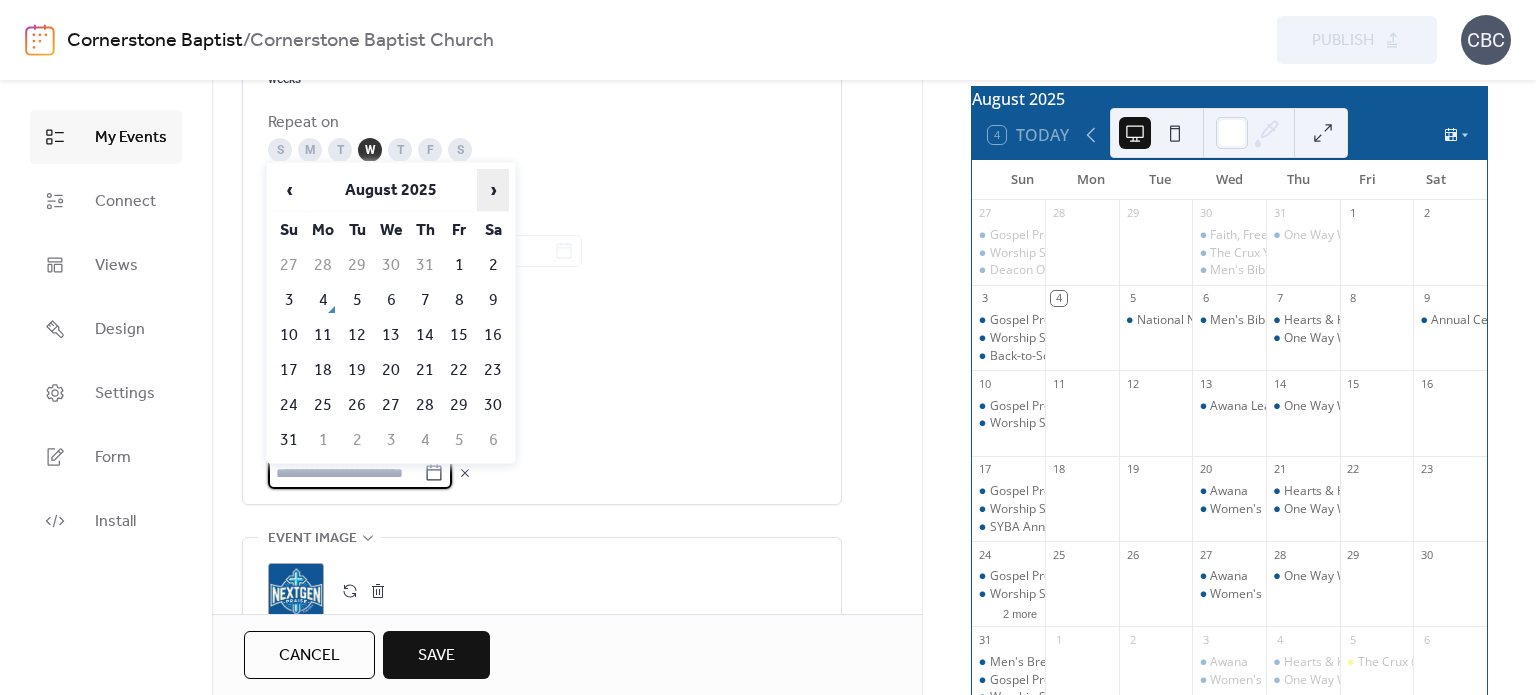 click on "›" at bounding box center (493, 190) 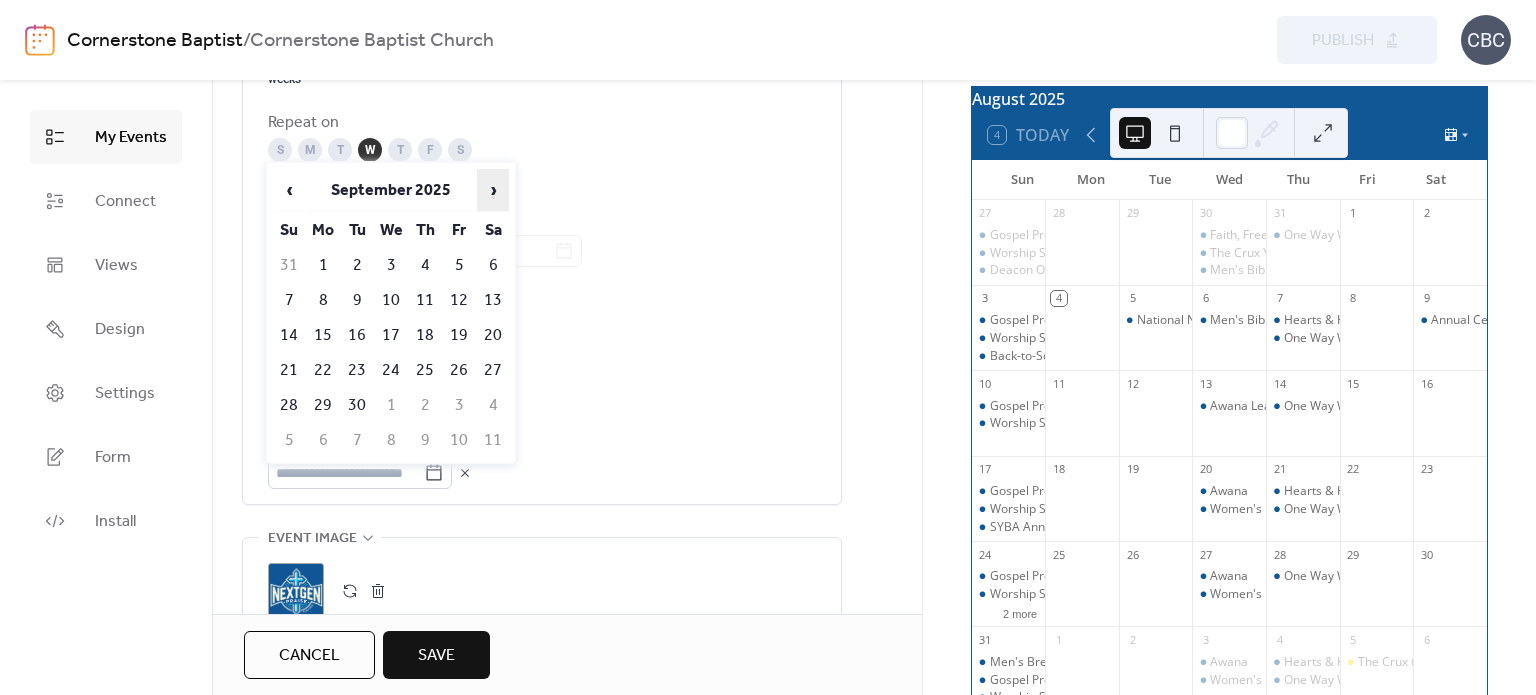 click on "›" at bounding box center [493, 190] 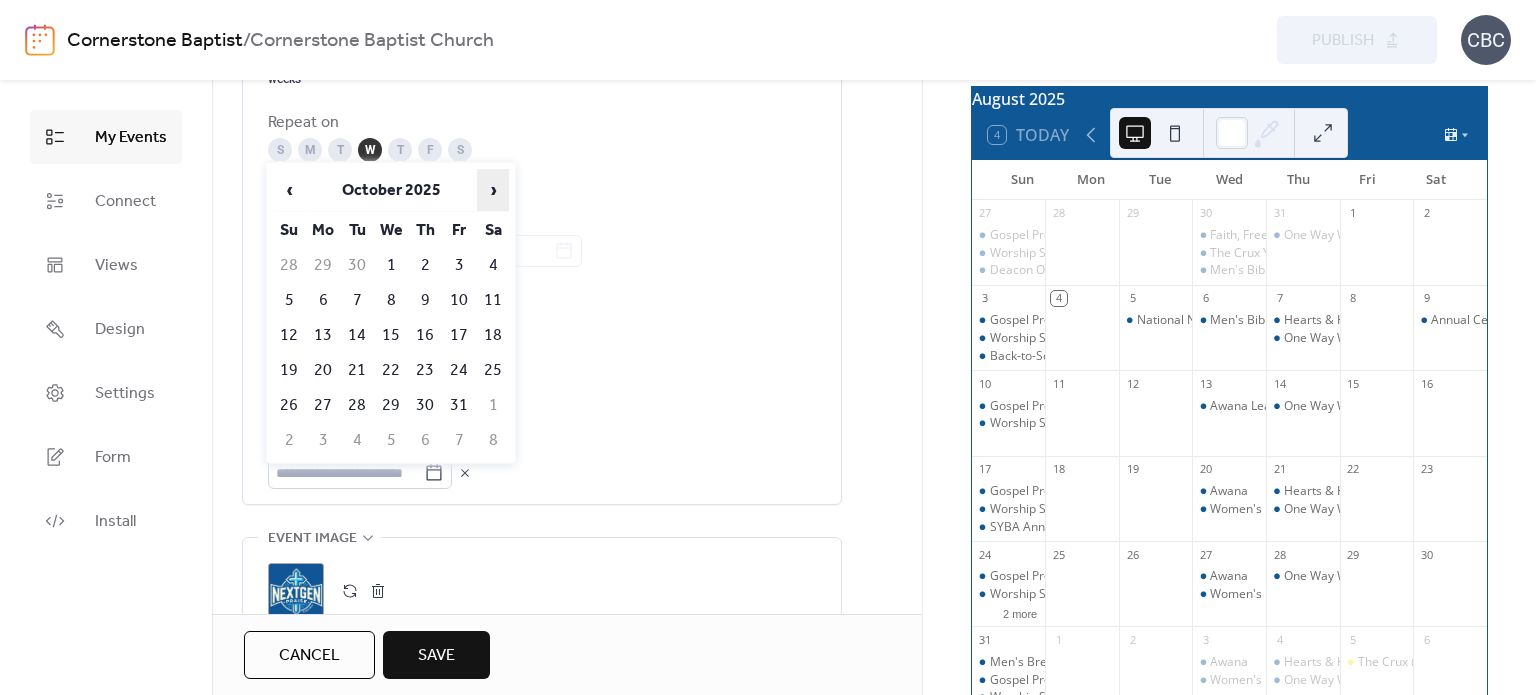 click on "›" at bounding box center (493, 190) 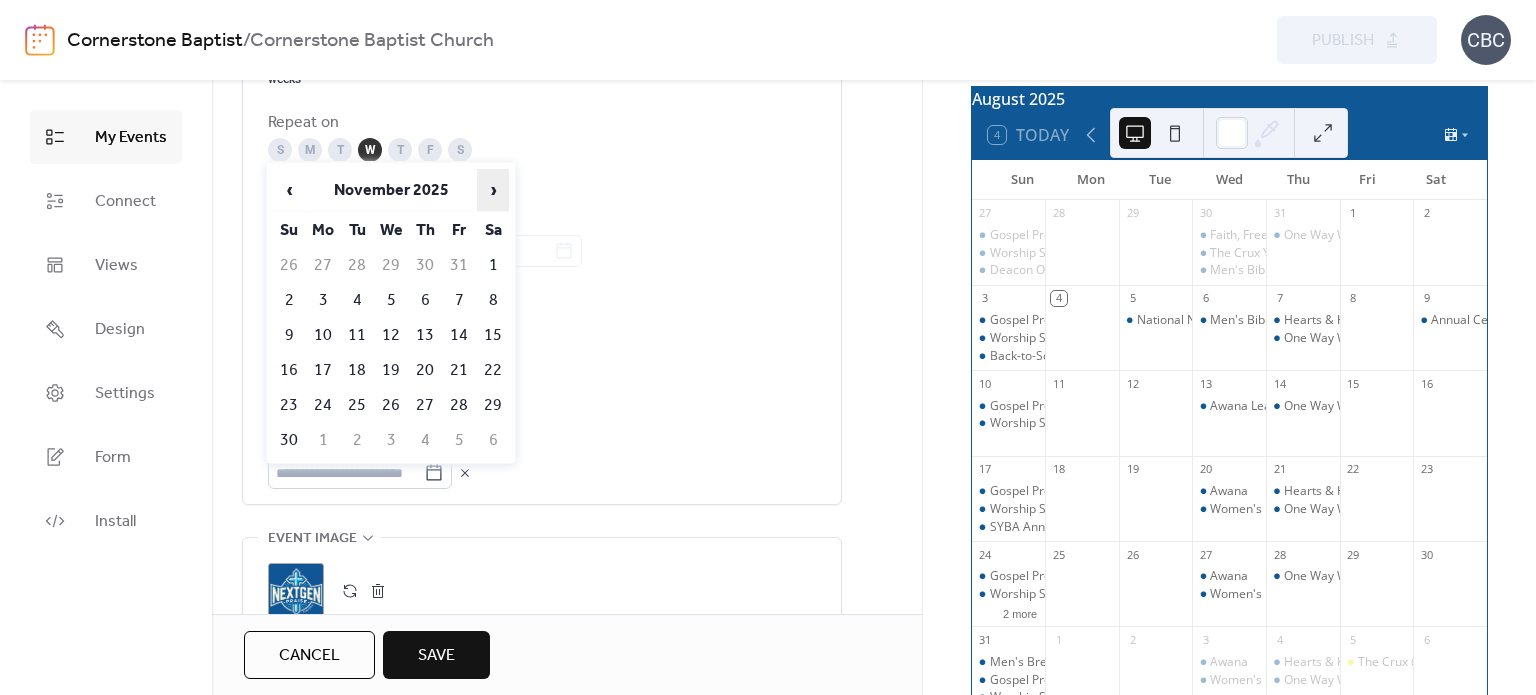 click on "›" at bounding box center (493, 190) 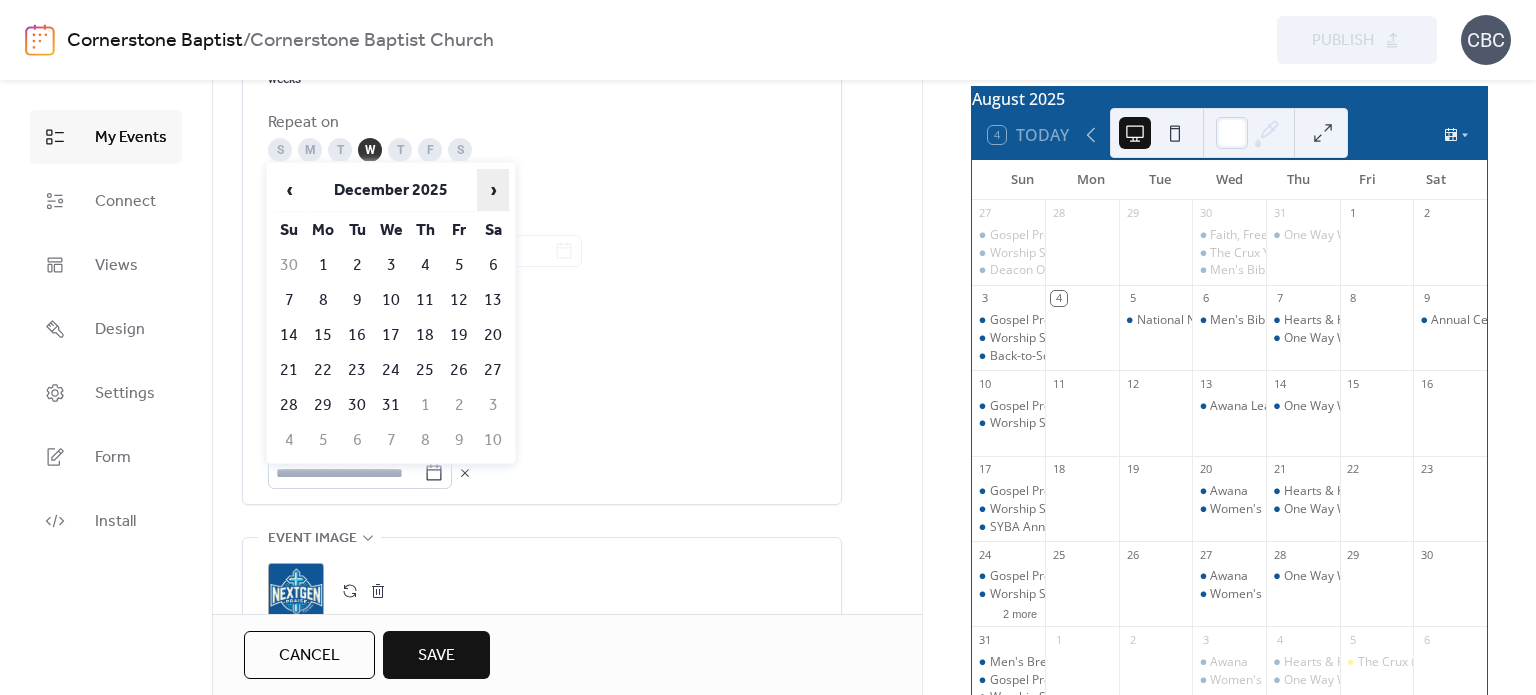 click on "›" at bounding box center (493, 190) 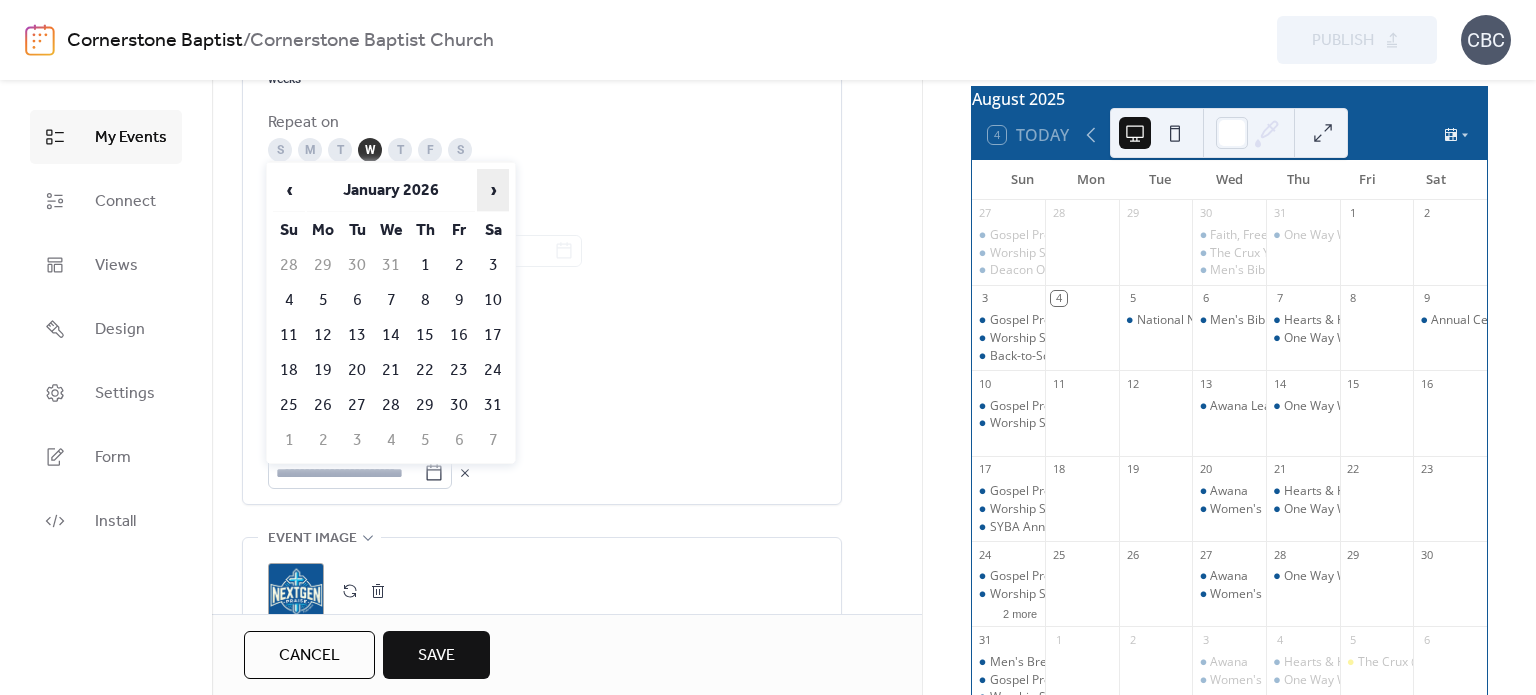 click on "›" at bounding box center (493, 190) 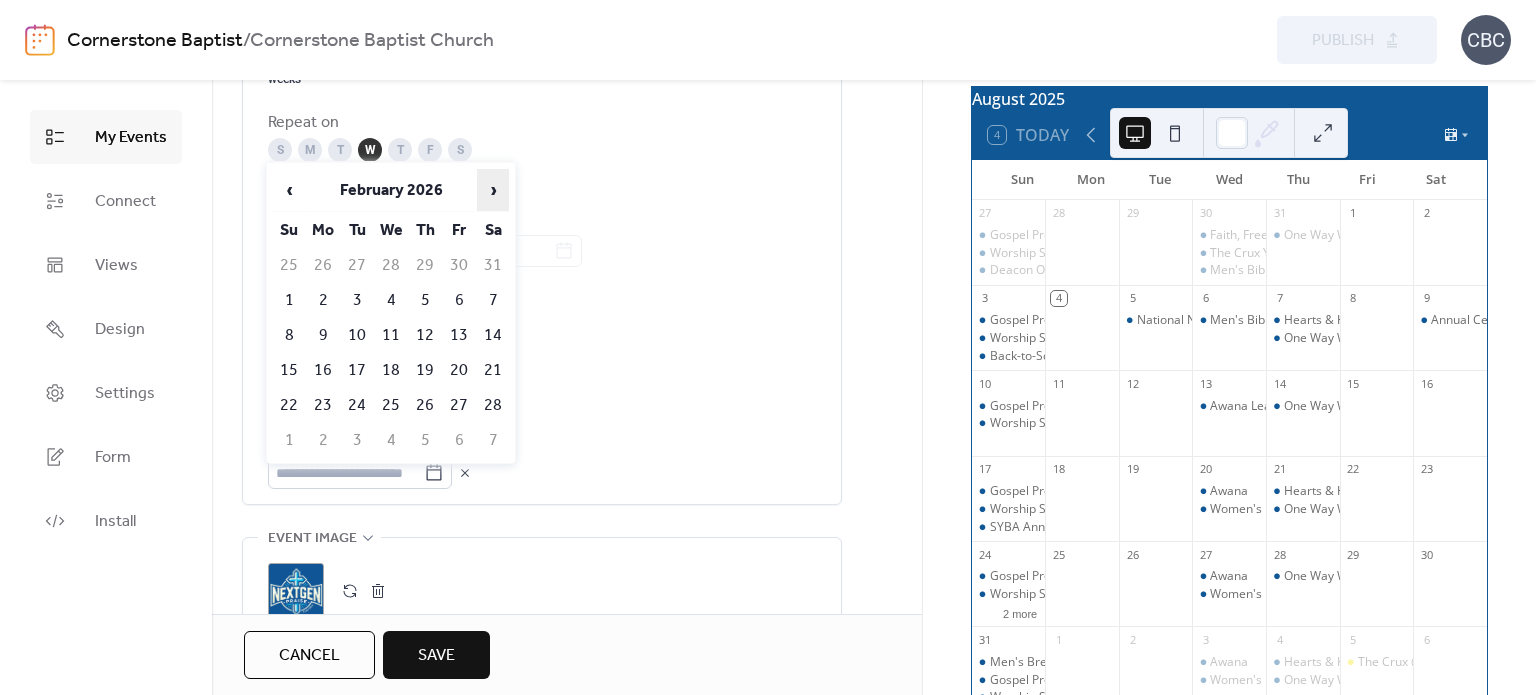 click on "›" at bounding box center [493, 190] 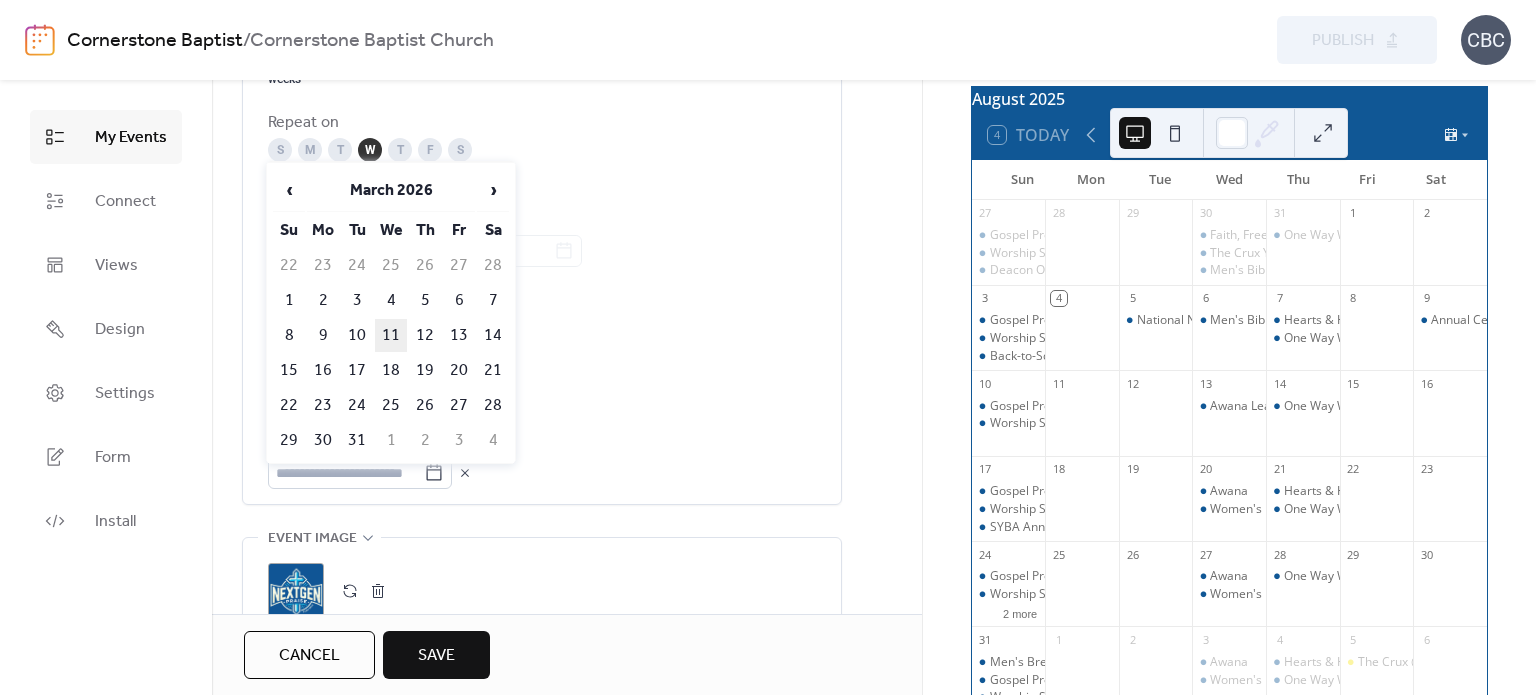 click on "11" at bounding box center (391, 335) 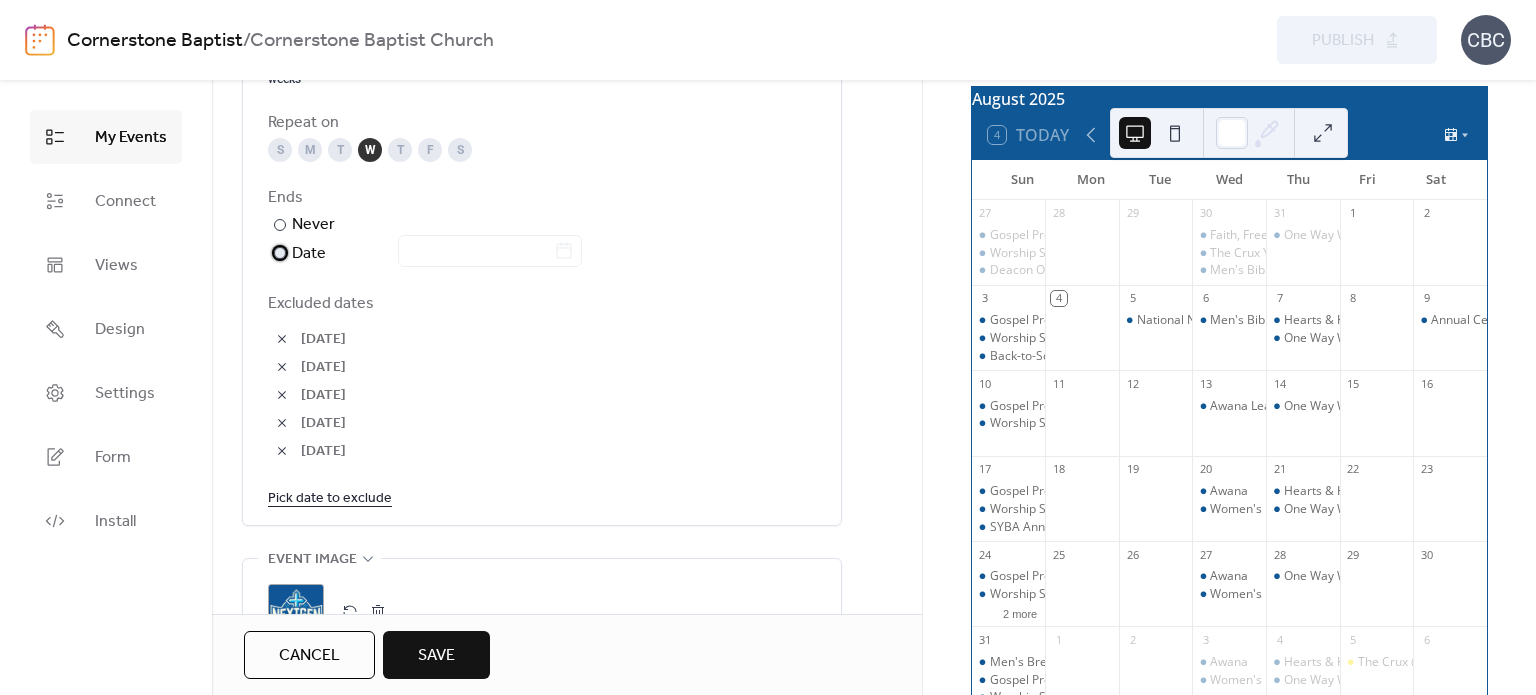 click at bounding box center (280, 253) 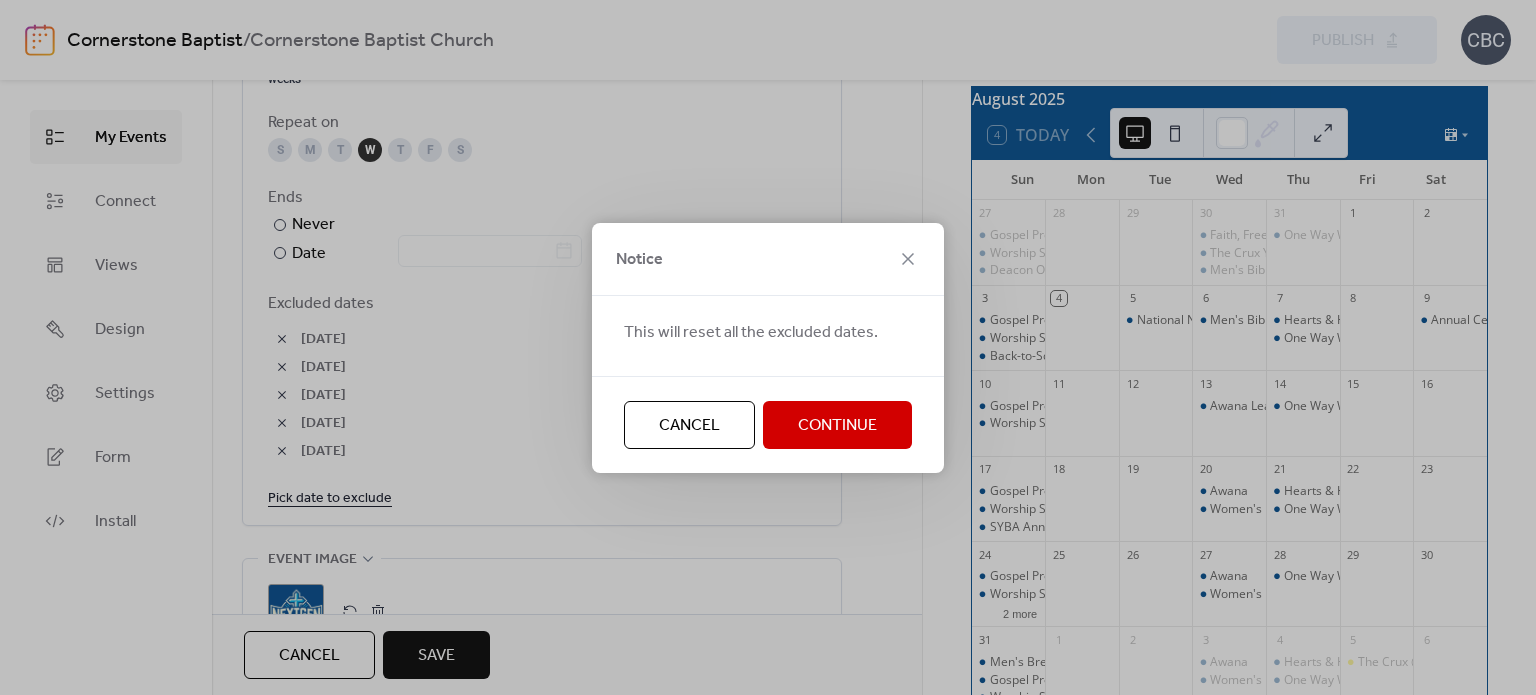 click on "Continue" at bounding box center (837, 426) 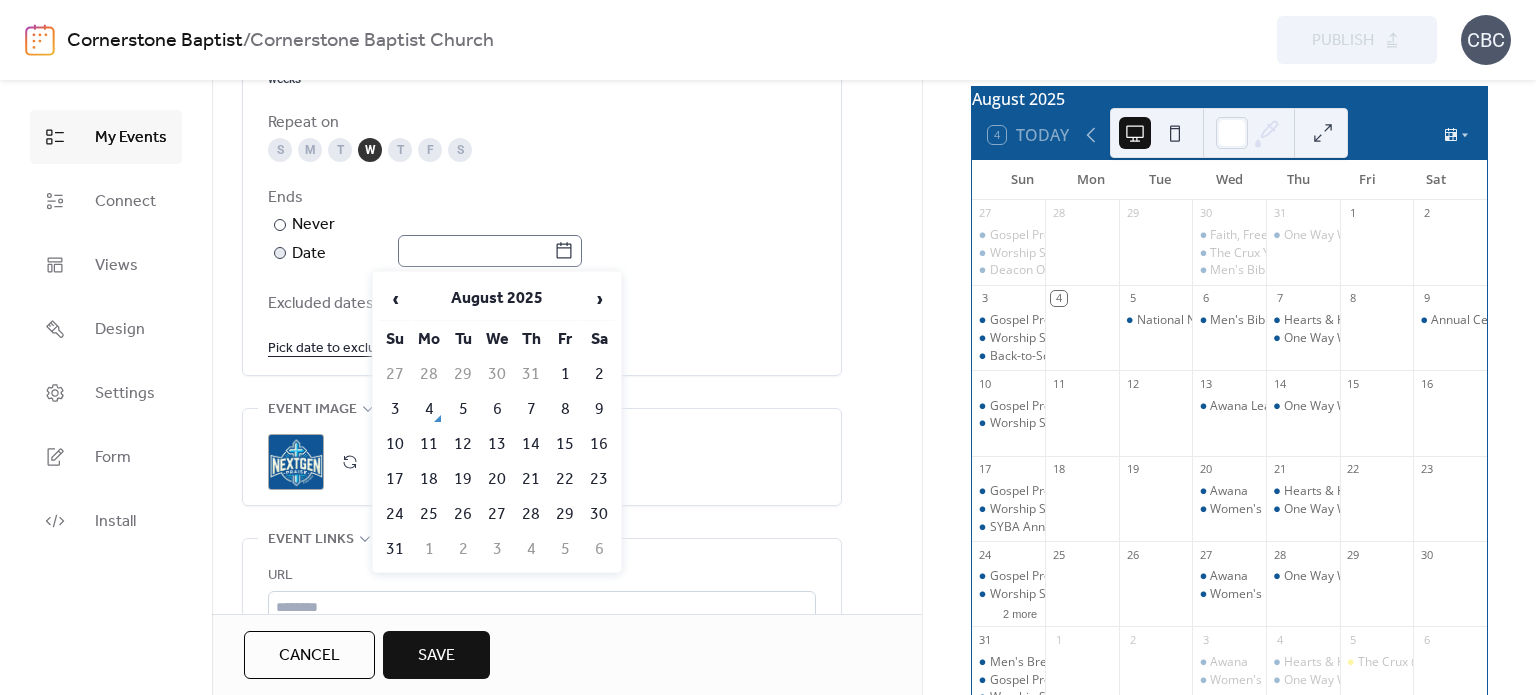 click 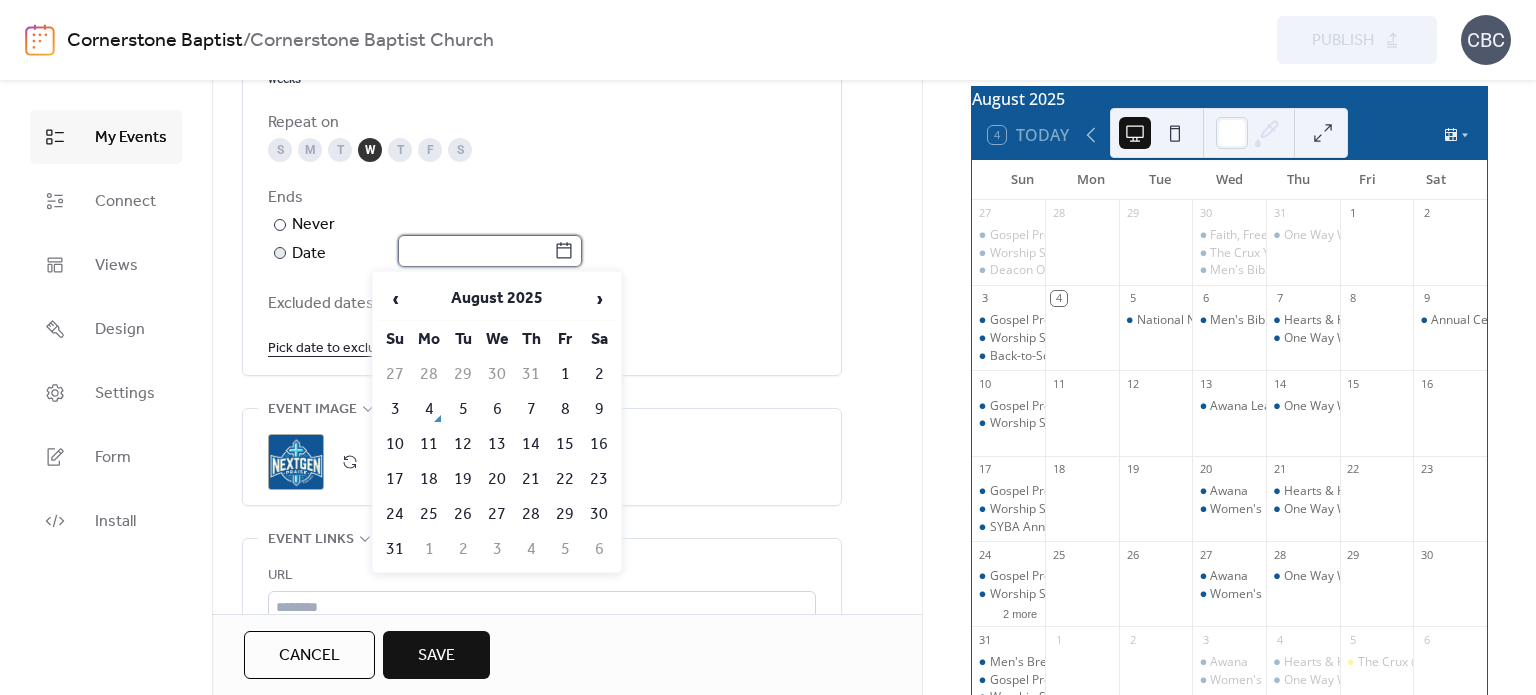 click at bounding box center (476, 251) 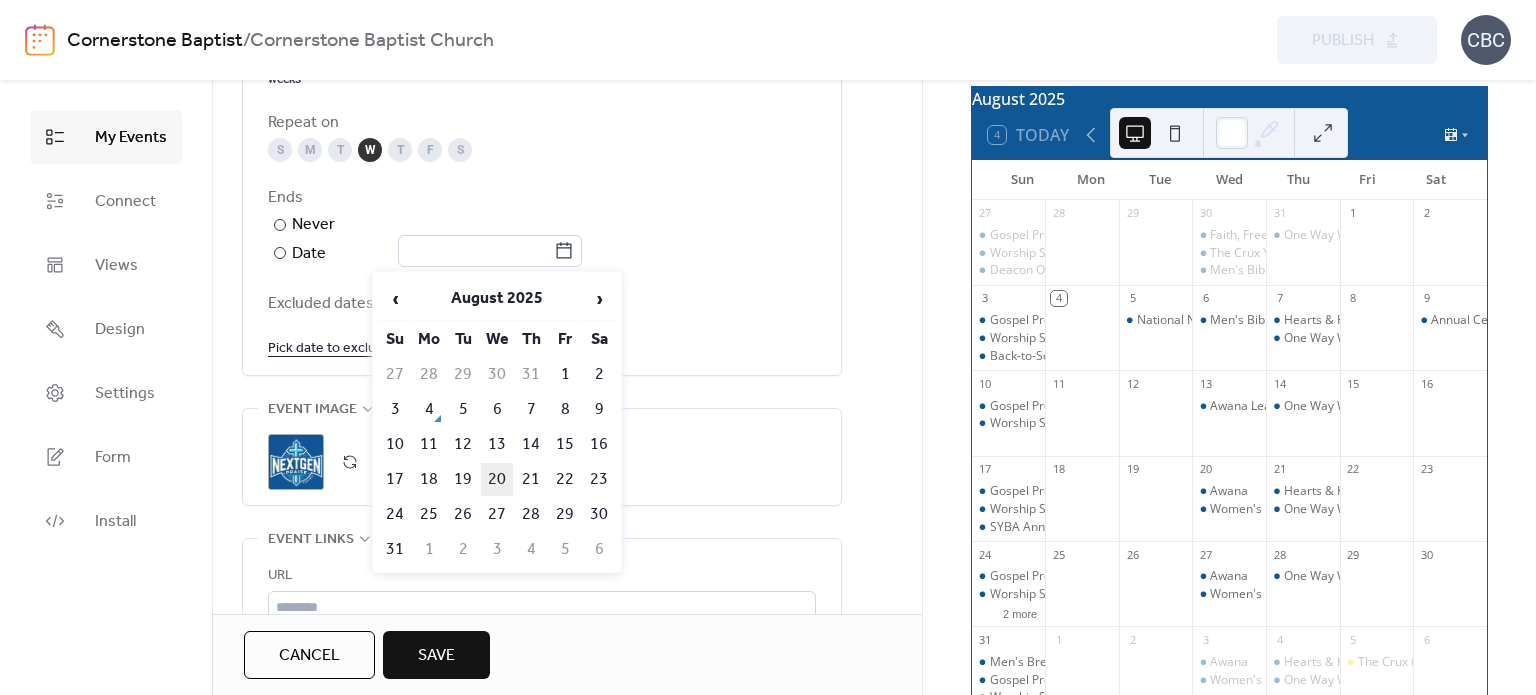 click on "20" at bounding box center (497, 479) 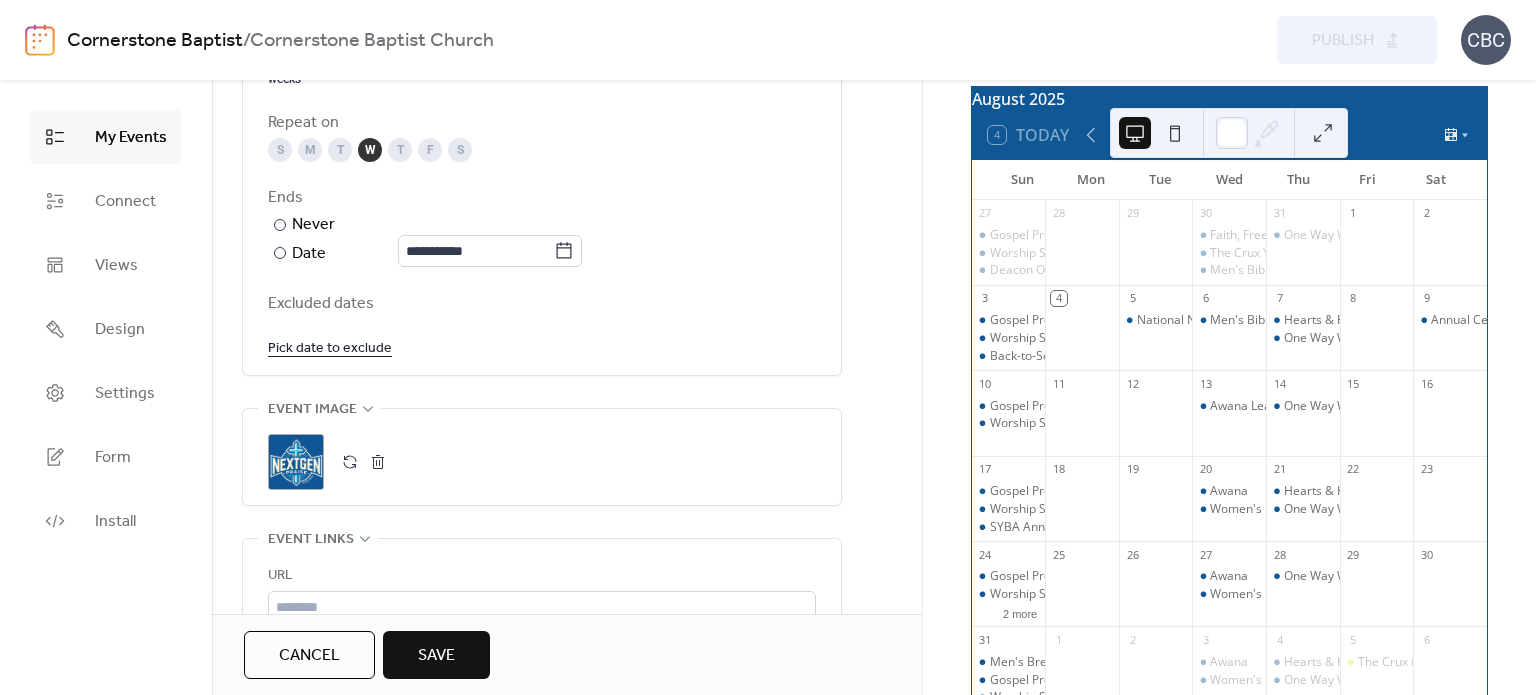 click on "Pick date to exclude" at bounding box center [330, 347] 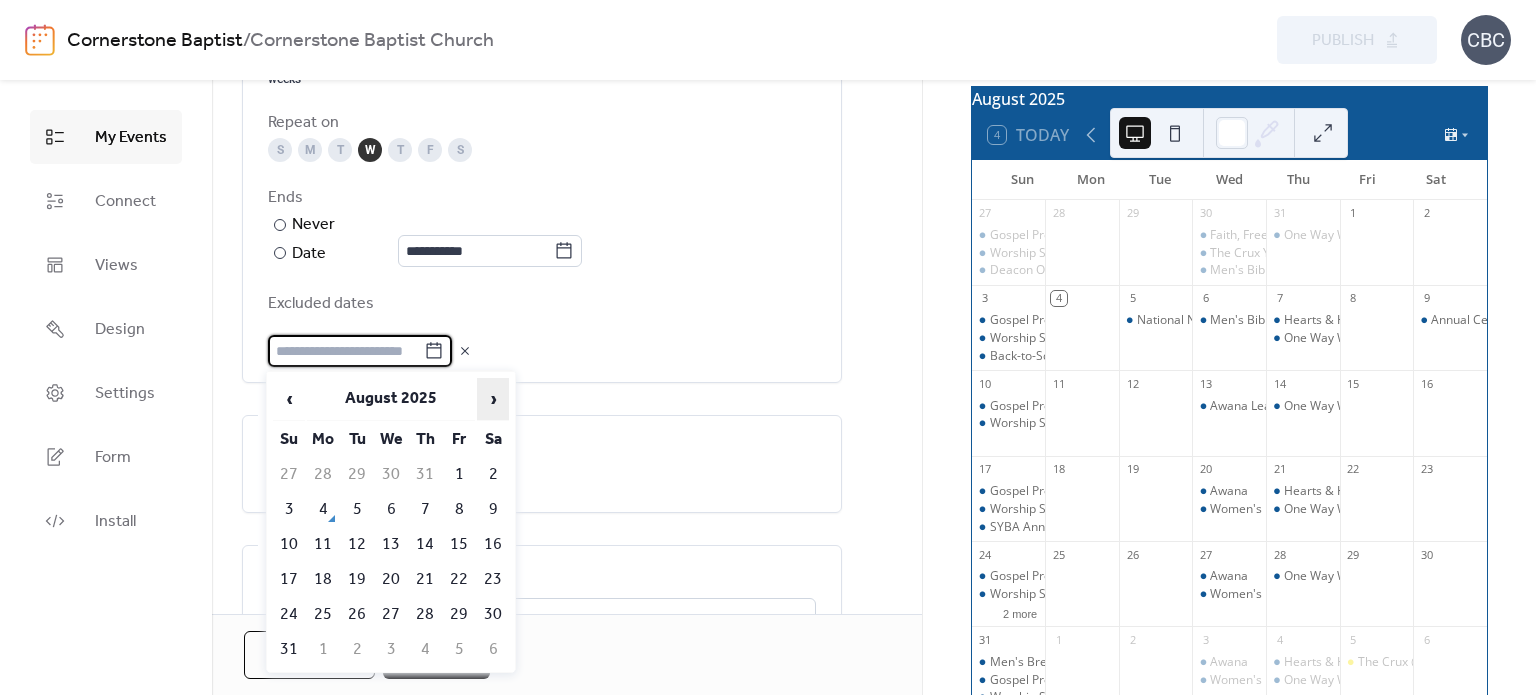 click on "›" at bounding box center [493, 399] 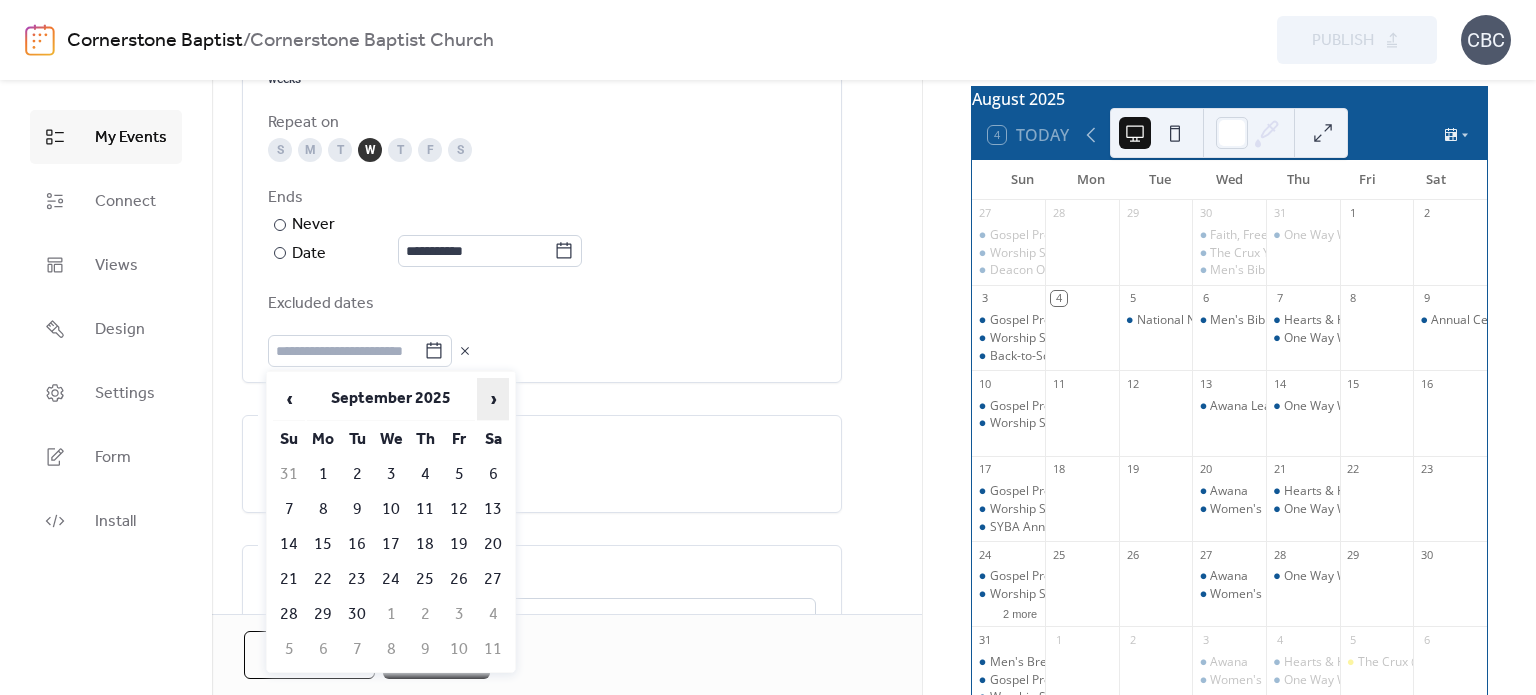 click on "›" at bounding box center (493, 399) 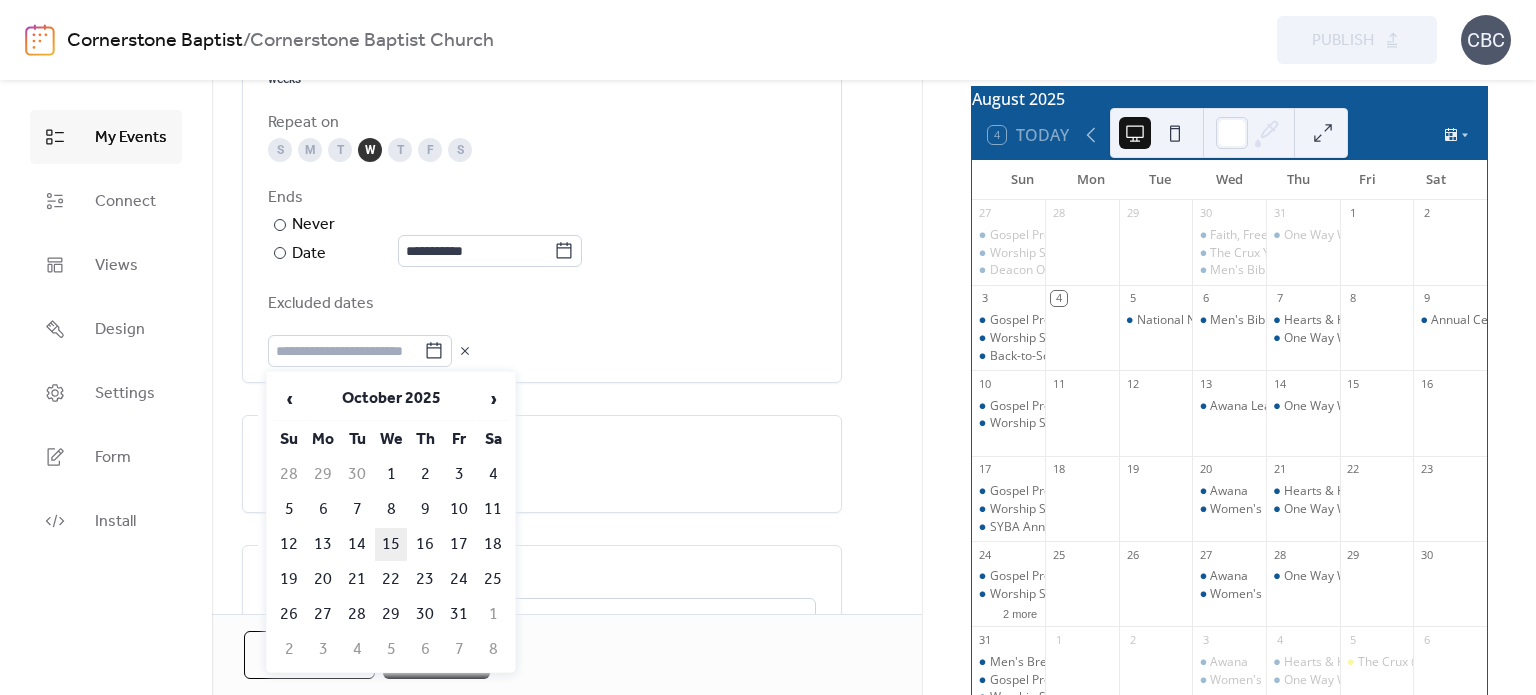 click on "15" at bounding box center [391, 544] 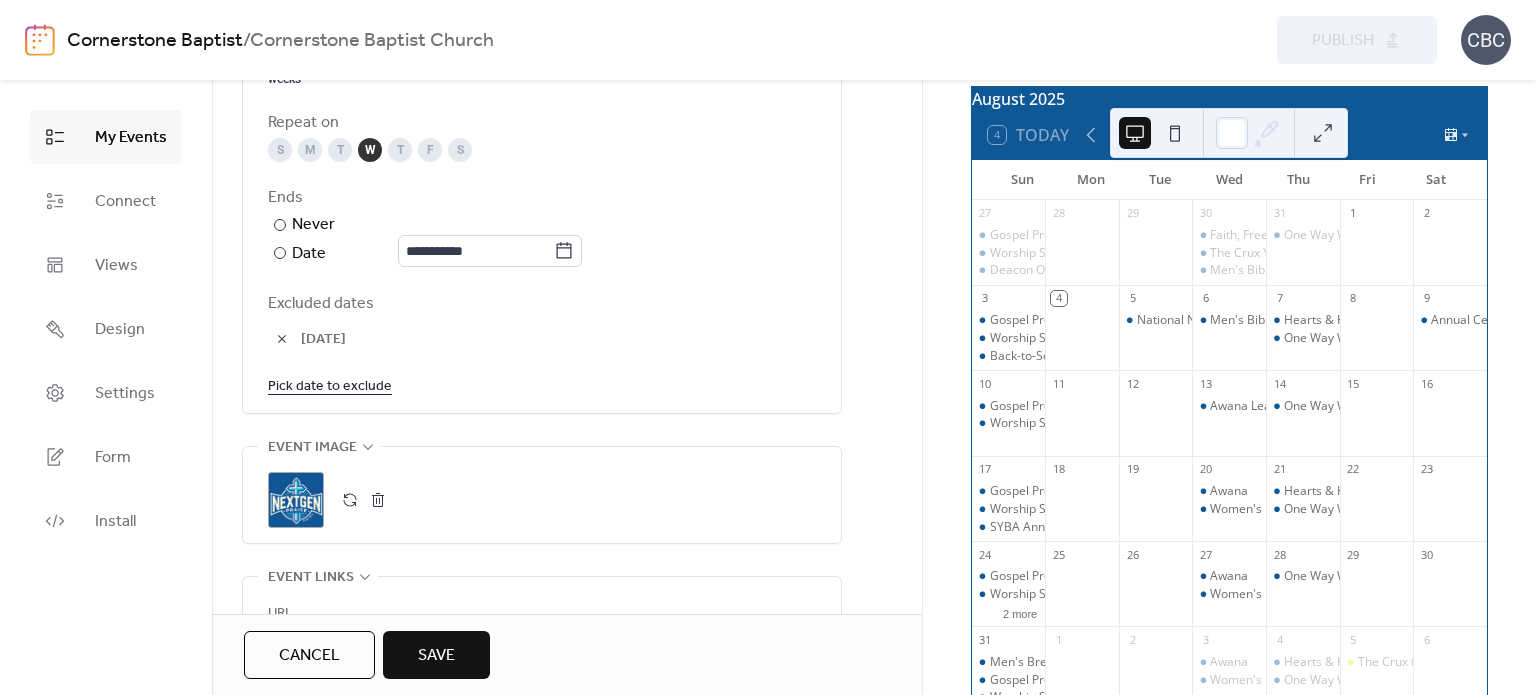 click on "Pick date to exclude" at bounding box center [330, 385] 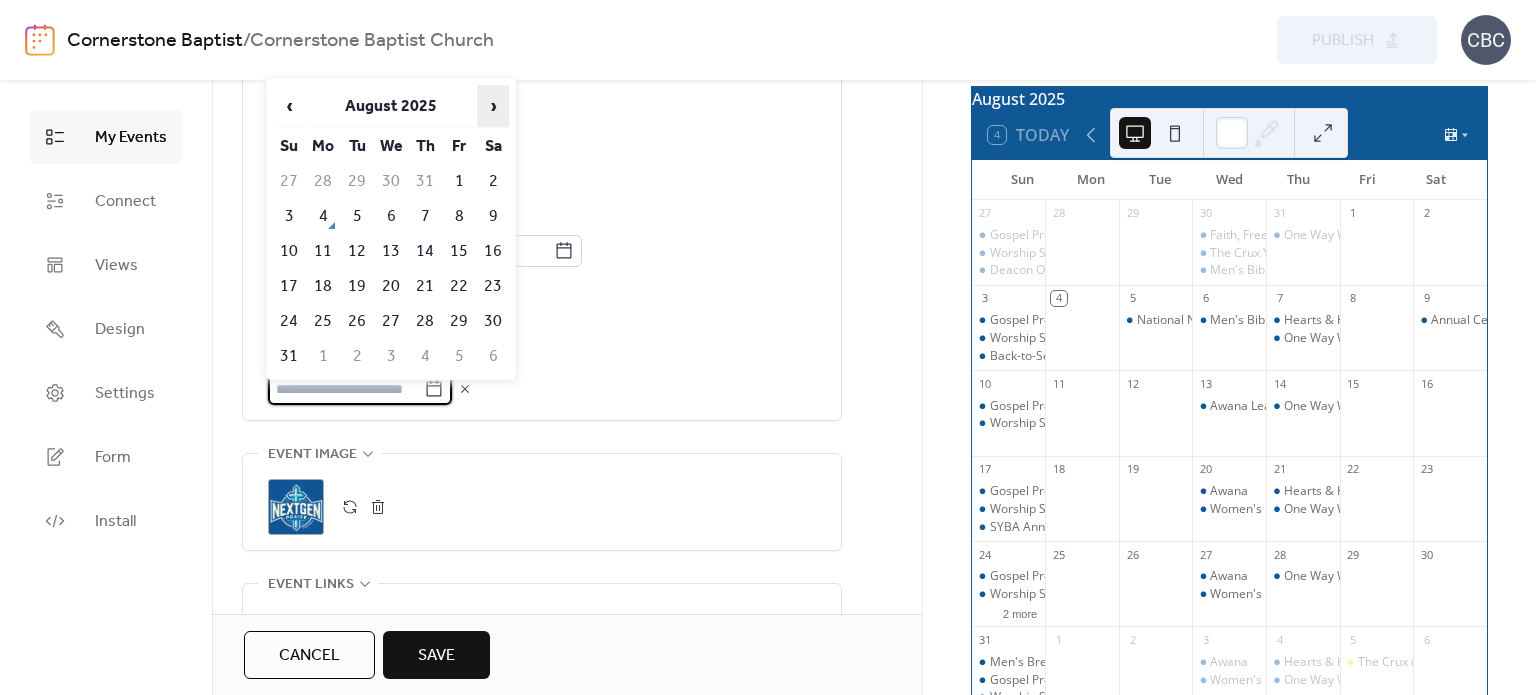 click on "›" at bounding box center [493, 106] 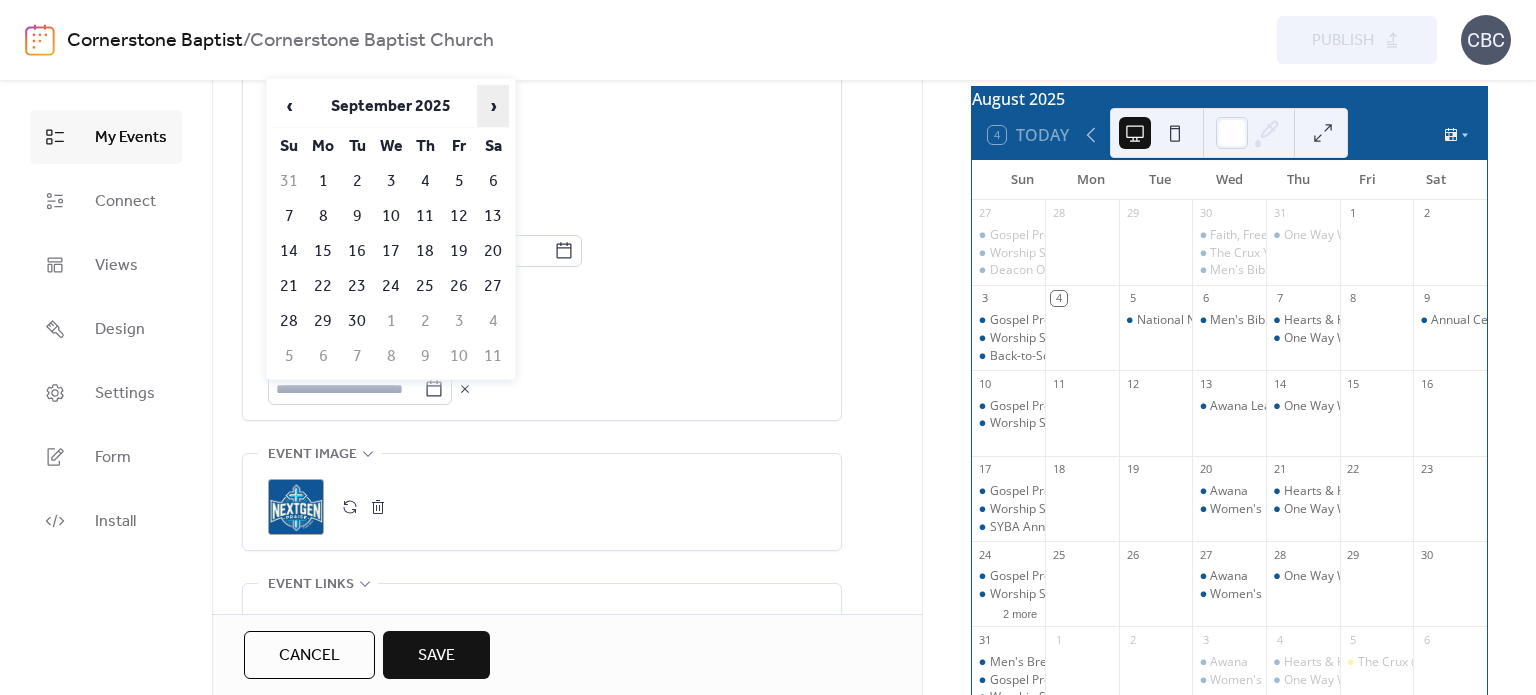 click on "›" at bounding box center [493, 106] 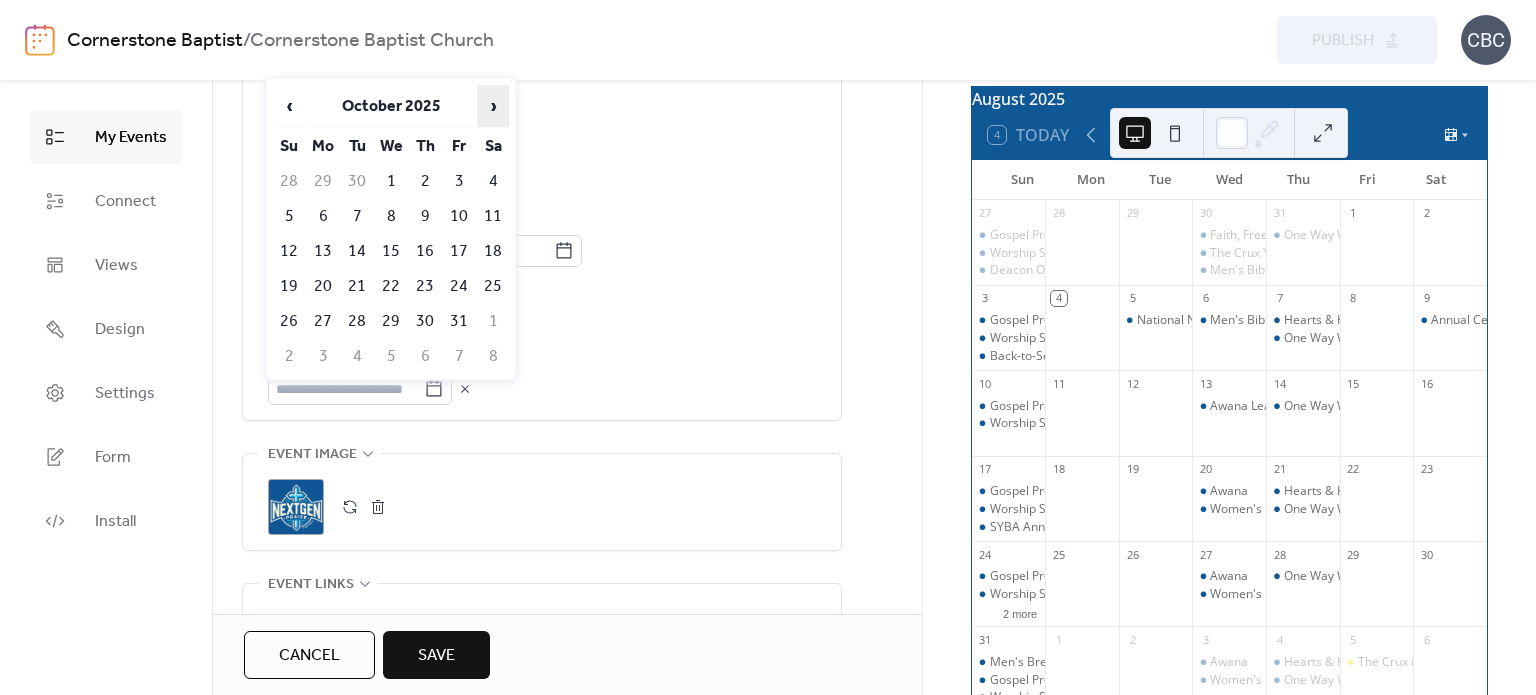click on "›" at bounding box center (493, 106) 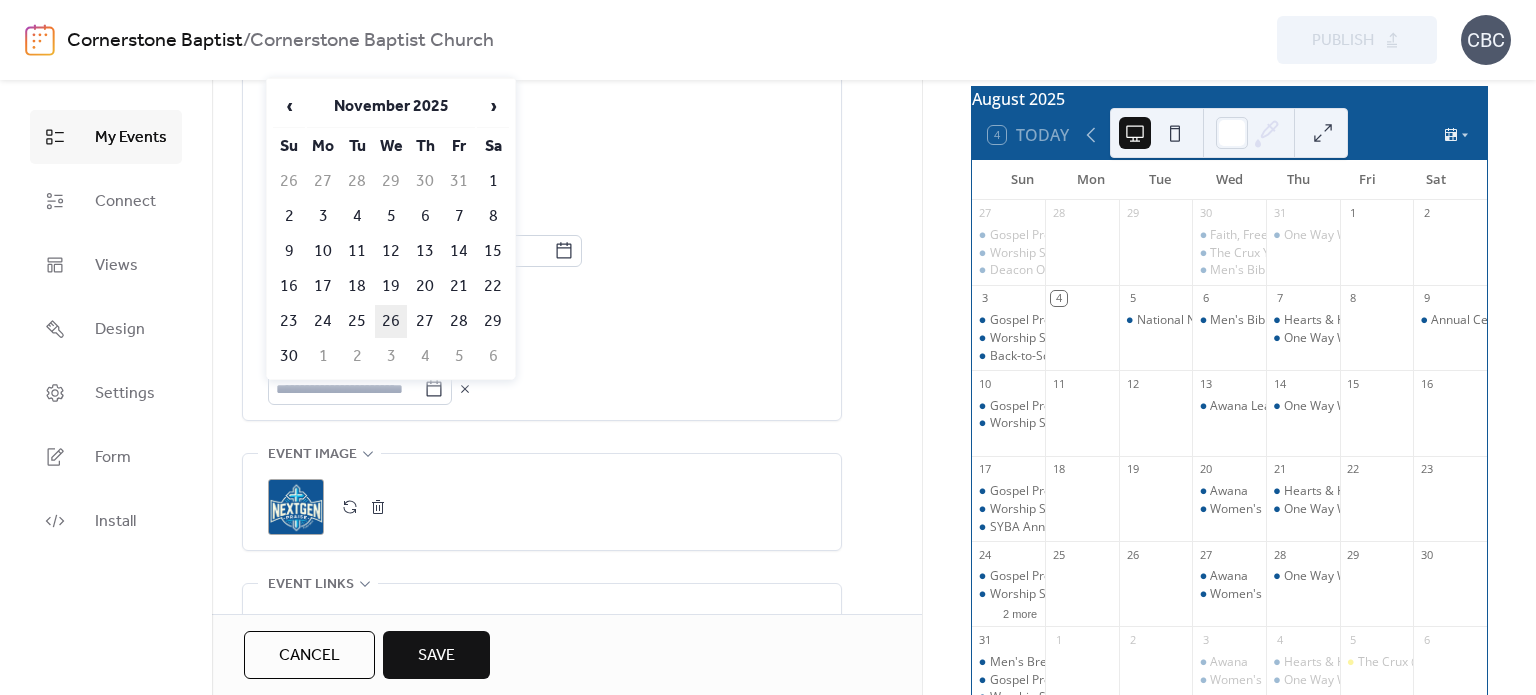 click on "26" at bounding box center (391, 321) 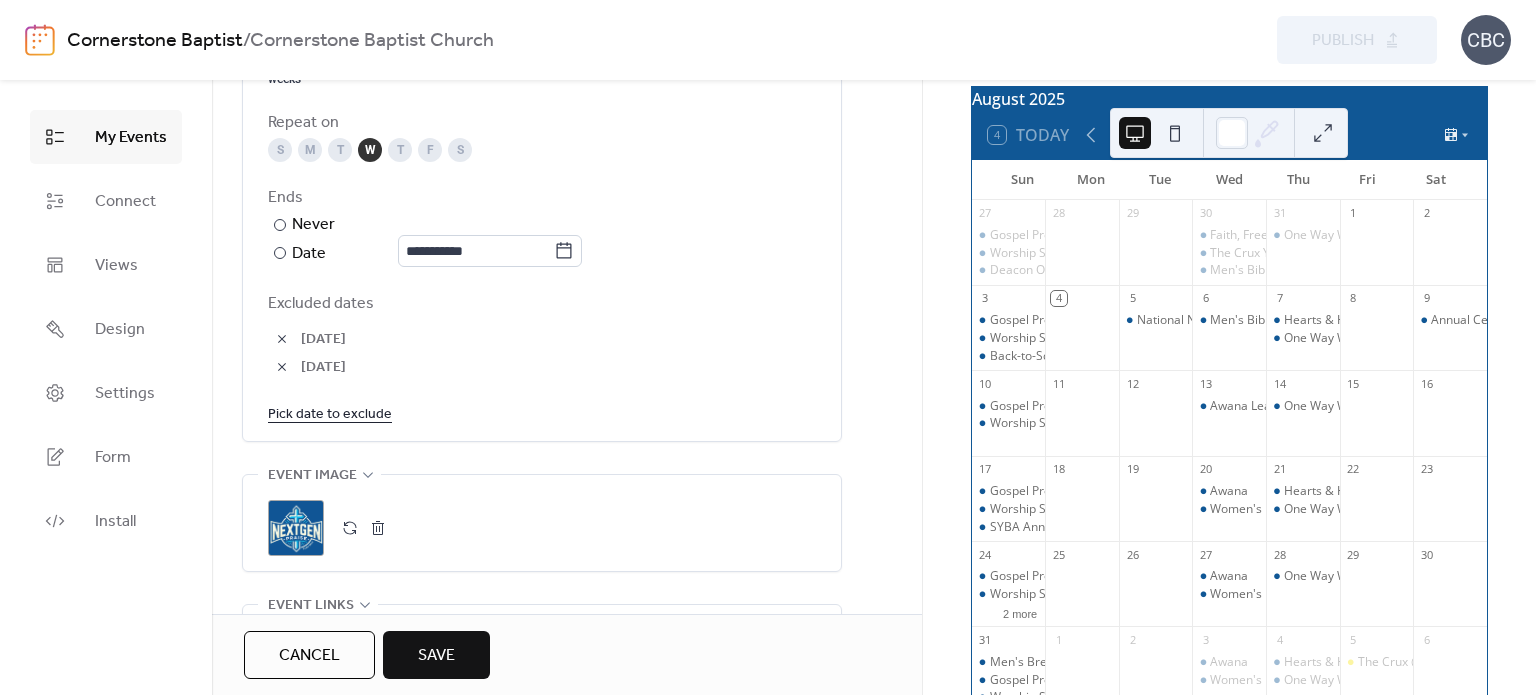 click on "Pick date to exclude" at bounding box center (330, 413) 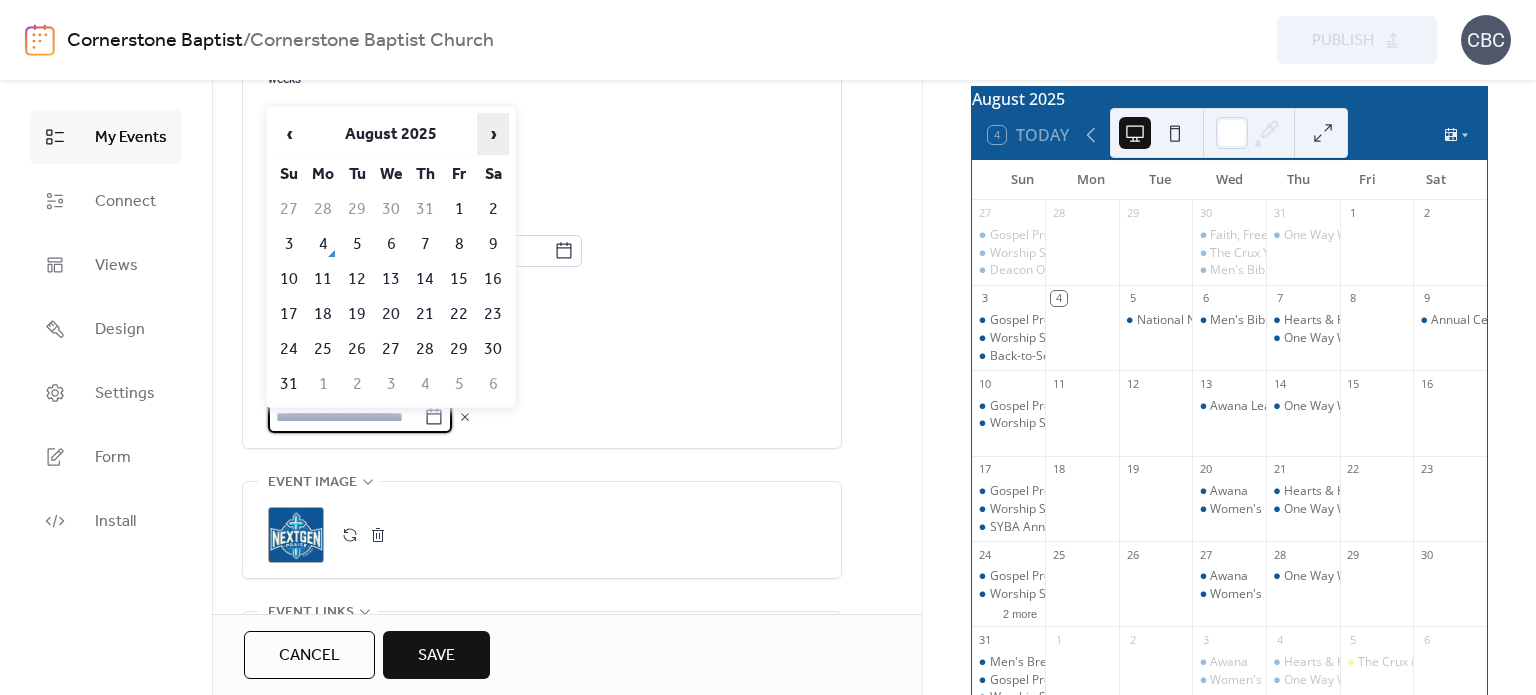 click on "›" at bounding box center (493, 134) 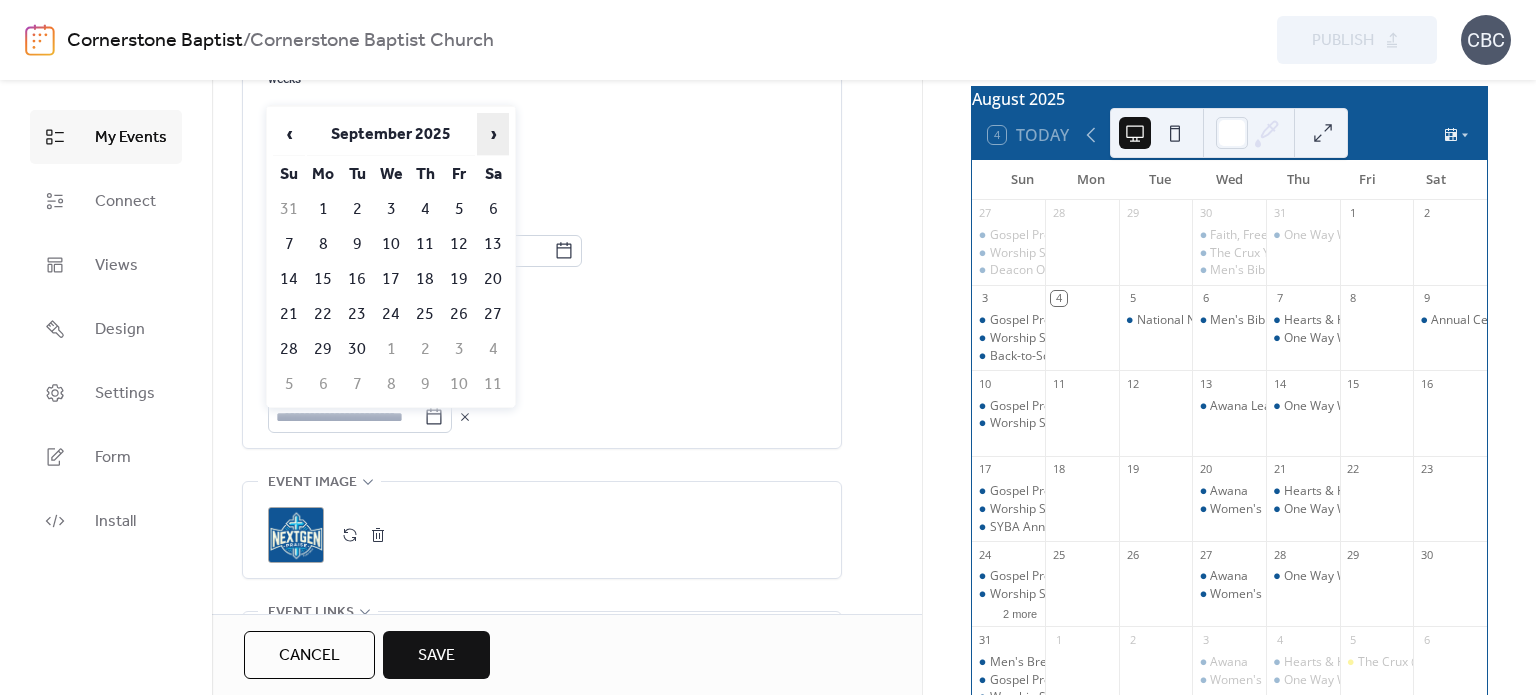 click on "›" at bounding box center [493, 134] 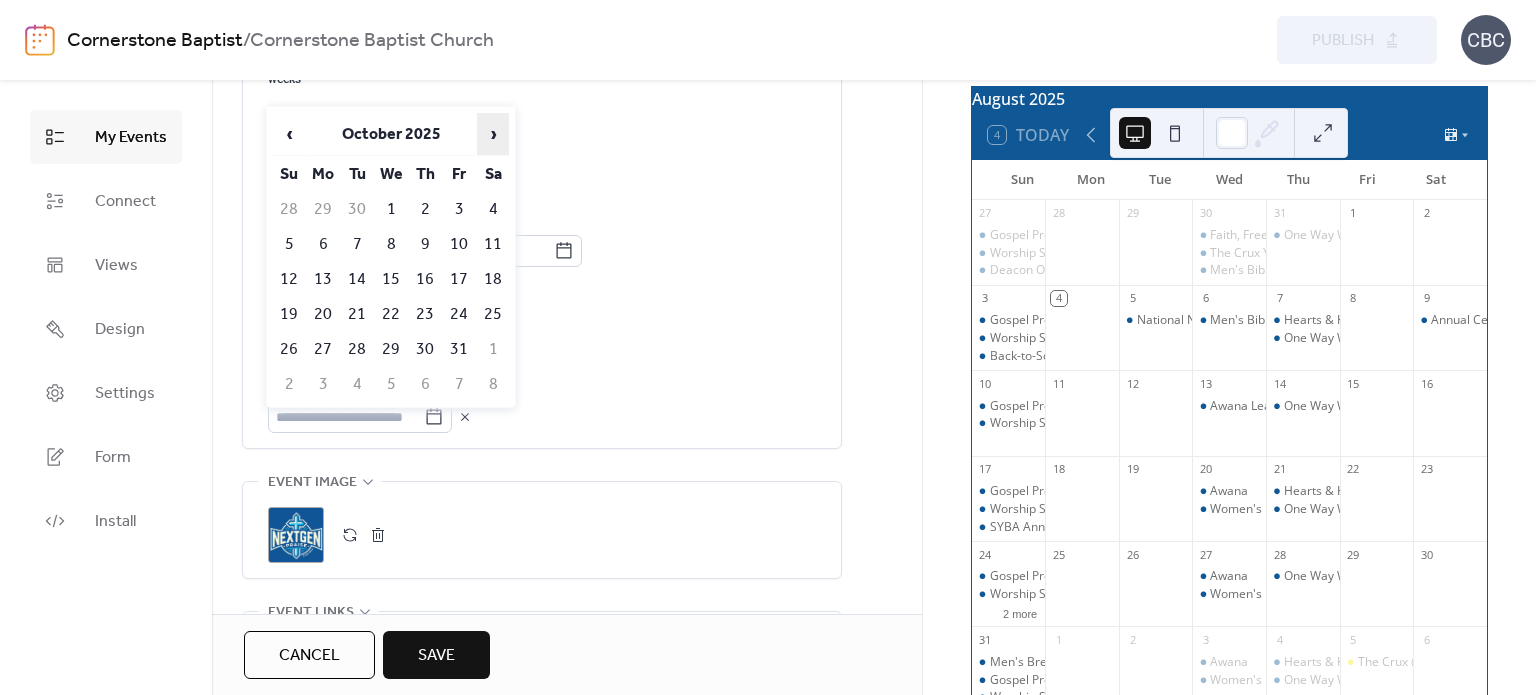 click on "›" at bounding box center [493, 134] 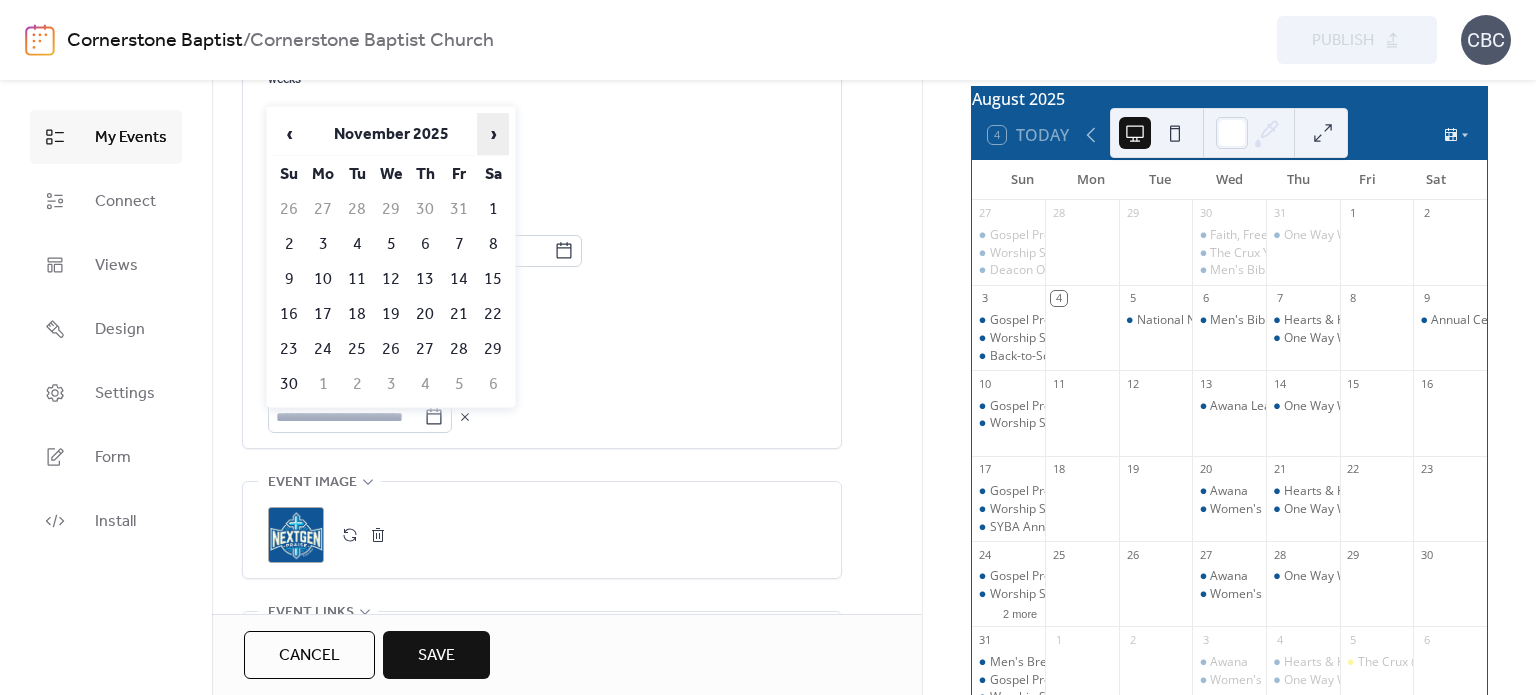 click on "›" at bounding box center (493, 134) 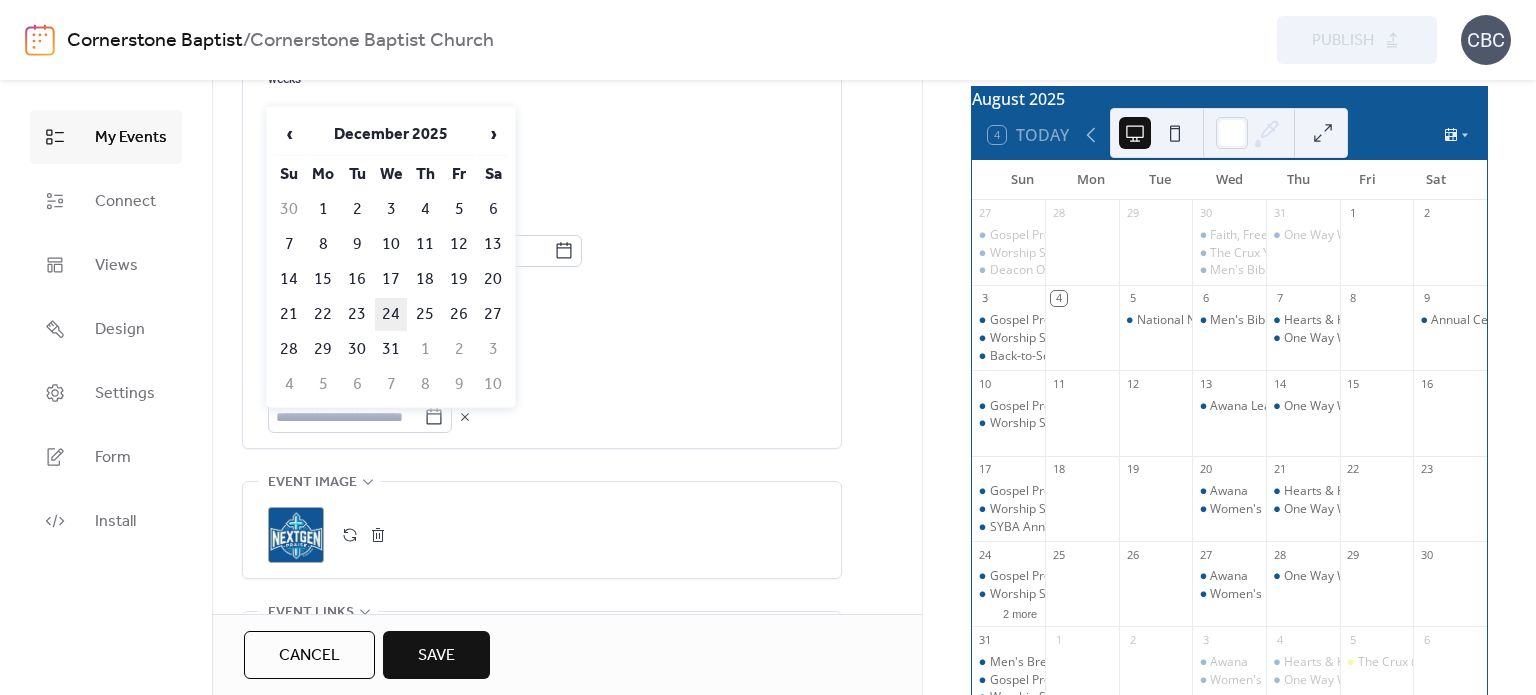 click on "24" at bounding box center [391, 314] 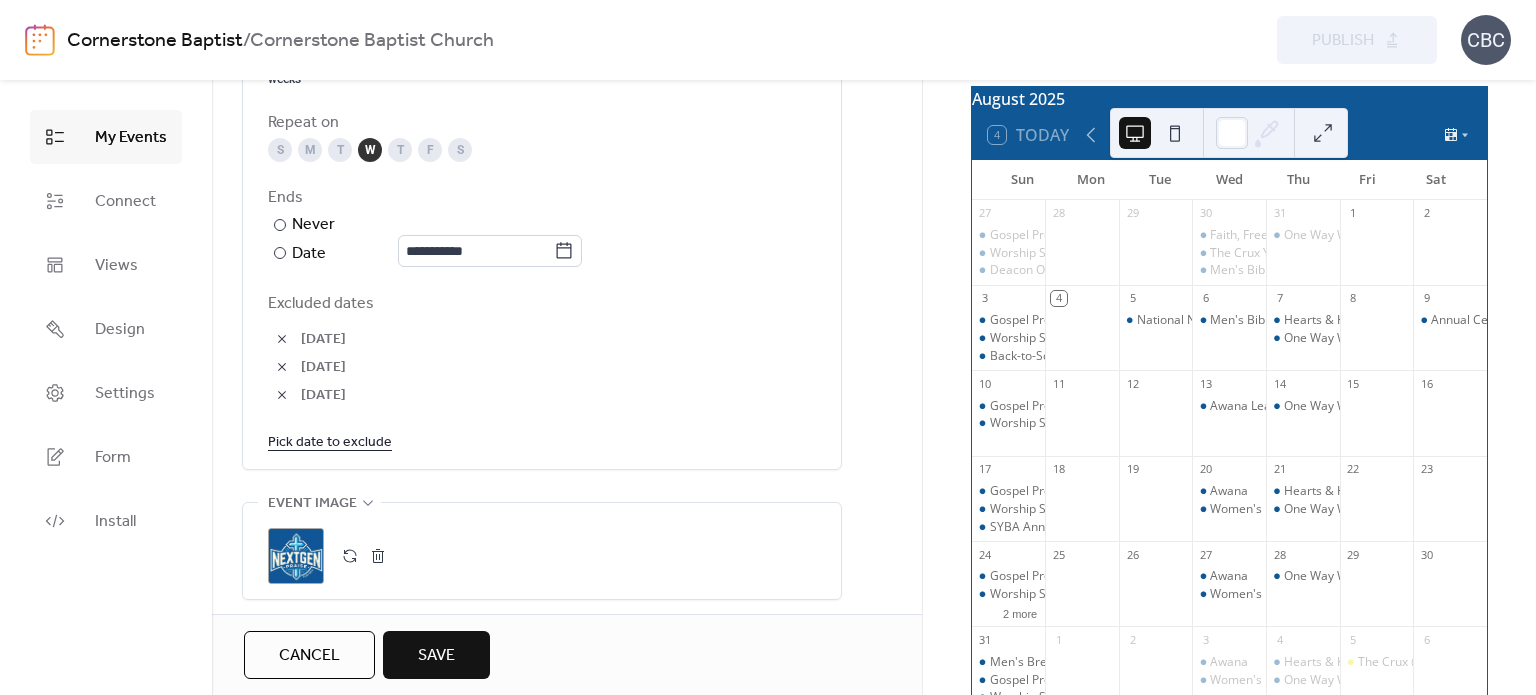 click on "Pick date to exclude" at bounding box center [330, 441] 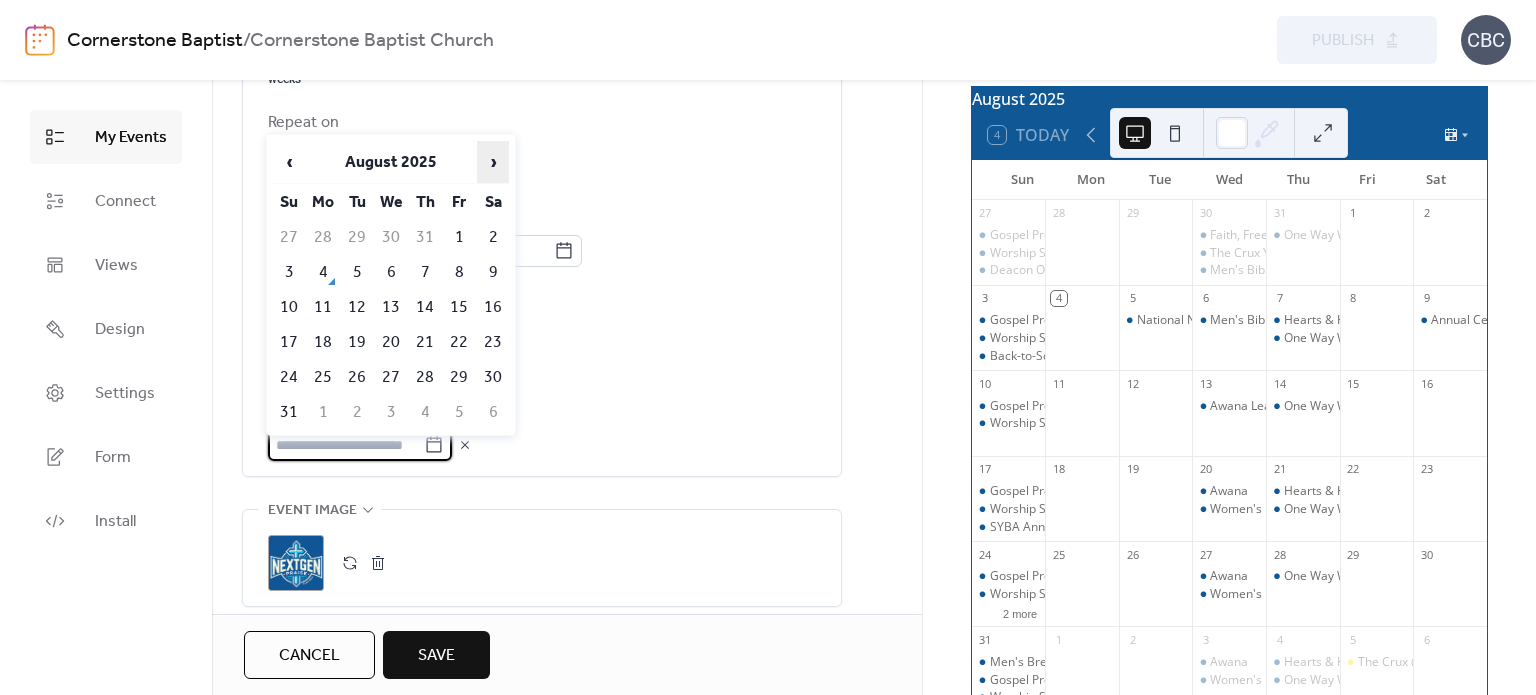 click on "›" at bounding box center (493, 162) 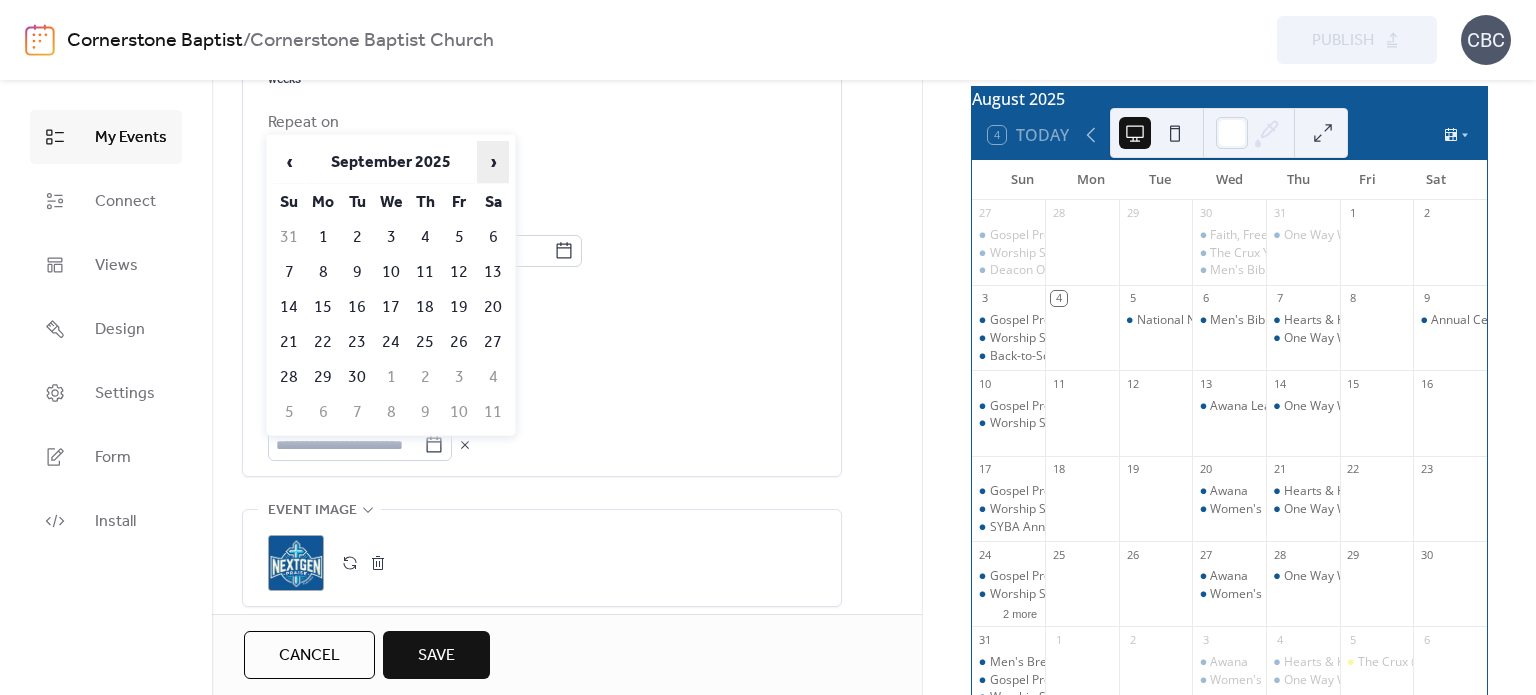 click on "›" at bounding box center [493, 162] 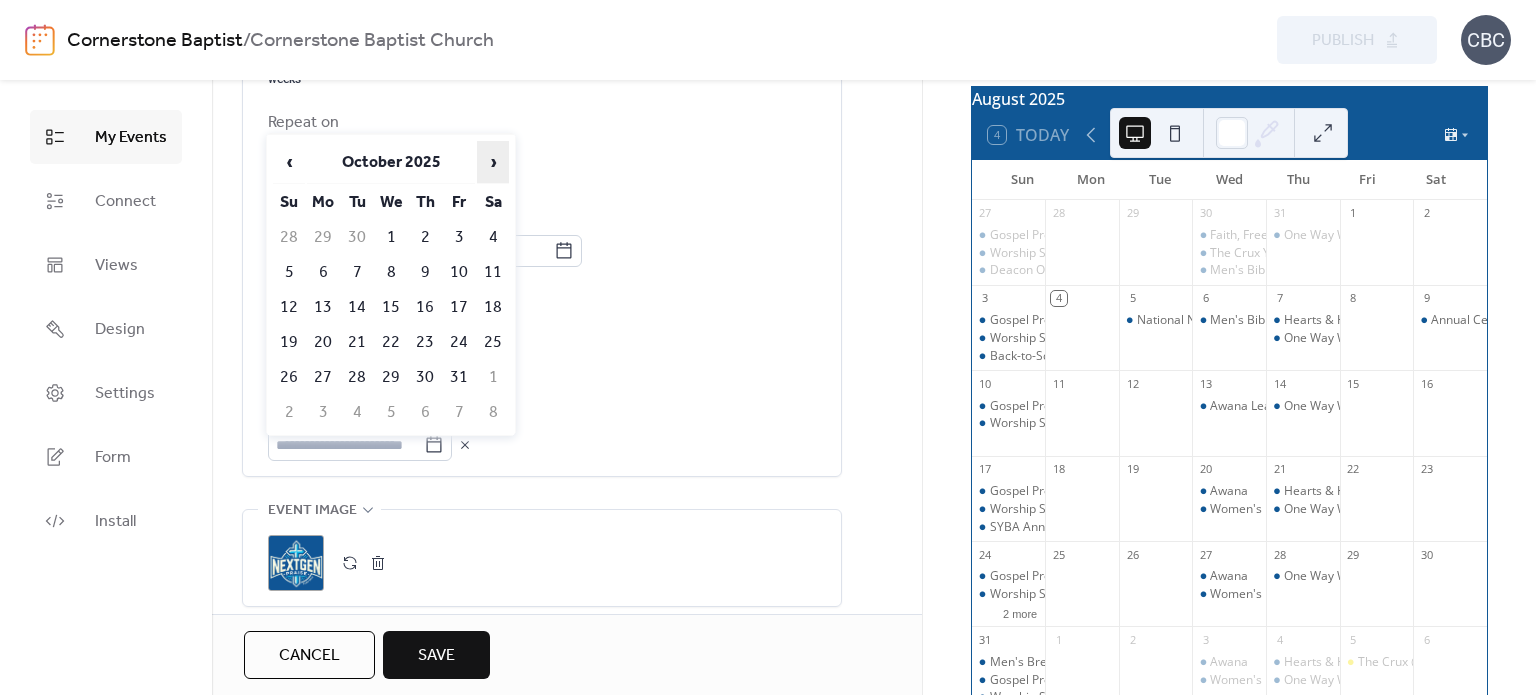 click on "›" at bounding box center (493, 162) 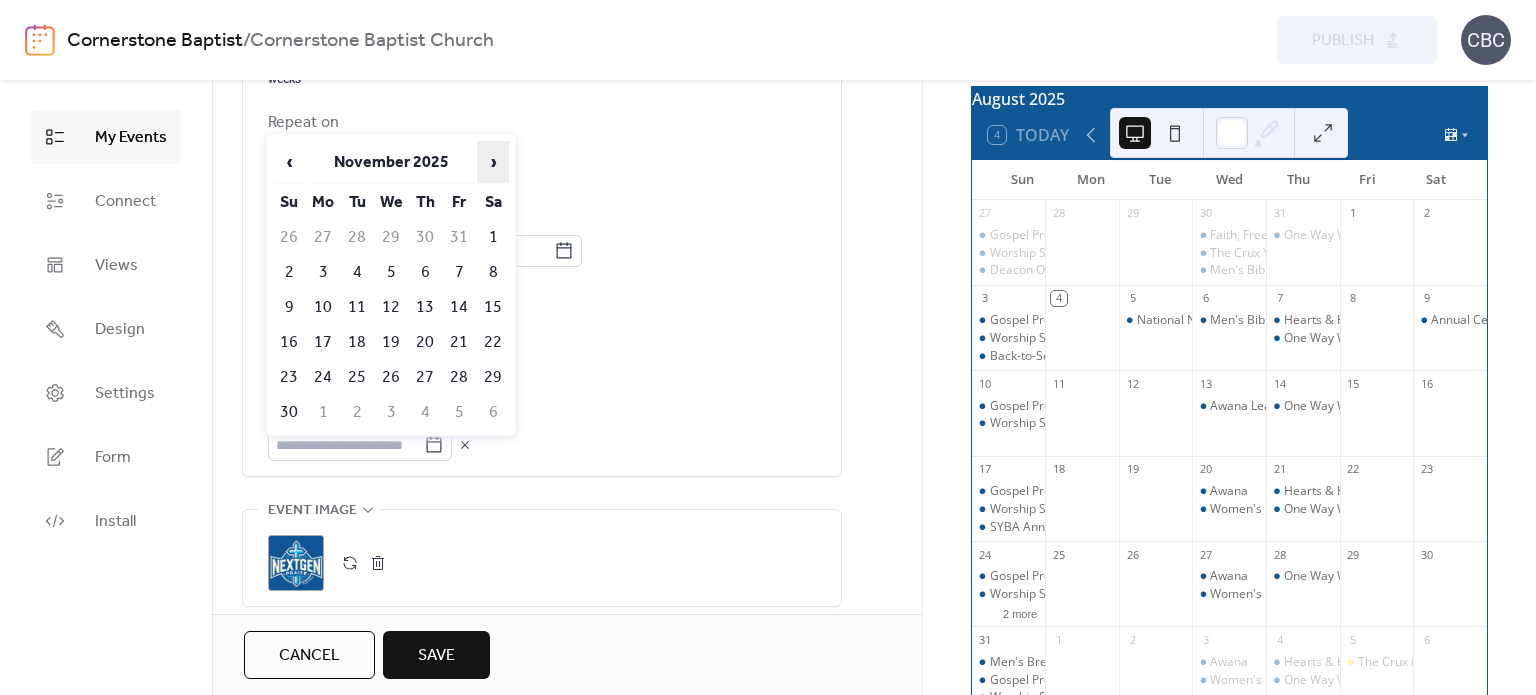 click on "›" at bounding box center (493, 162) 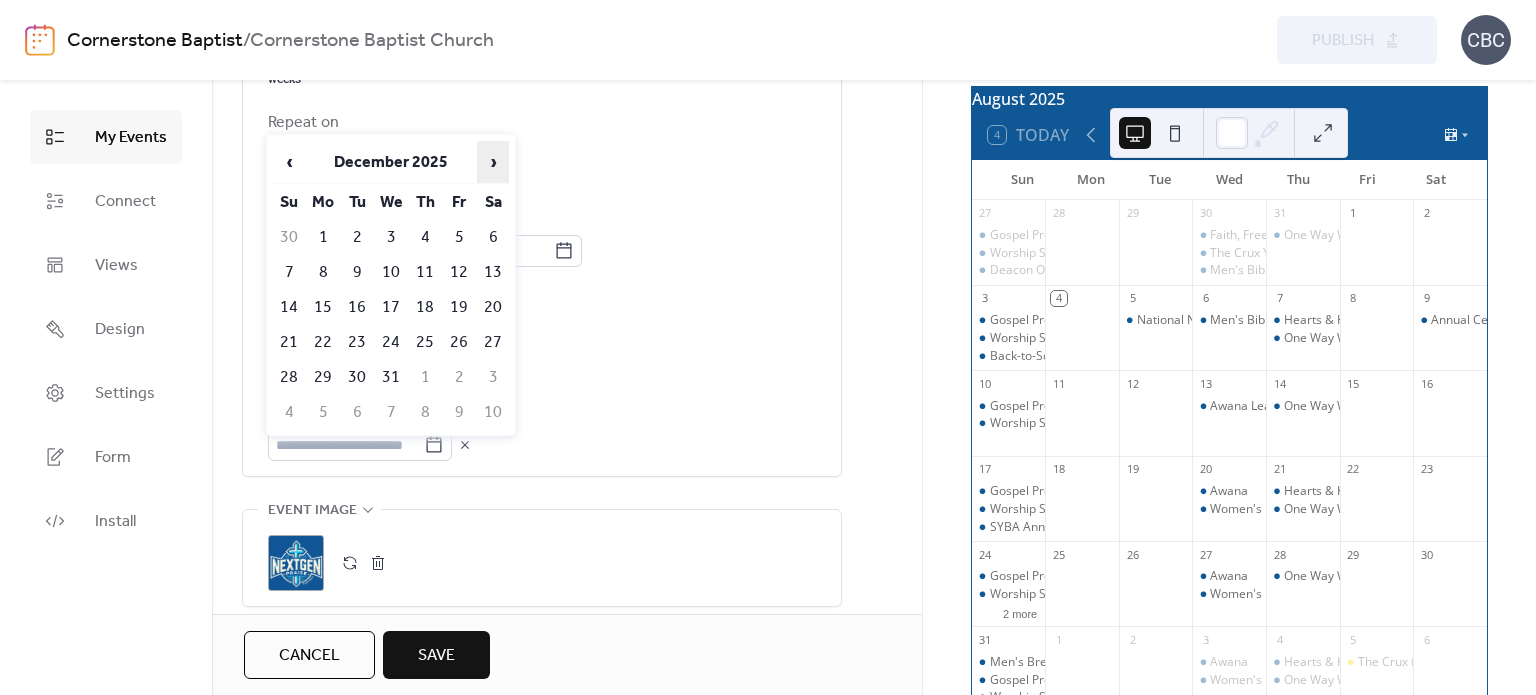 click on "›" at bounding box center [493, 162] 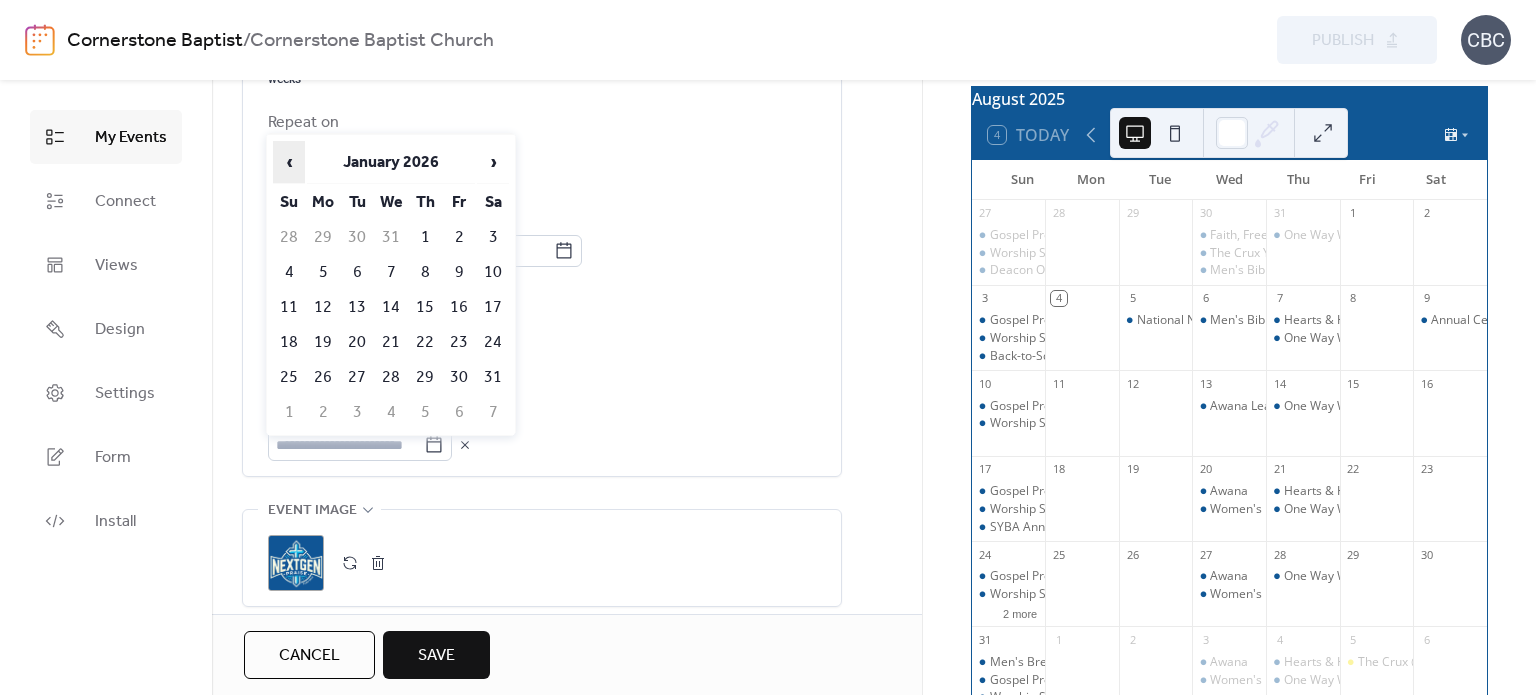 click on "‹" at bounding box center [289, 162] 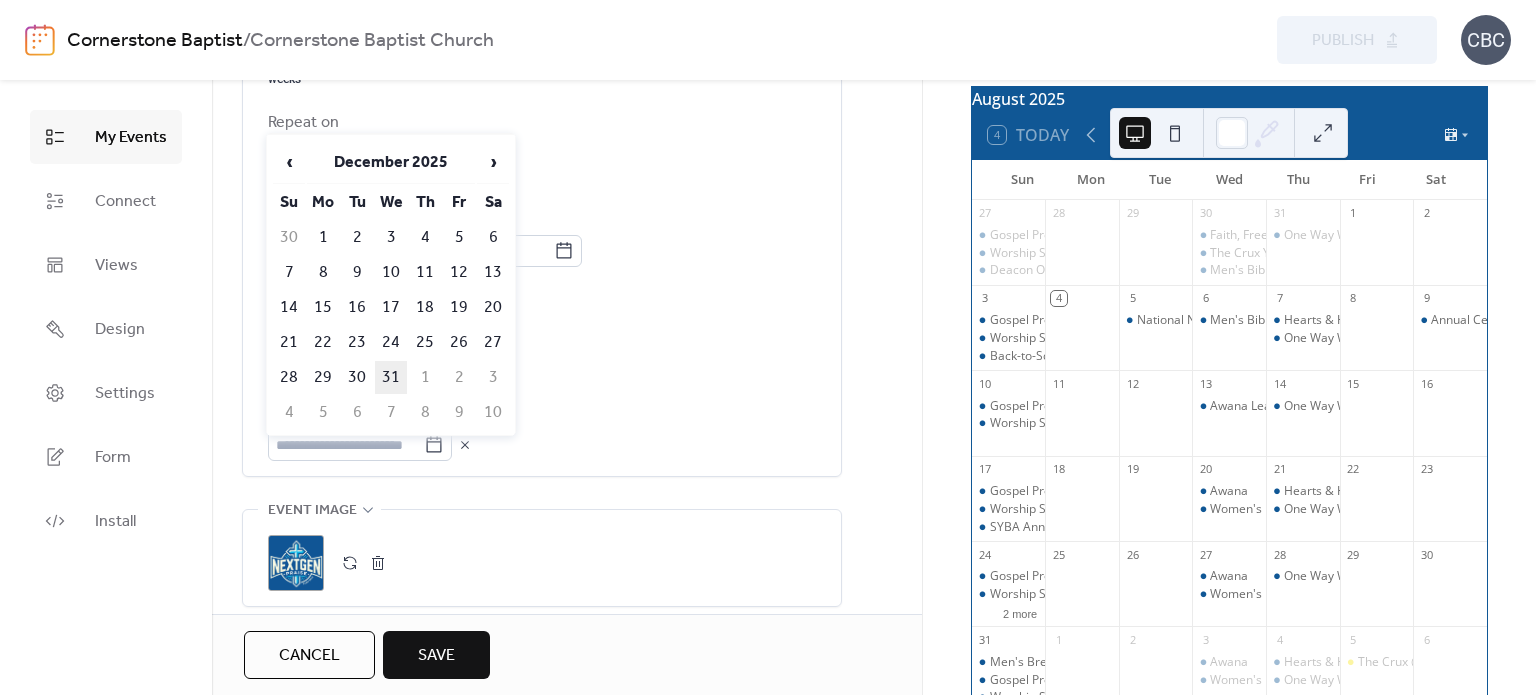 click on "31" at bounding box center (391, 377) 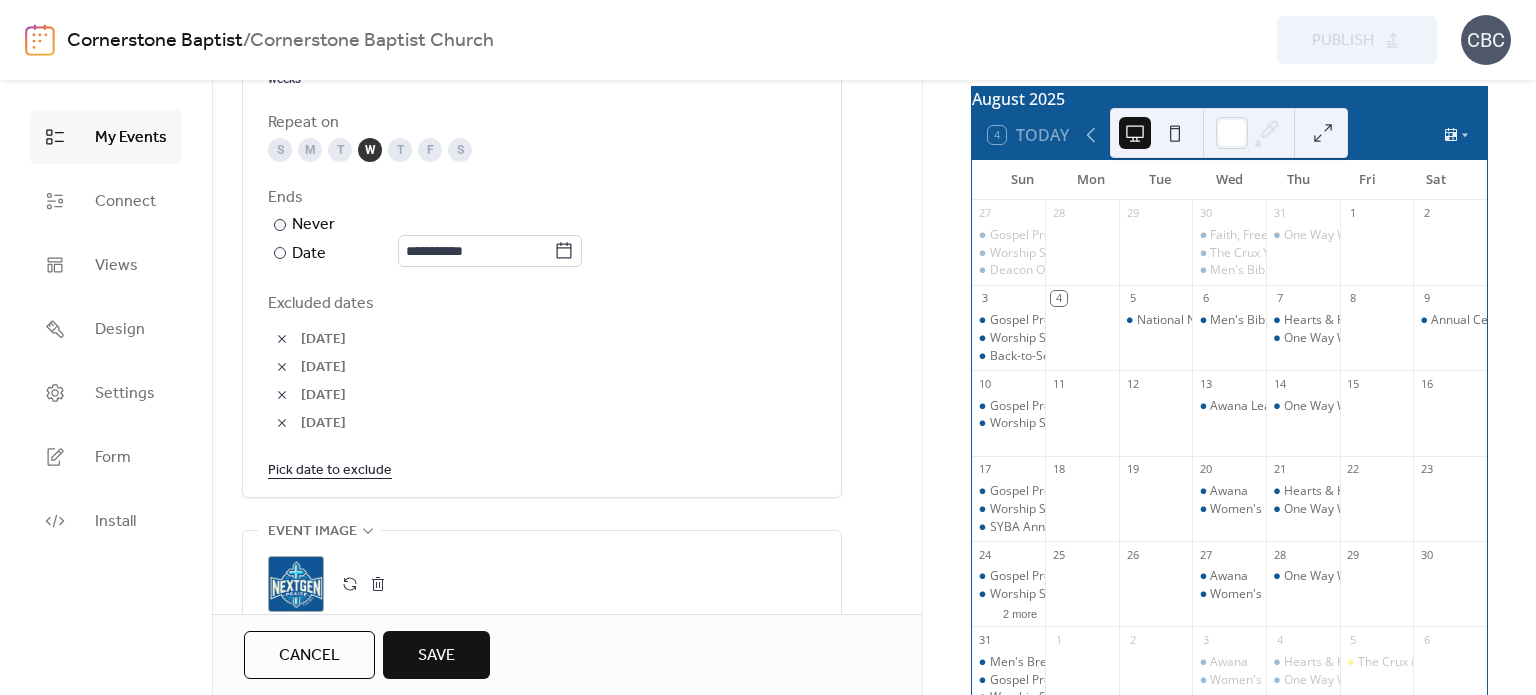 click on "Pick date to exclude" at bounding box center (330, 469) 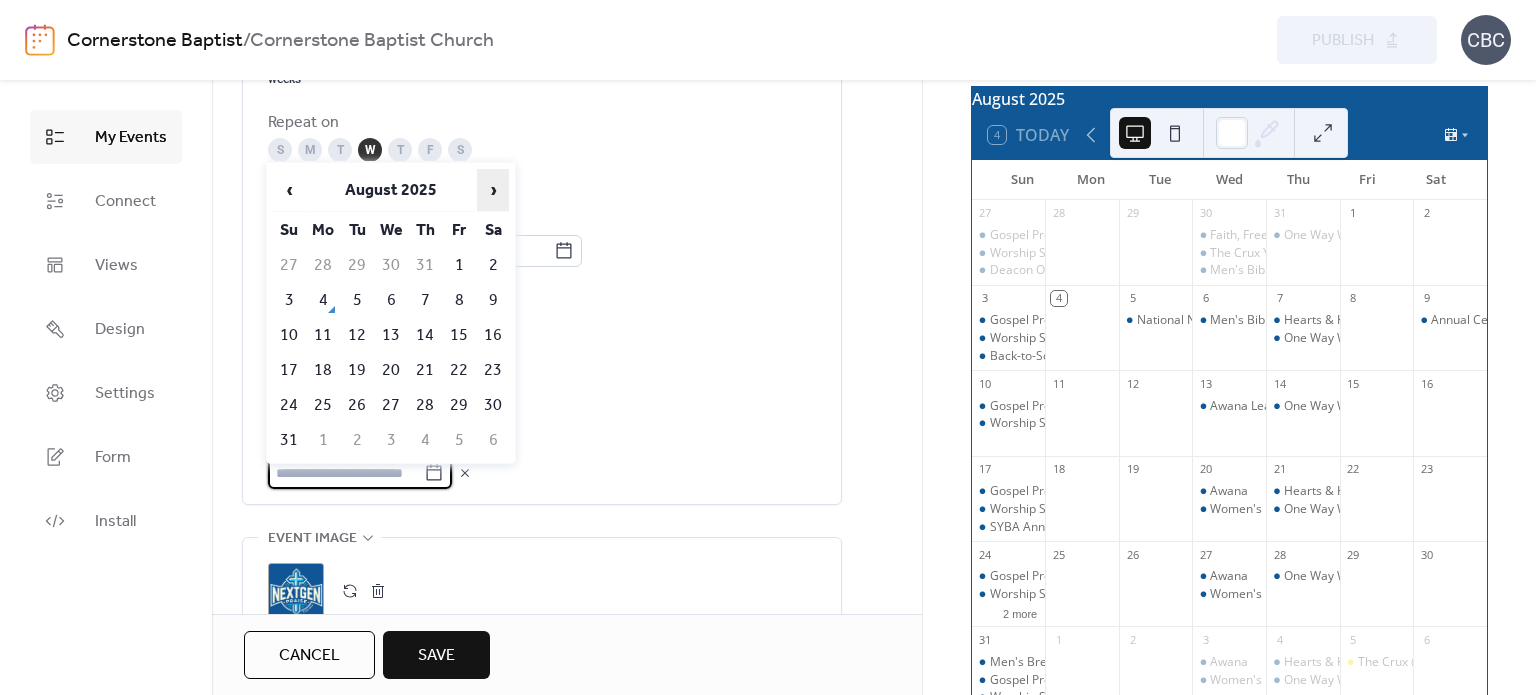 click on "›" at bounding box center [493, 190] 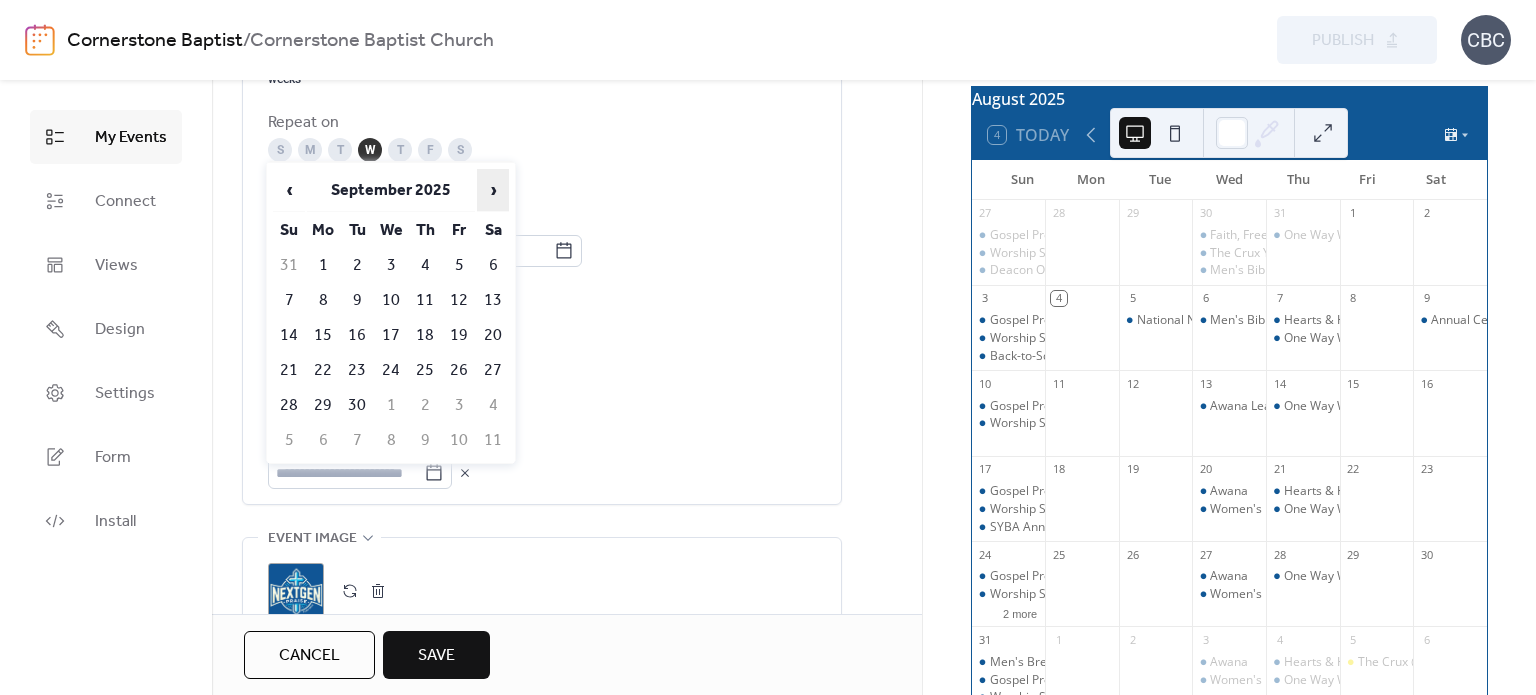 click on "›" at bounding box center [493, 190] 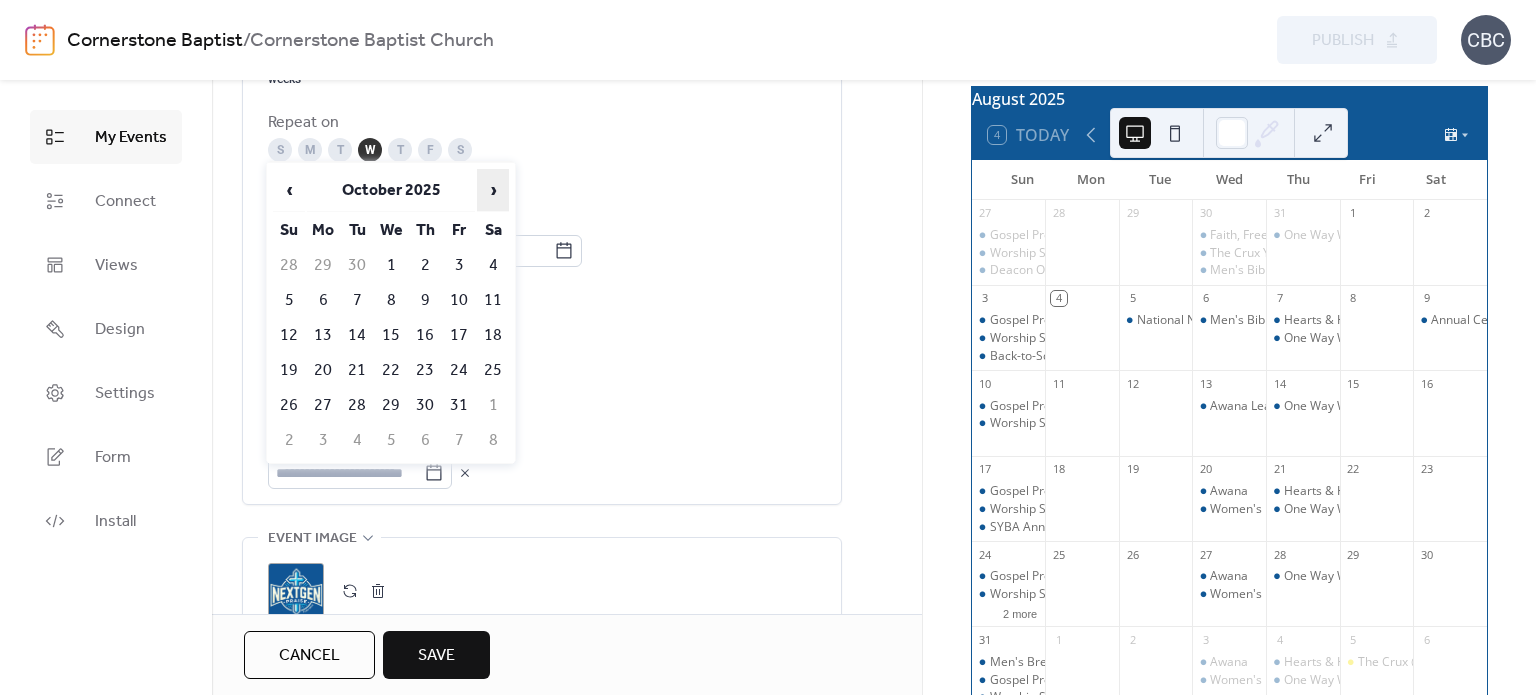 click on "›" at bounding box center (493, 190) 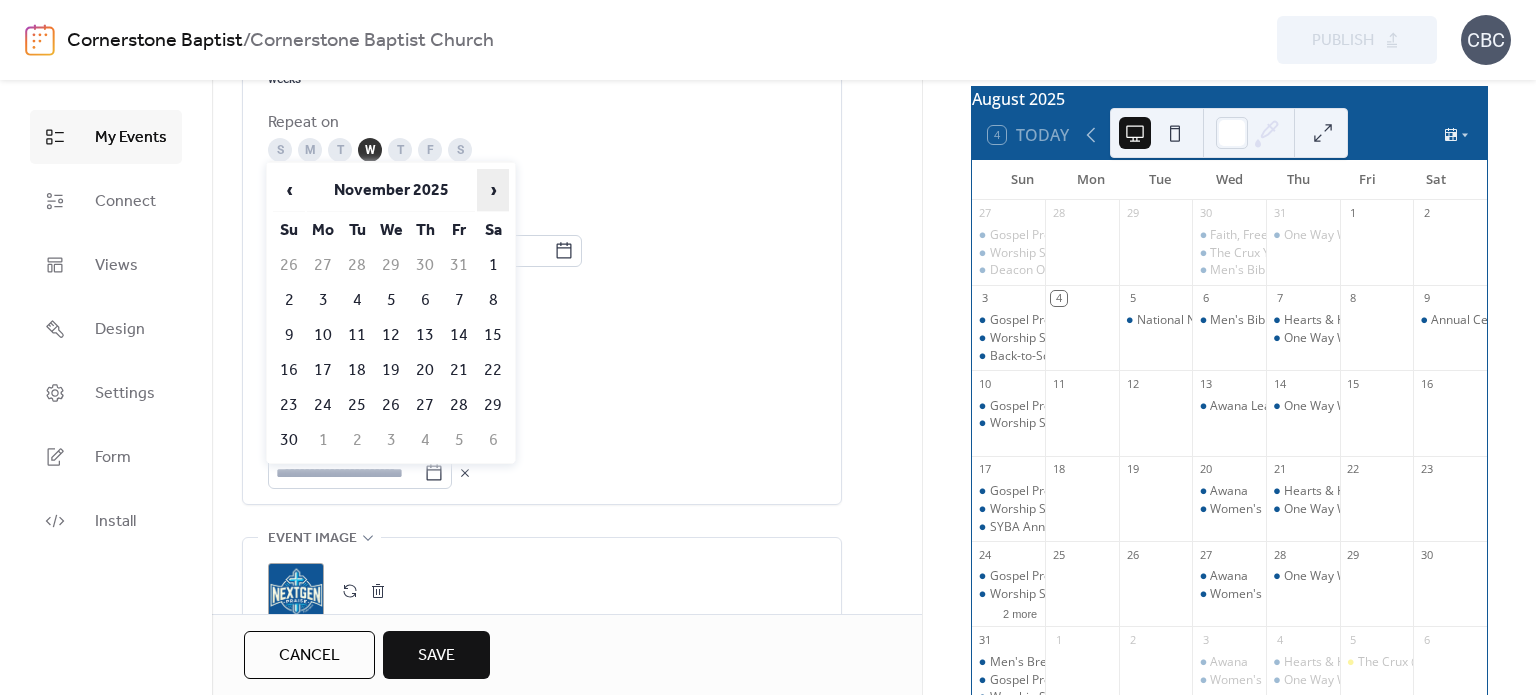 click on "›" at bounding box center (493, 190) 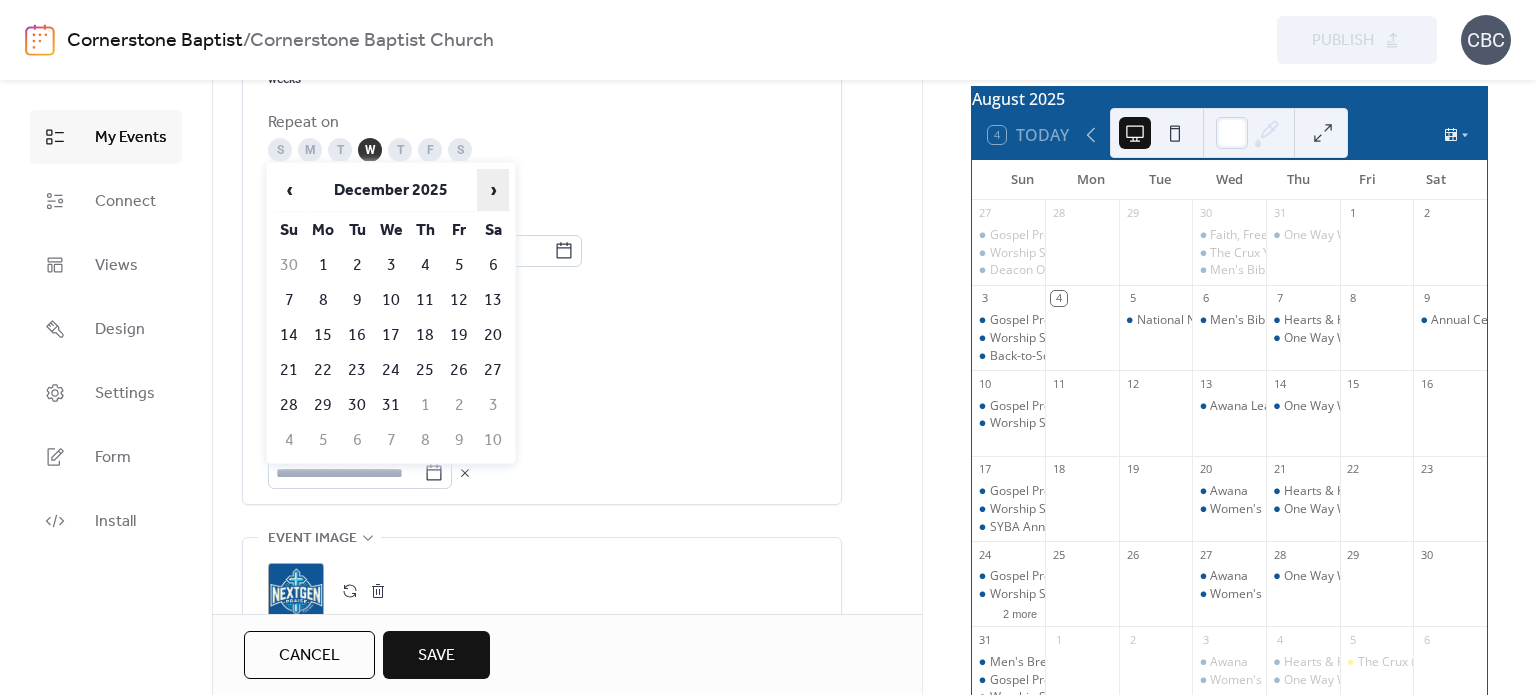 click on "›" at bounding box center [493, 190] 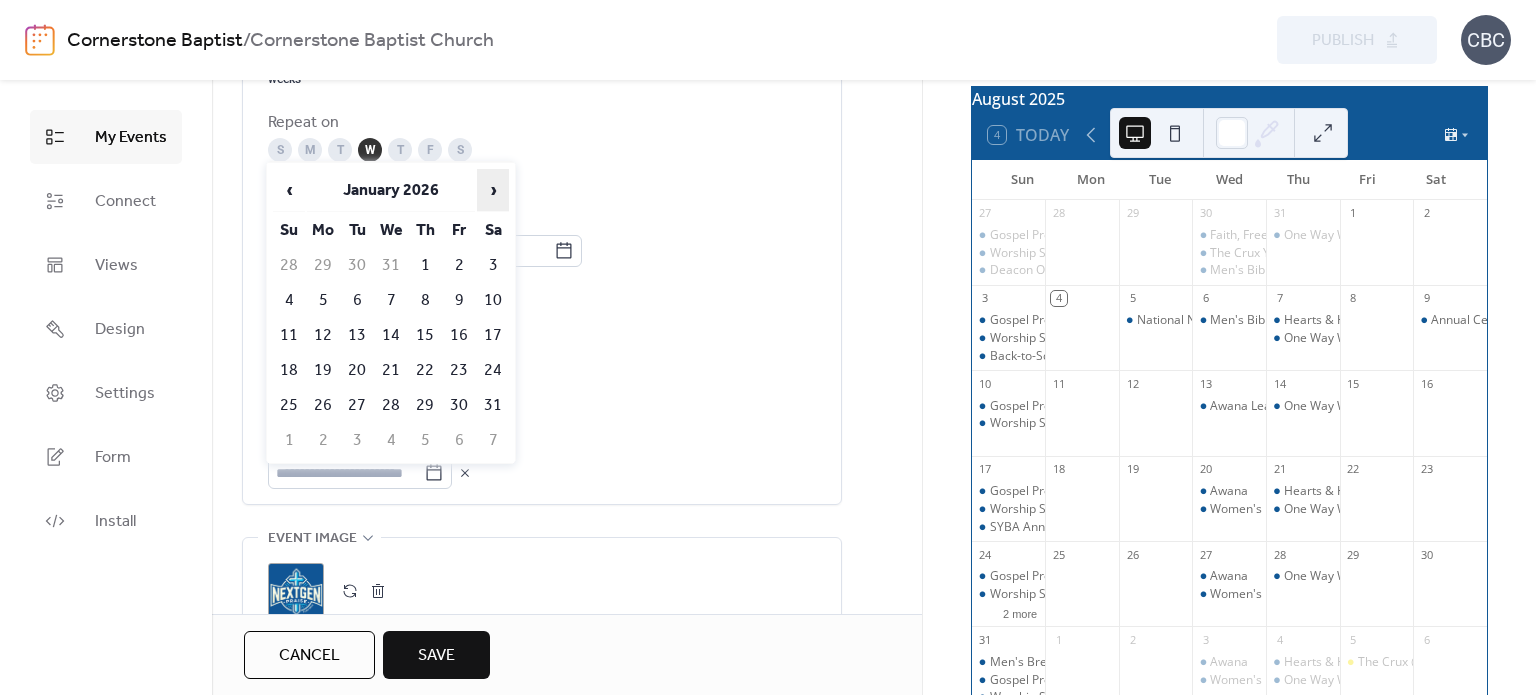 click on "›" at bounding box center (493, 190) 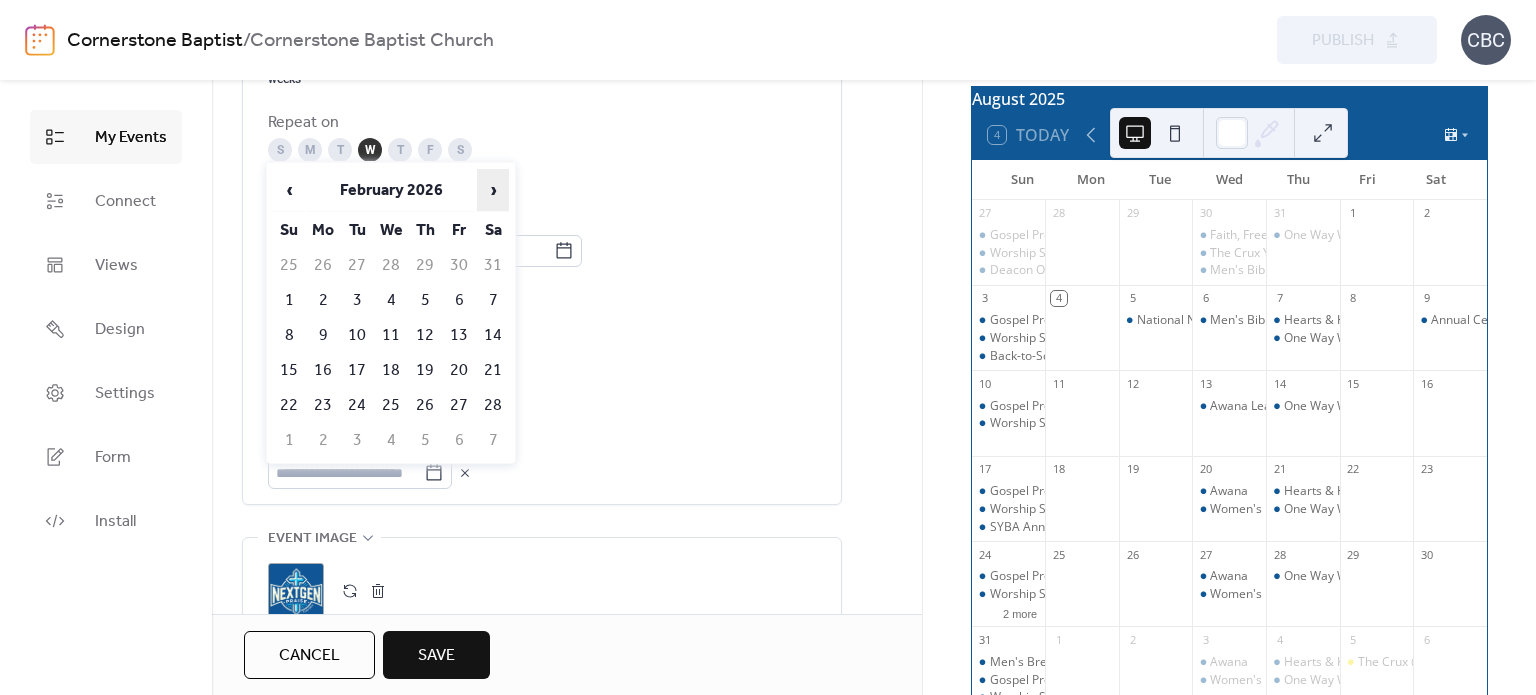 click on "›" at bounding box center (493, 190) 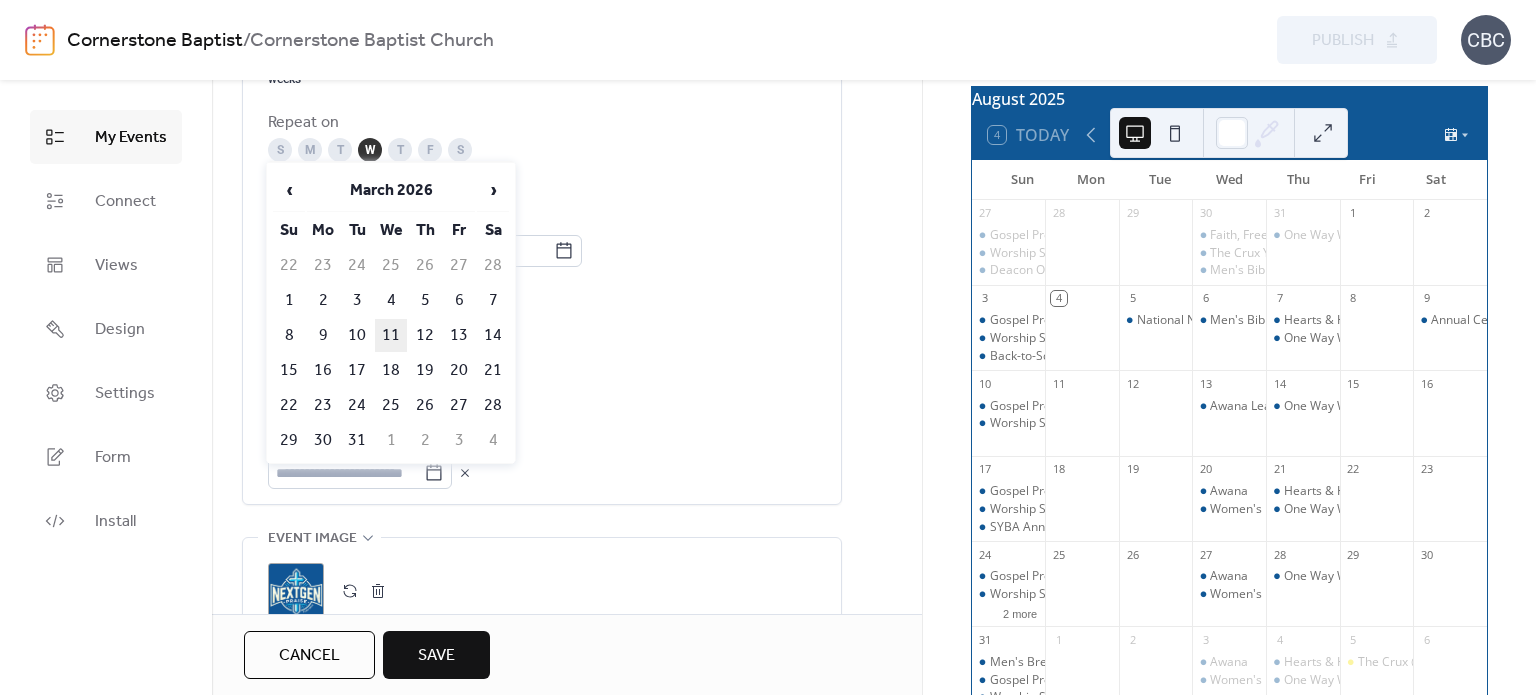 click on "11" at bounding box center [391, 335] 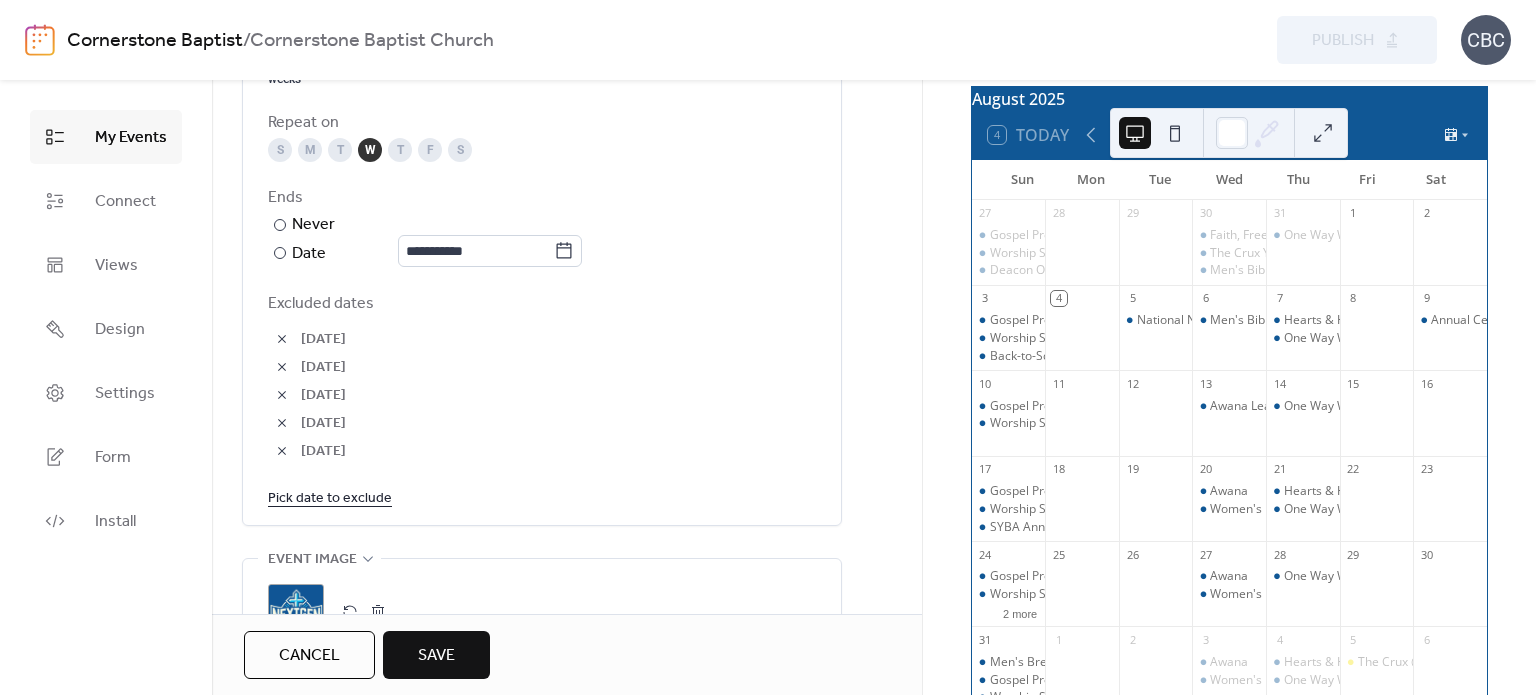click on "Save" at bounding box center (436, 656) 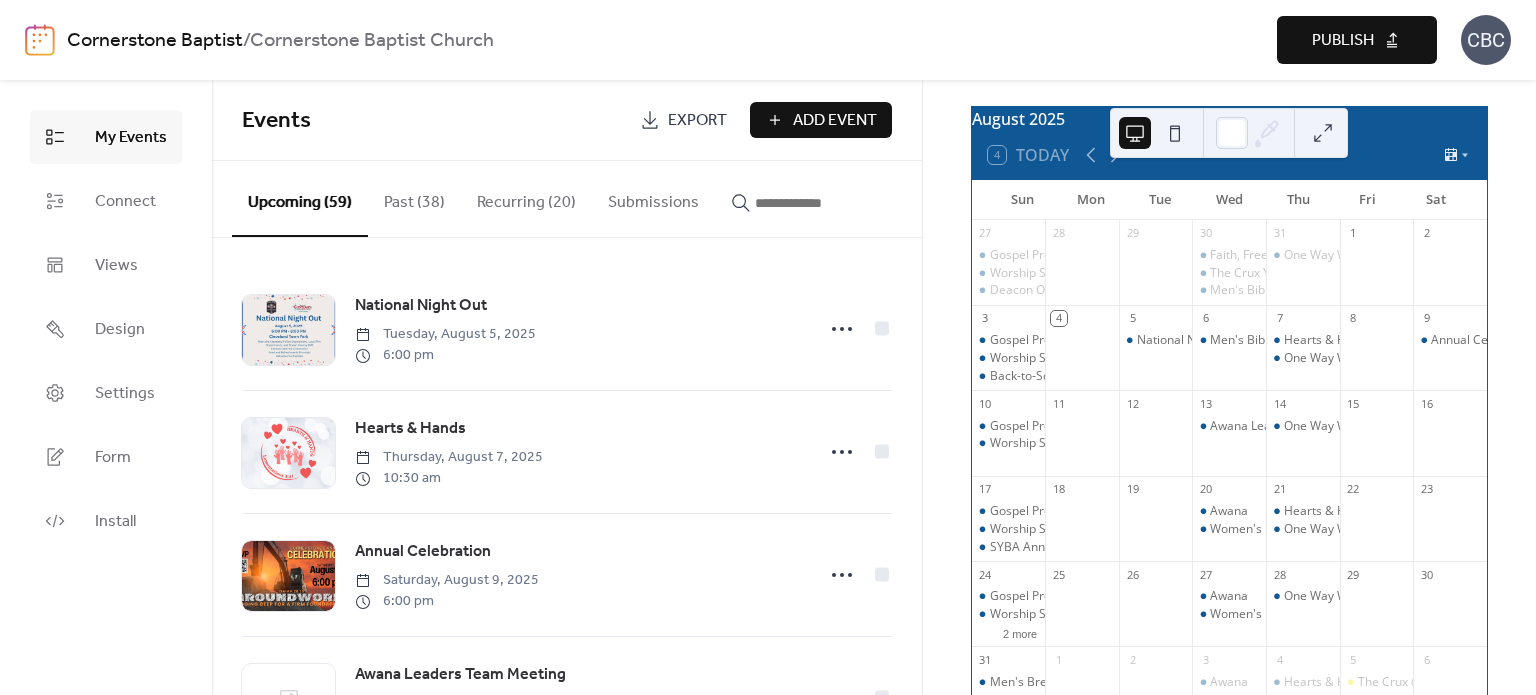 scroll, scrollTop: 0, scrollLeft: 0, axis: both 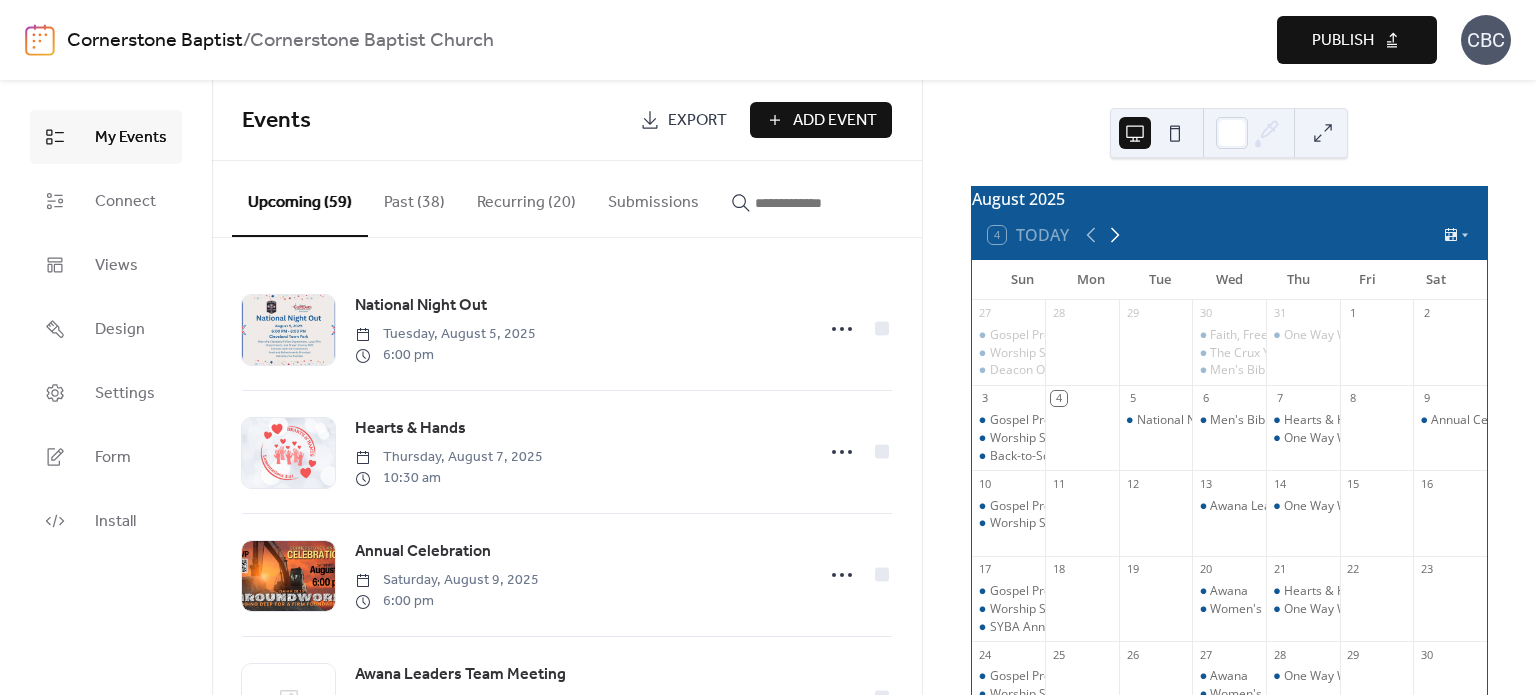 click 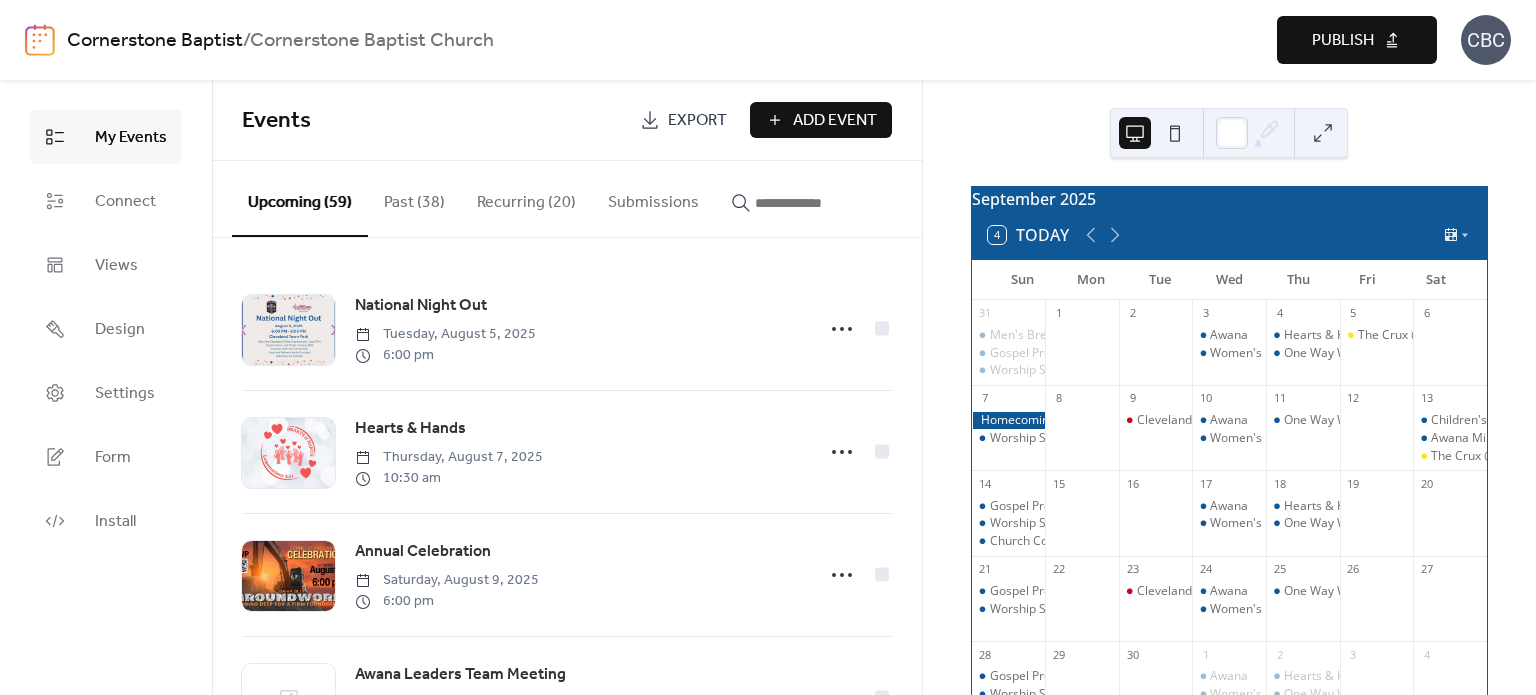 click on "Publish" at bounding box center (1343, 41) 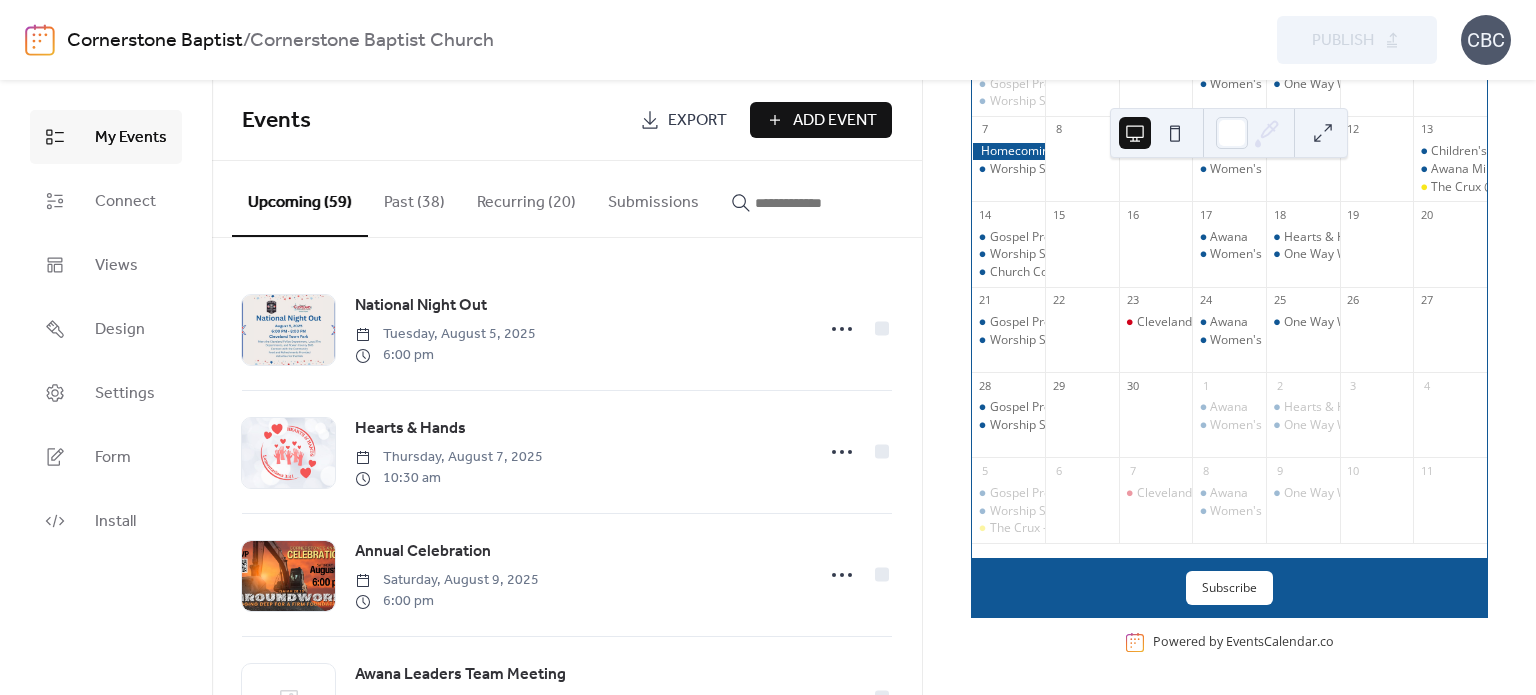 scroll, scrollTop: 0, scrollLeft: 0, axis: both 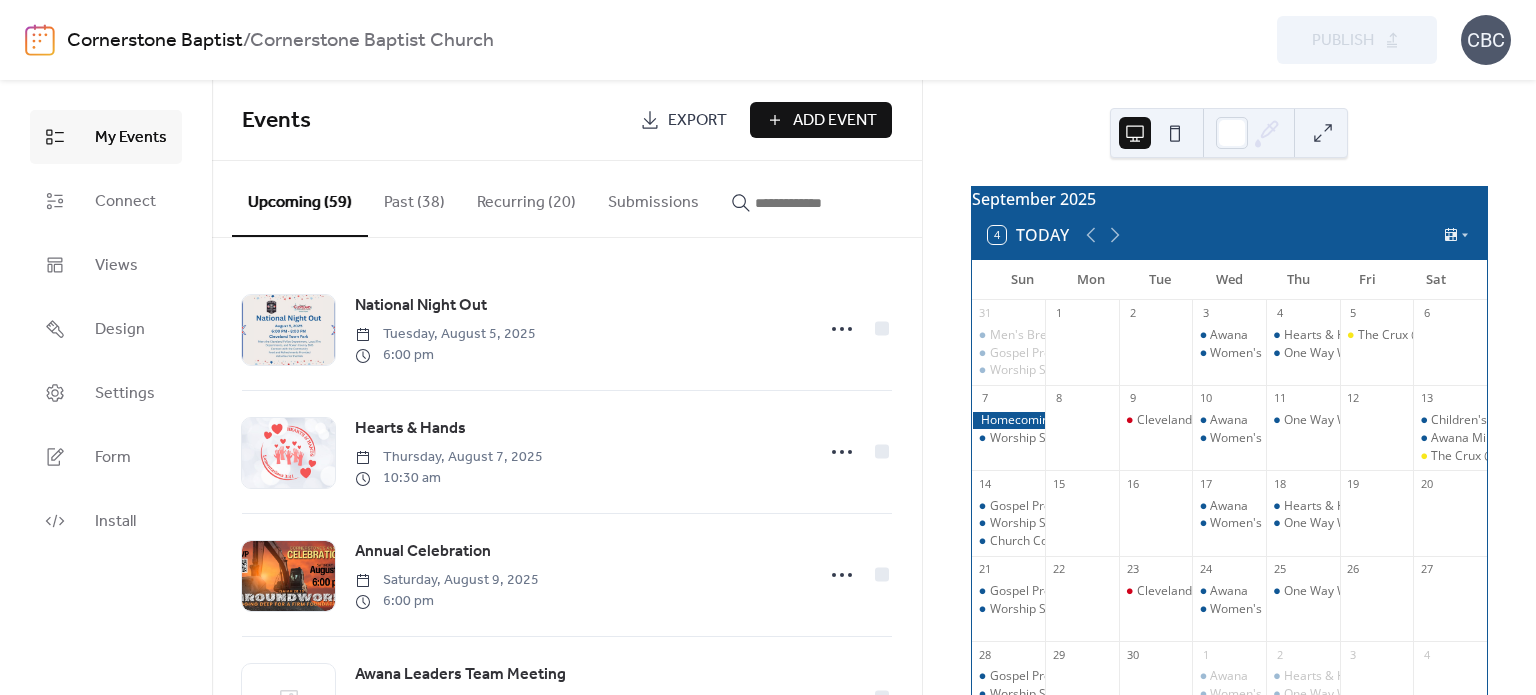 click on "Recurring (20)" at bounding box center (526, 198) 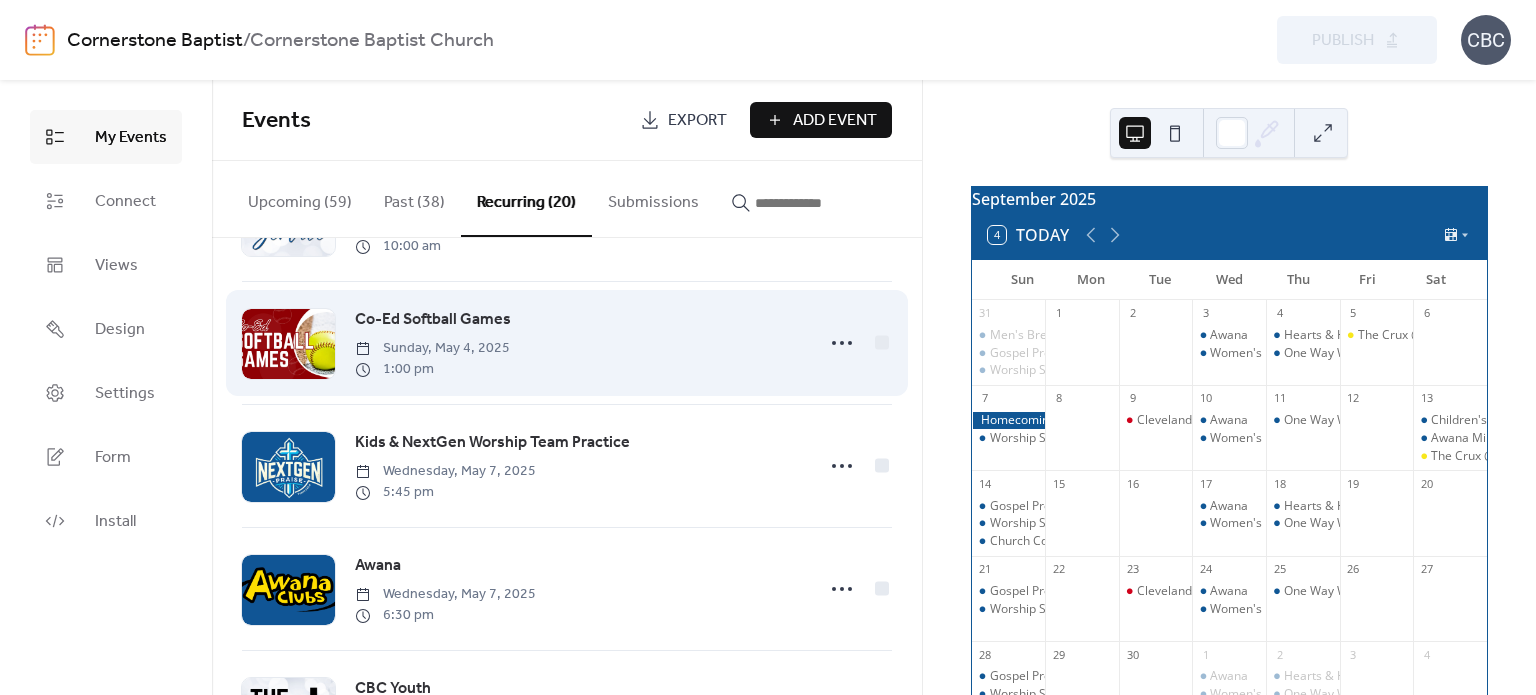 scroll, scrollTop: 600, scrollLeft: 0, axis: vertical 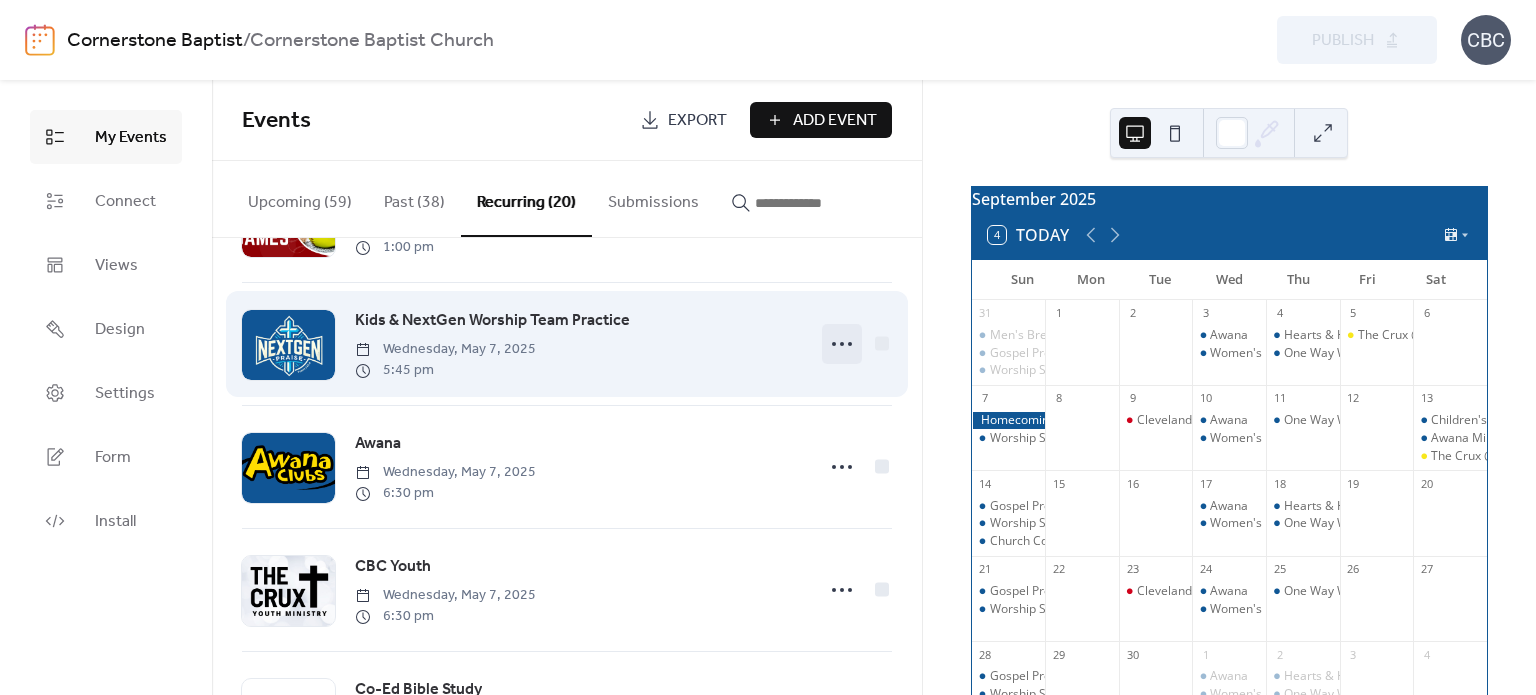 click 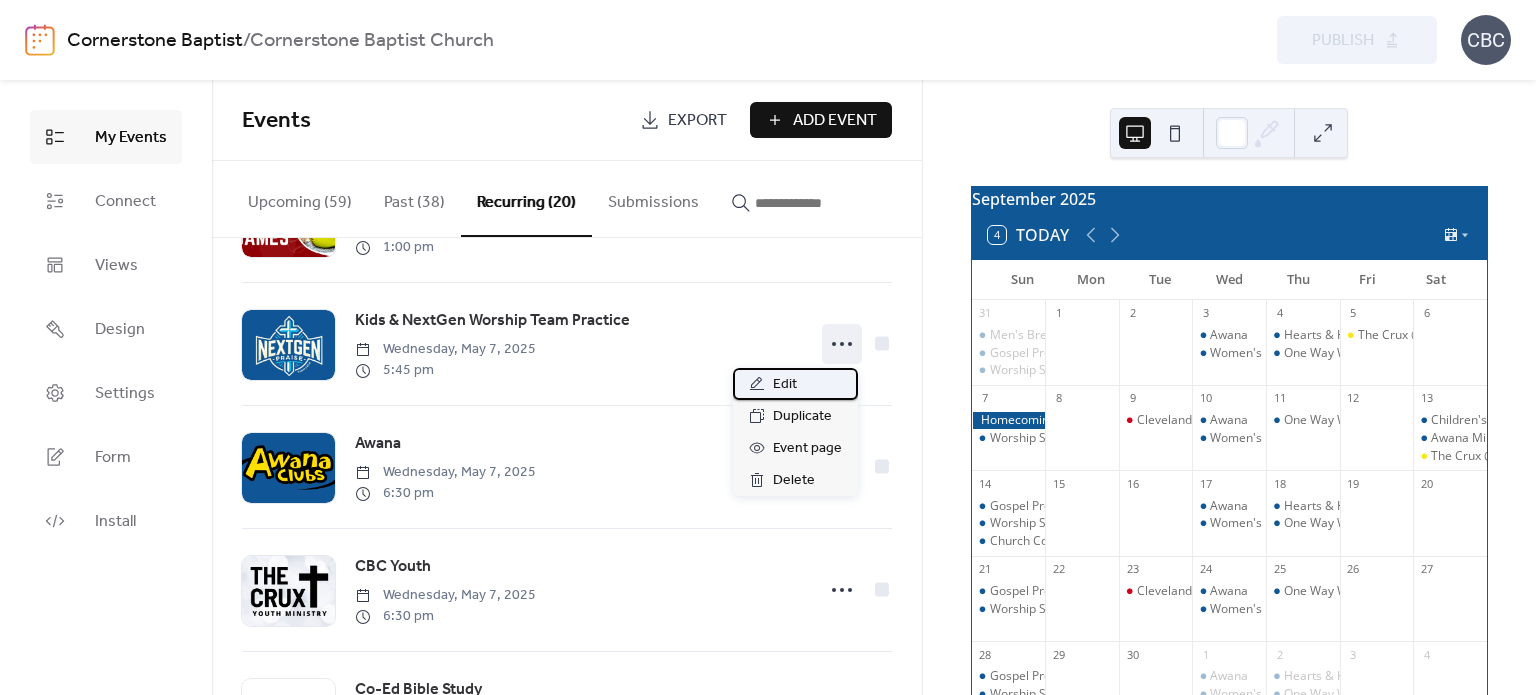 click on "Edit" at bounding box center [785, 385] 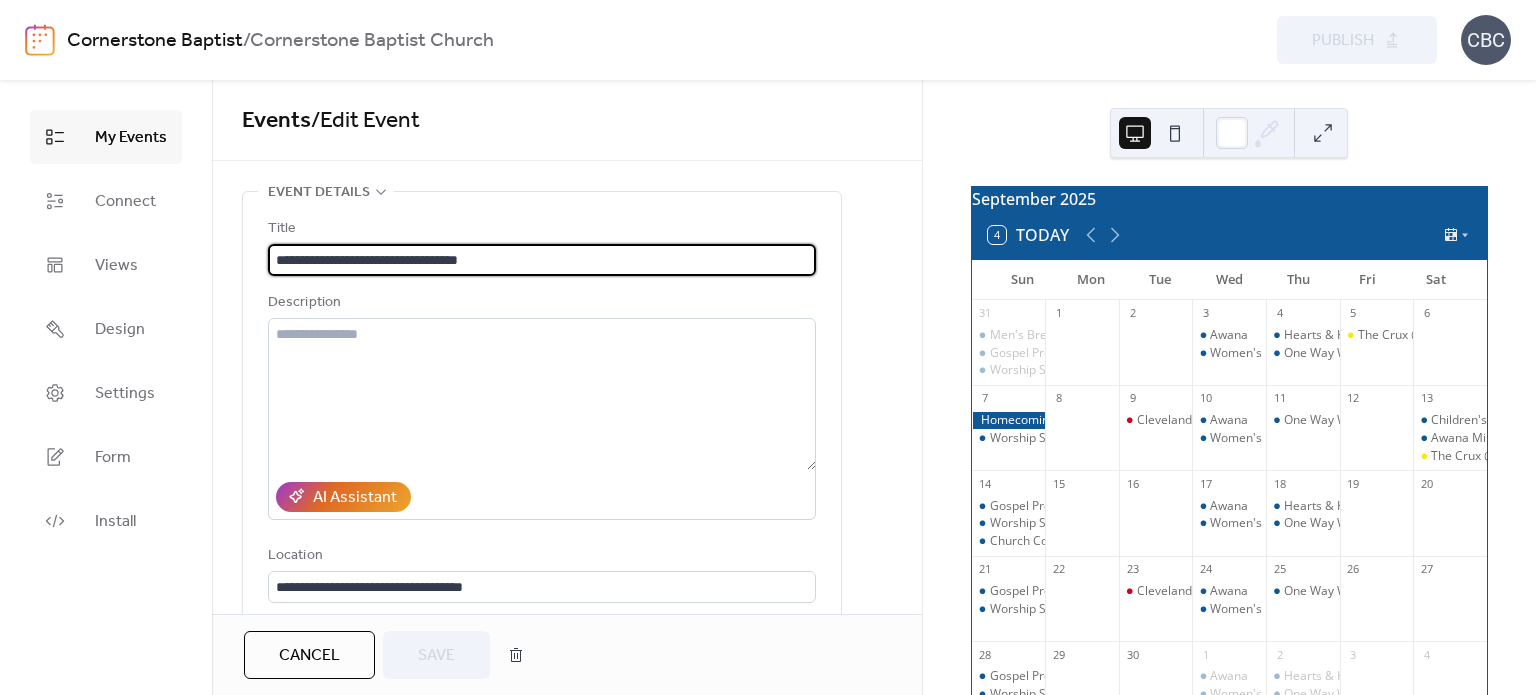 click on "**********" at bounding box center [567, 1151] 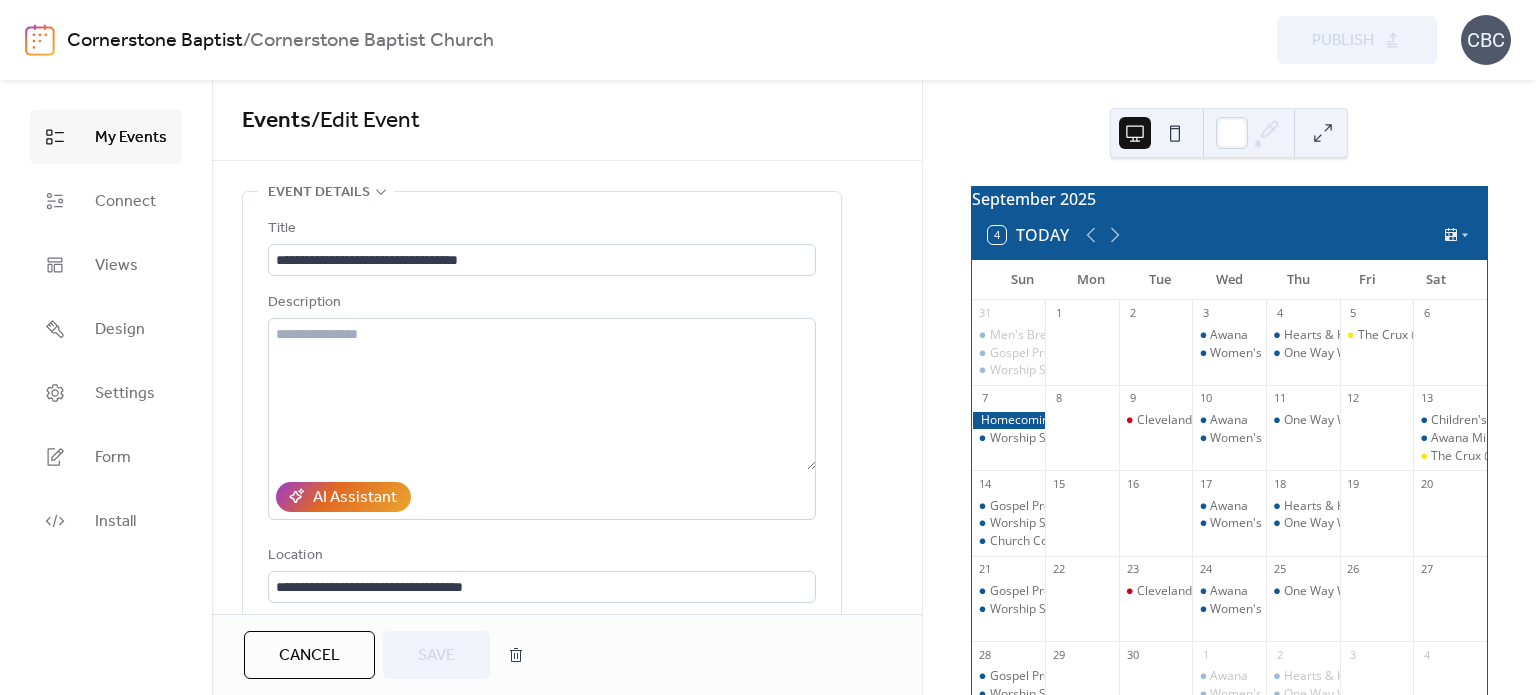 click on "Cancel" at bounding box center [309, 656] 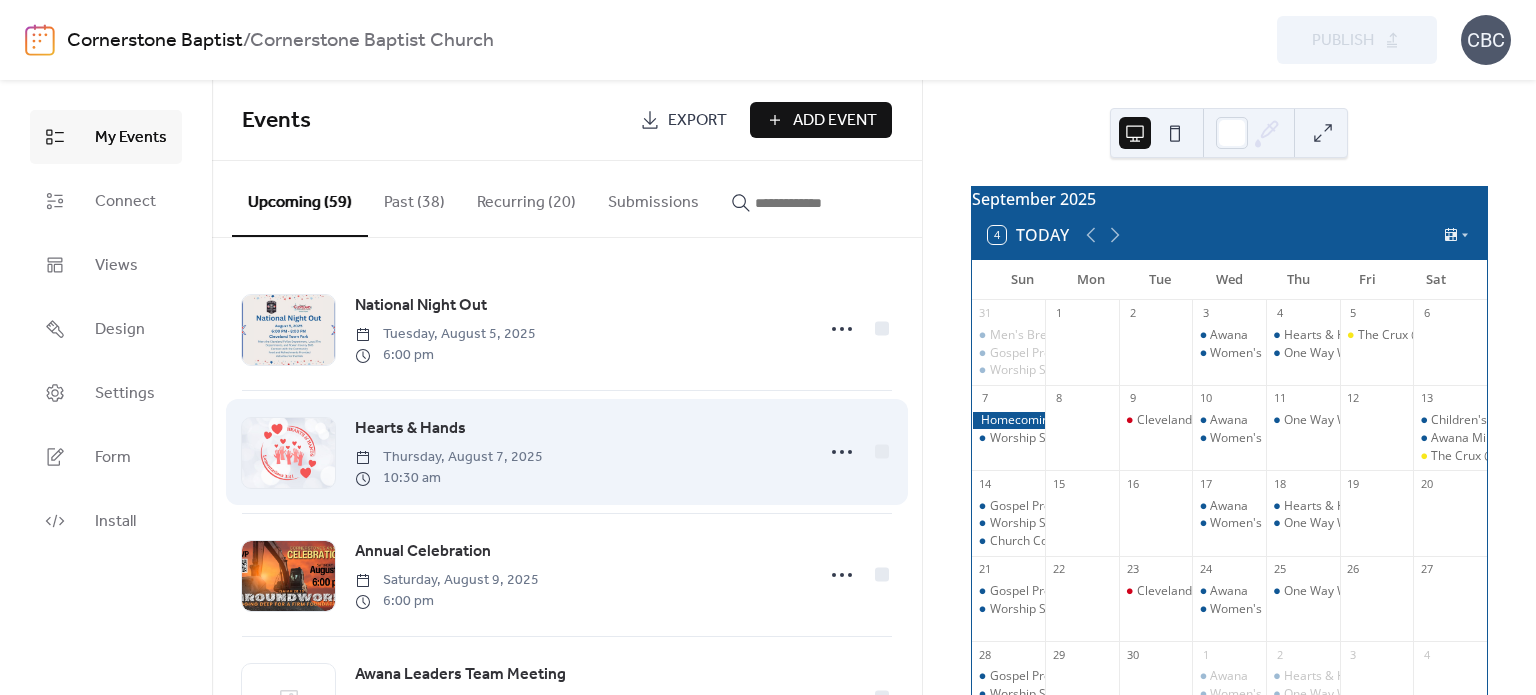 scroll, scrollTop: 100, scrollLeft: 0, axis: vertical 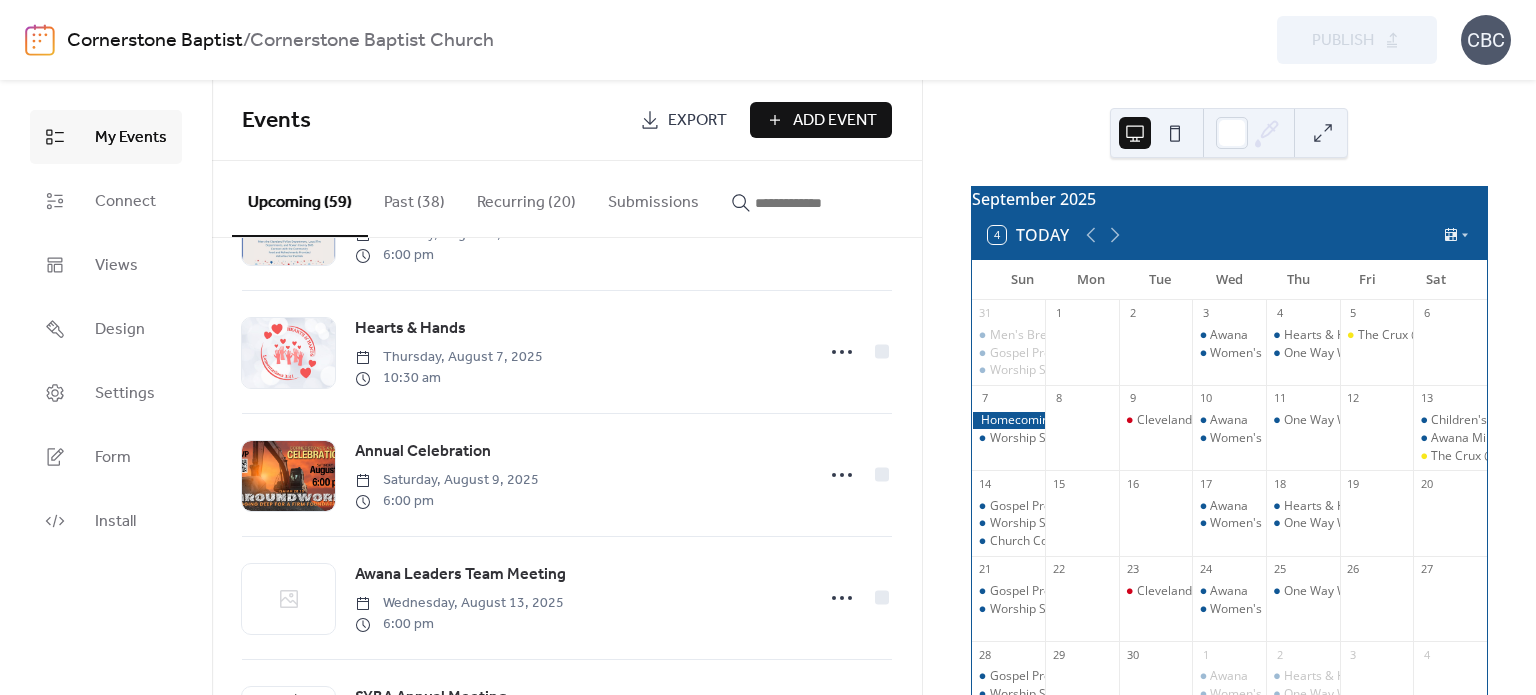 click on "Recurring (20)" at bounding box center [526, 198] 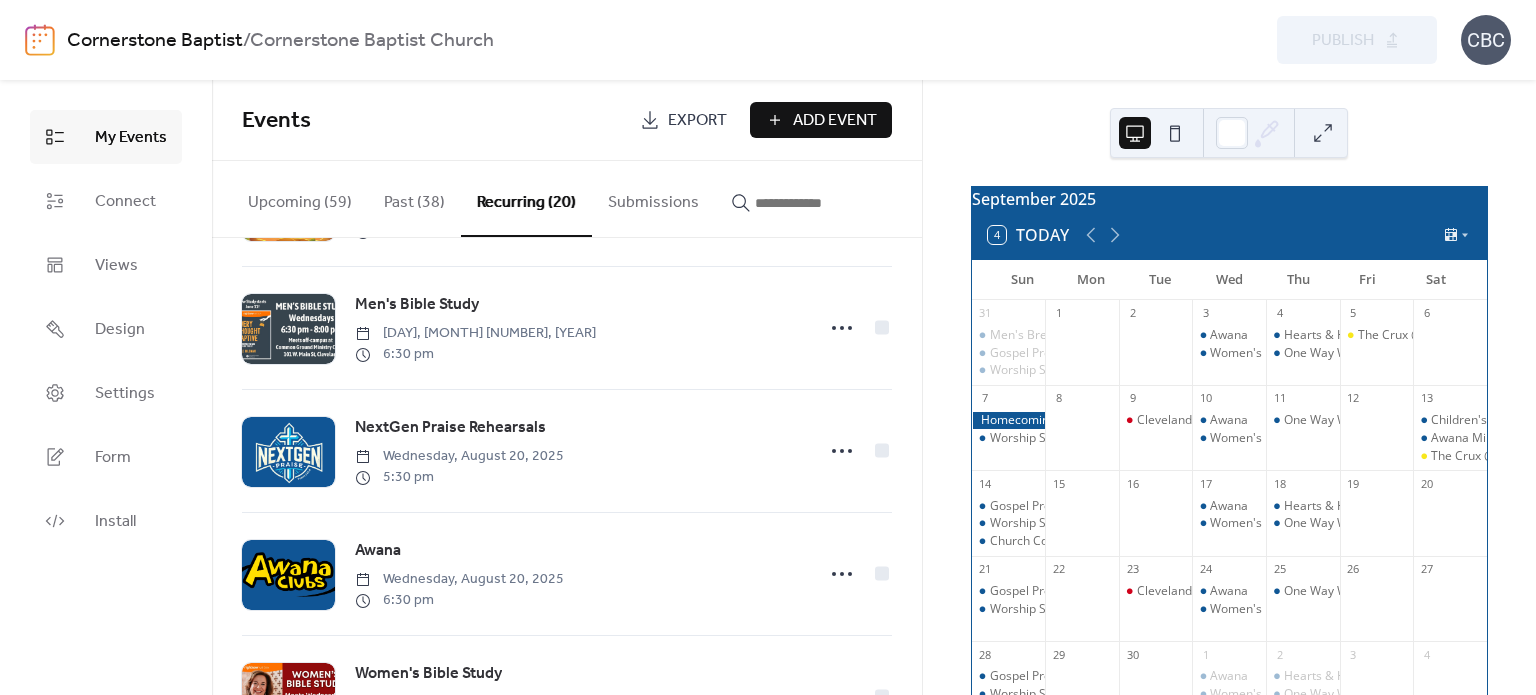 scroll, scrollTop: 1700, scrollLeft: 0, axis: vertical 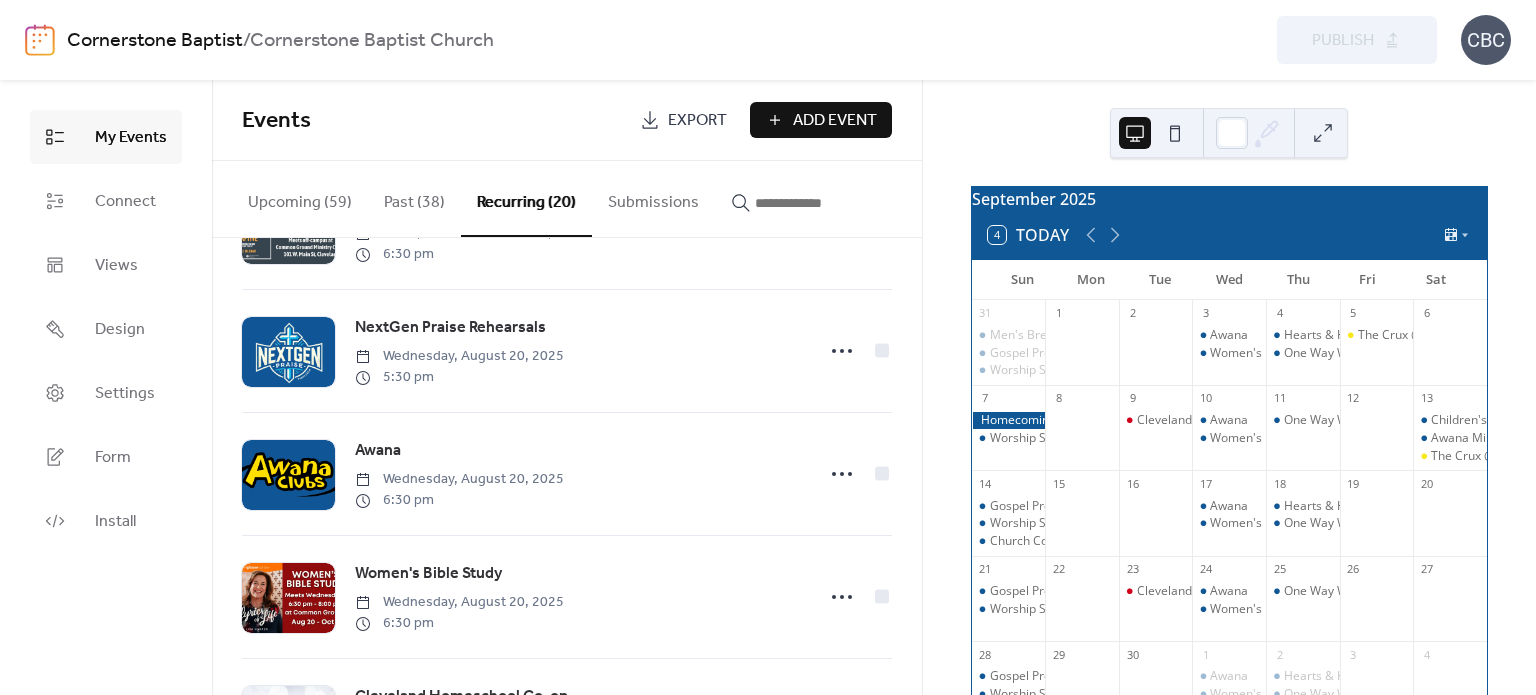 click on "4 Today" at bounding box center (1028, 235) 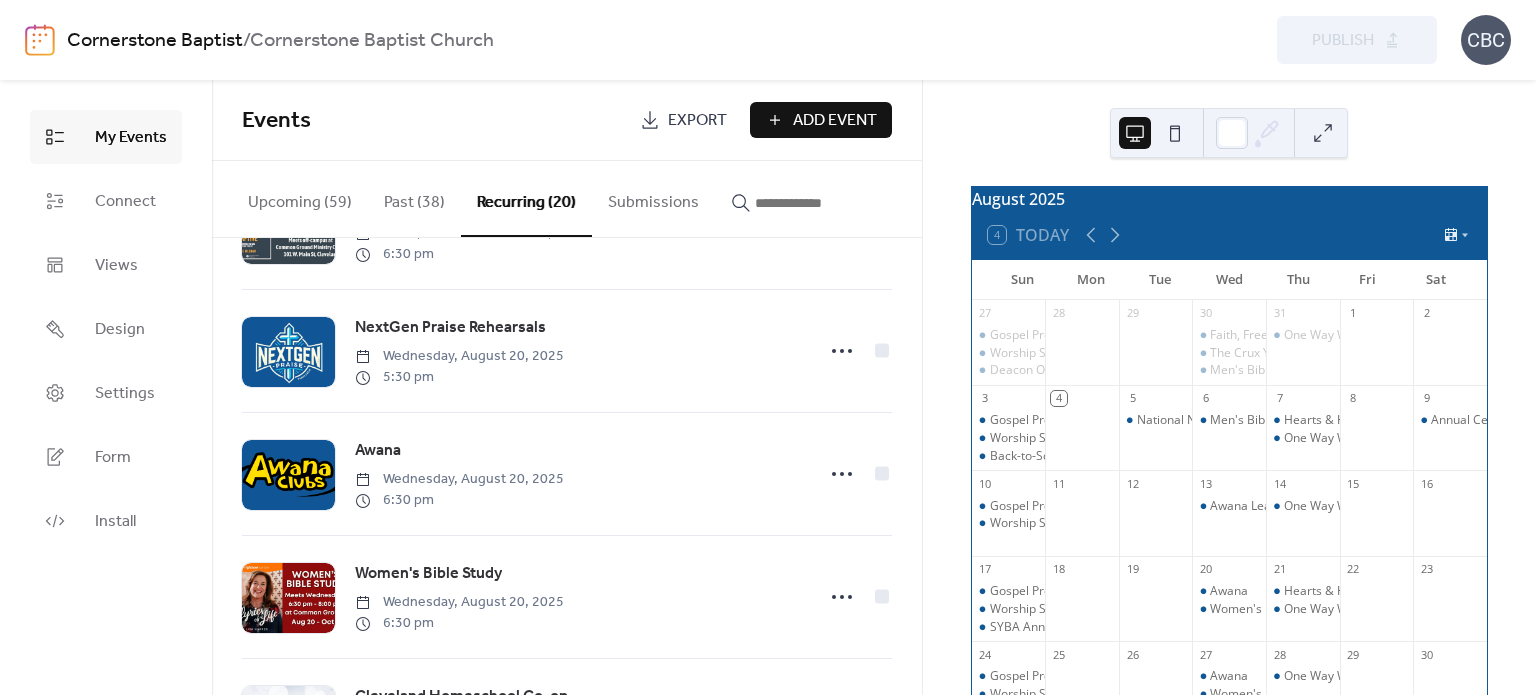scroll, scrollTop: 100, scrollLeft: 0, axis: vertical 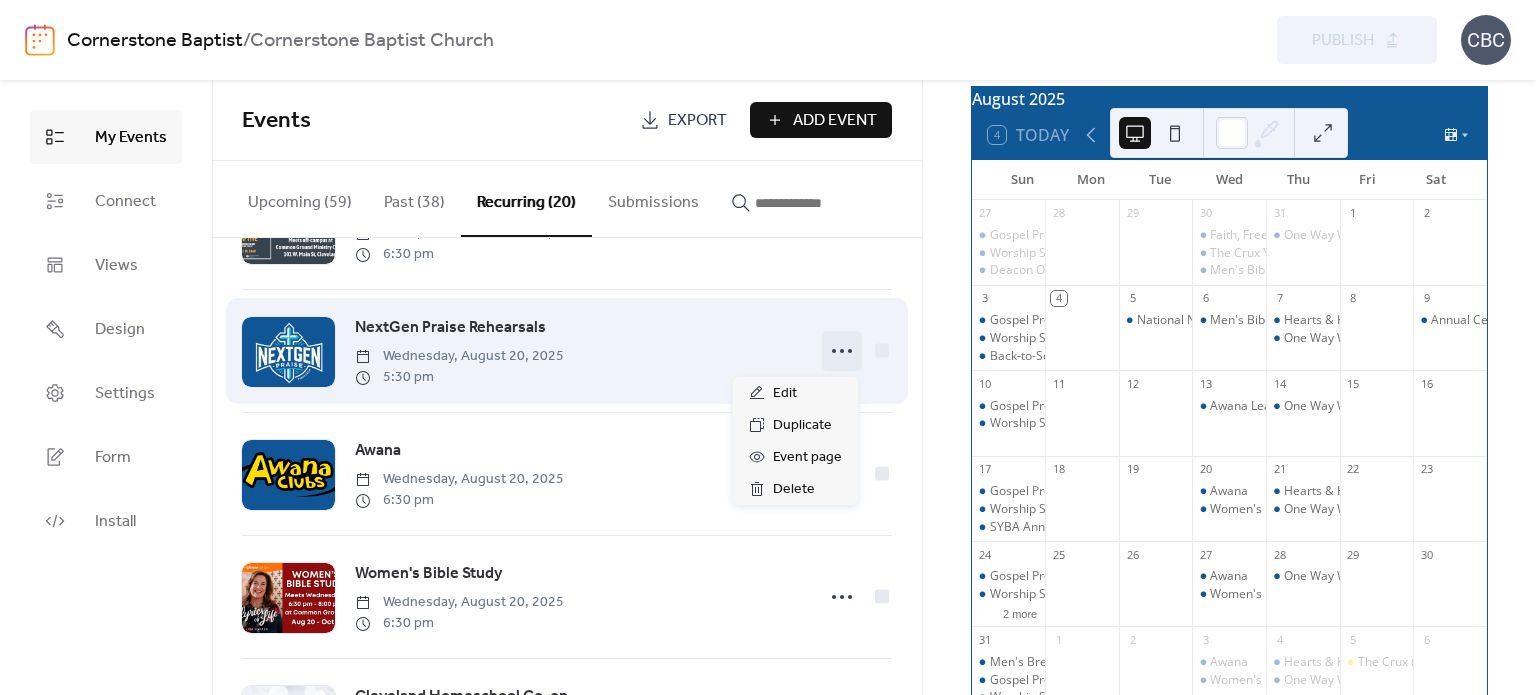click 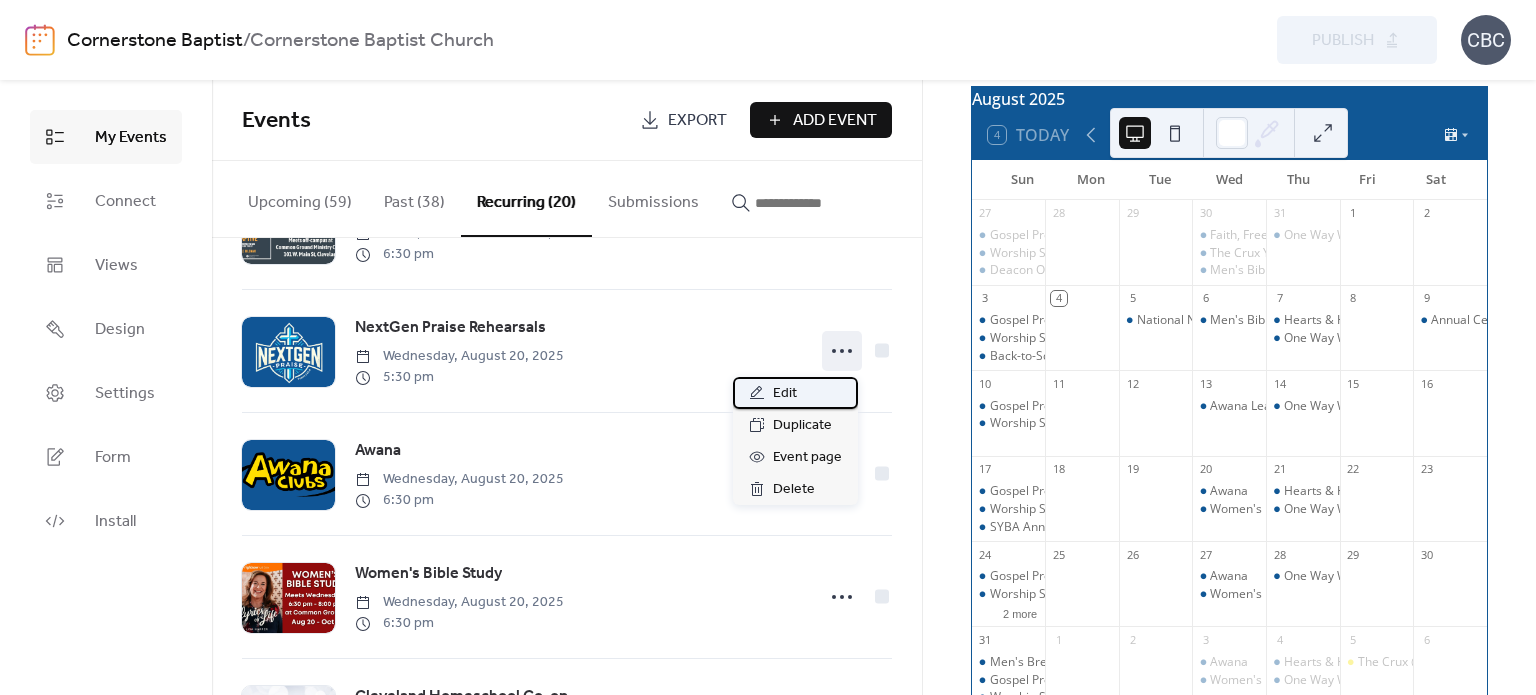 click on "Edit" at bounding box center [785, 394] 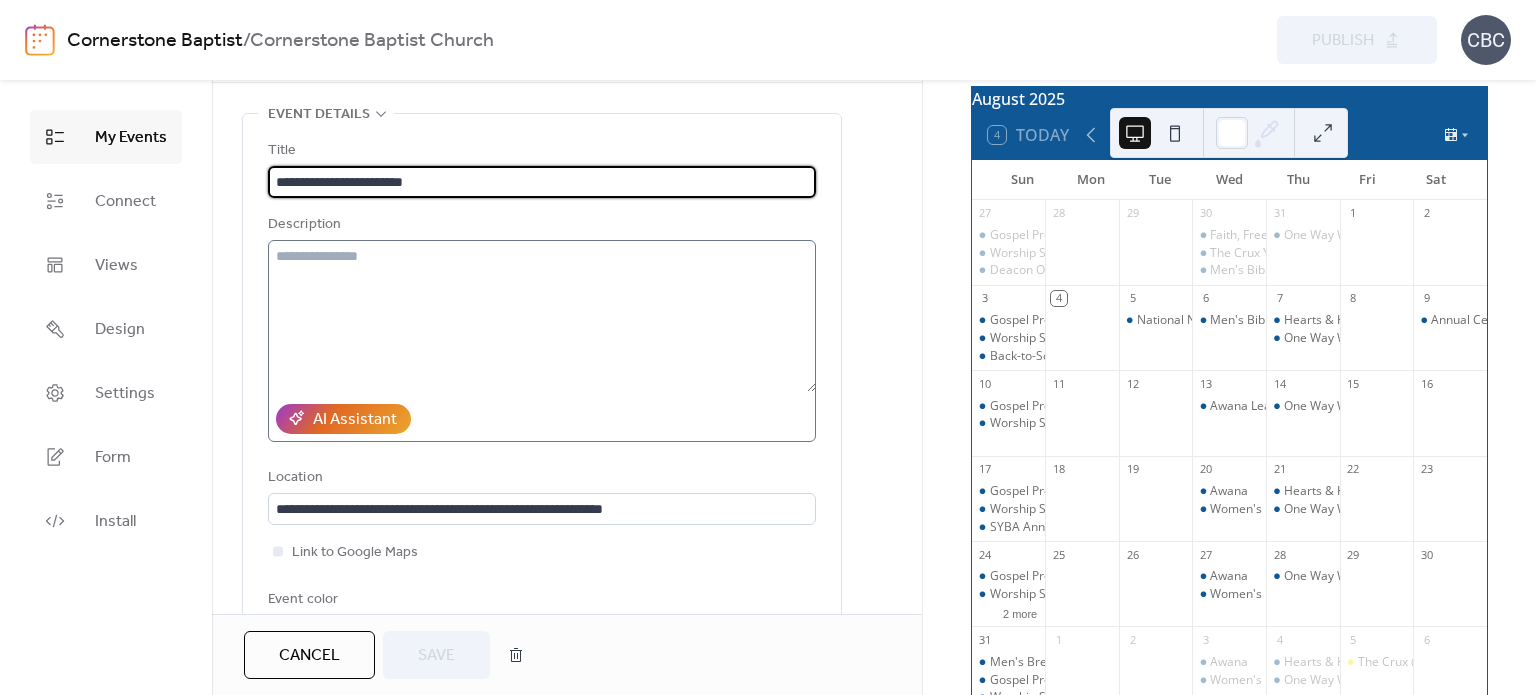 scroll, scrollTop: 200, scrollLeft: 0, axis: vertical 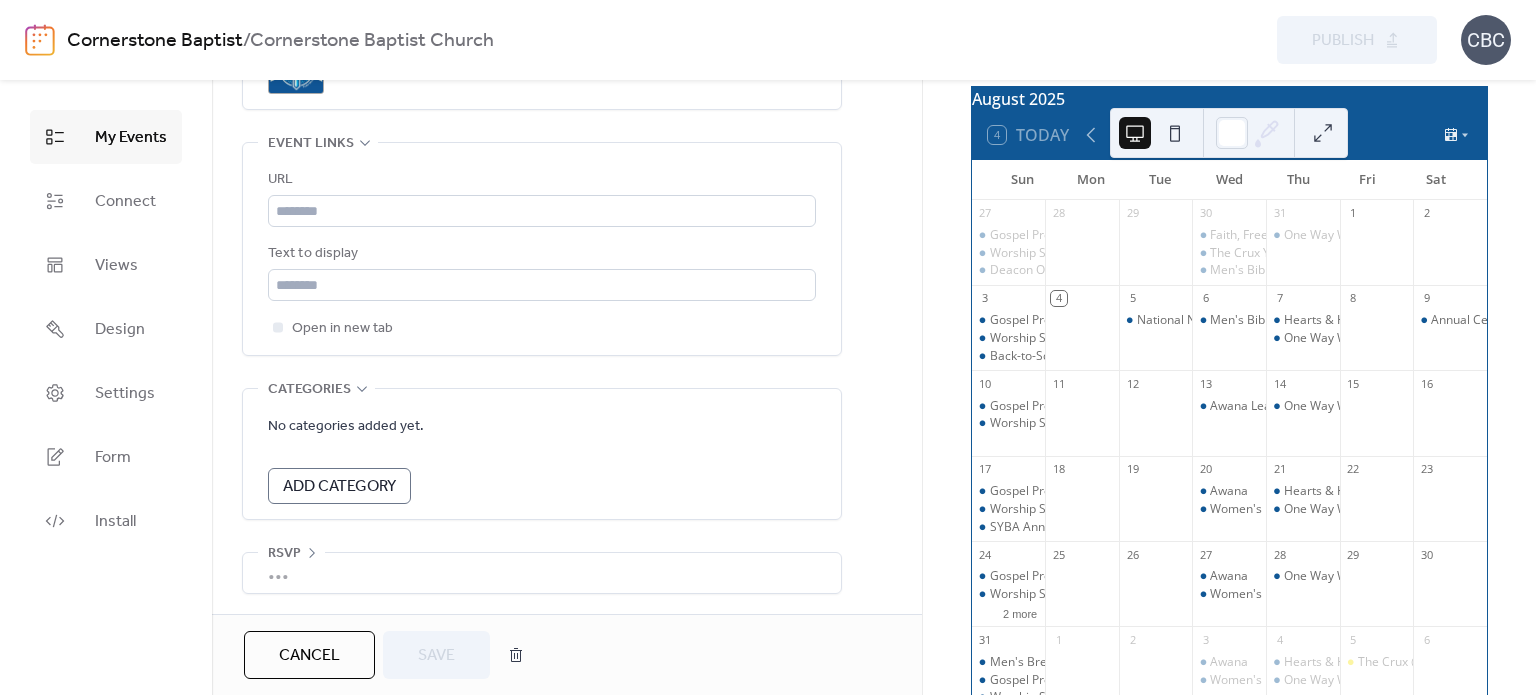 click on "**********" at bounding box center [567, -420] 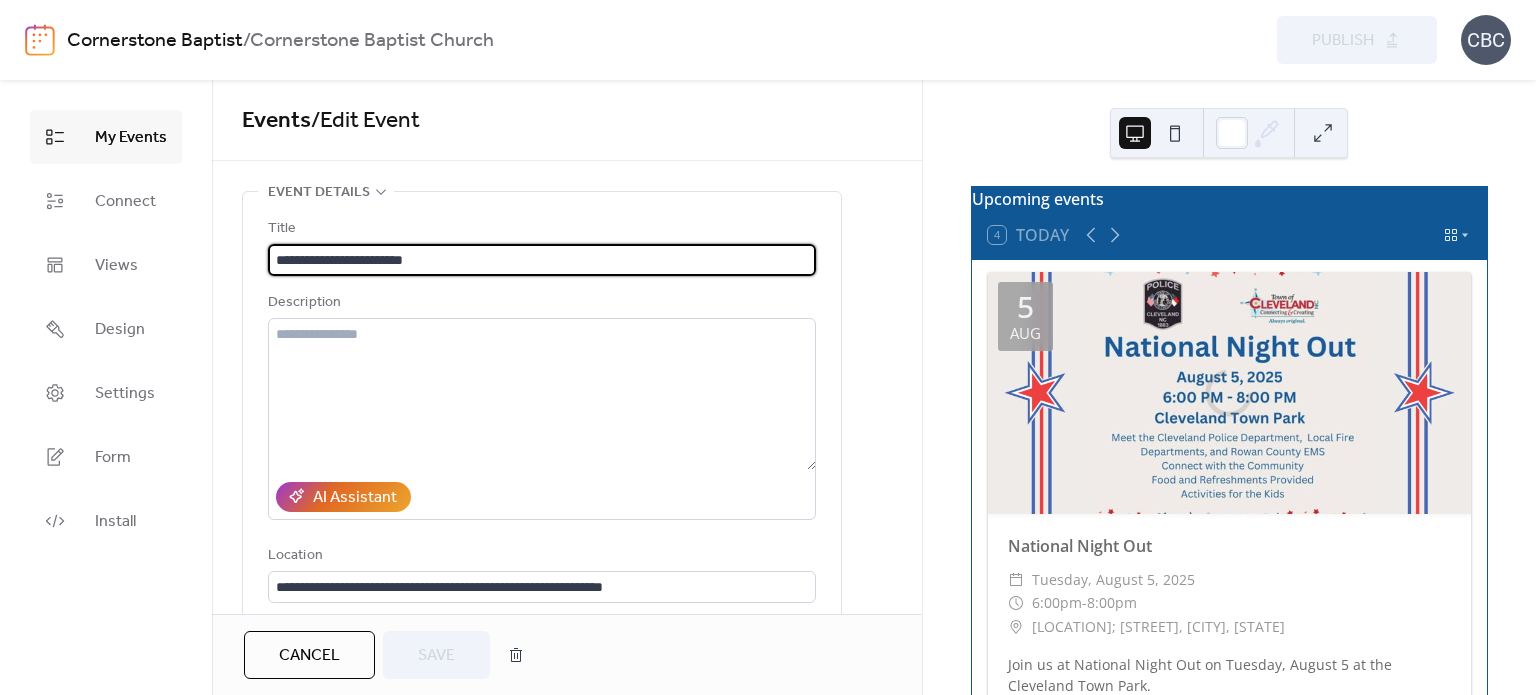 scroll, scrollTop: 0, scrollLeft: 0, axis: both 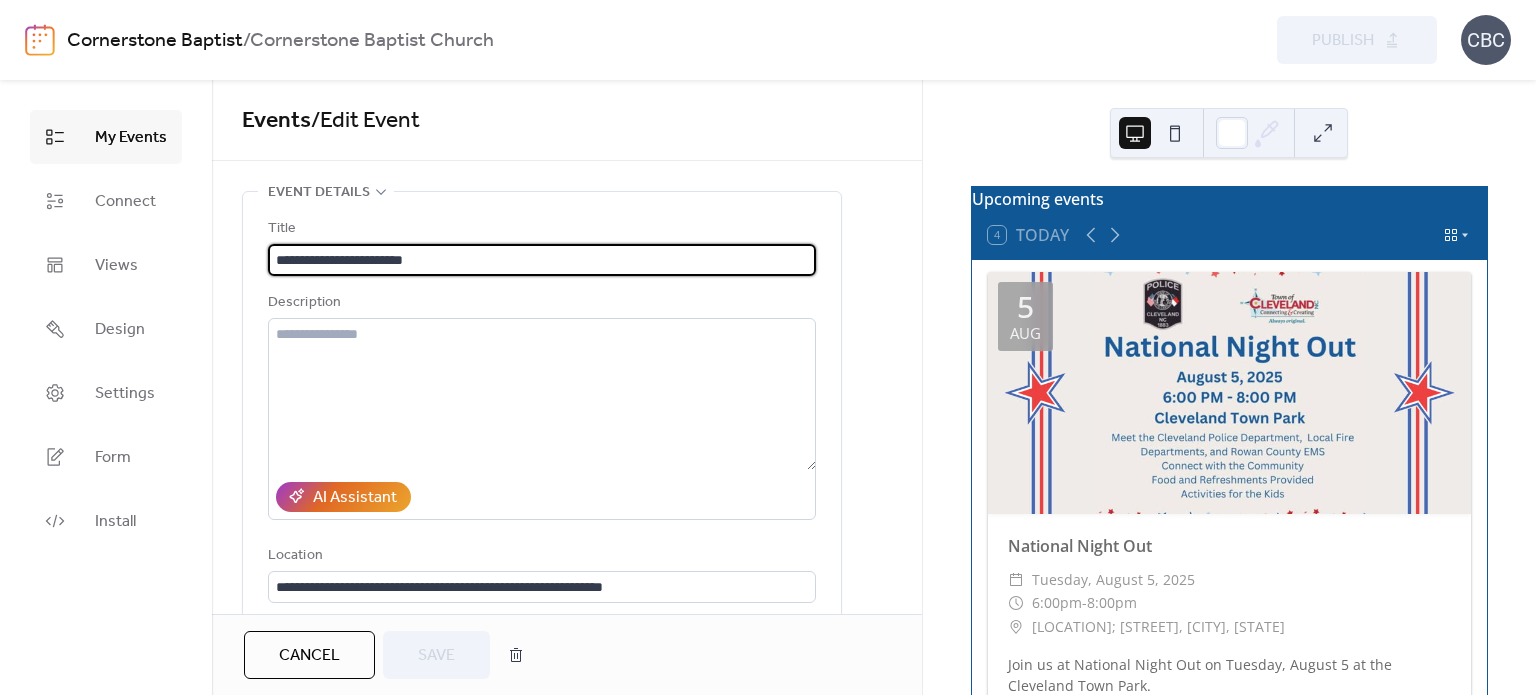 click 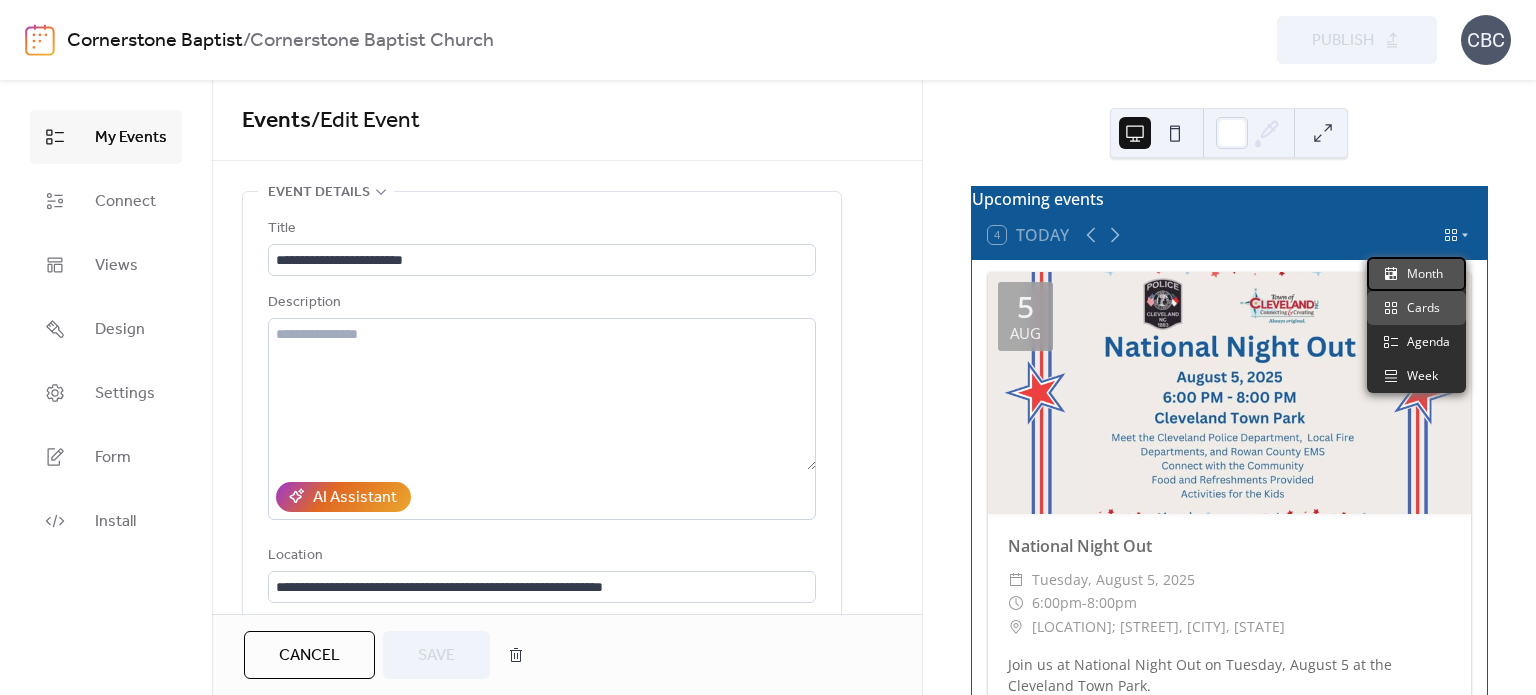 click on "Month" at bounding box center [1425, 274] 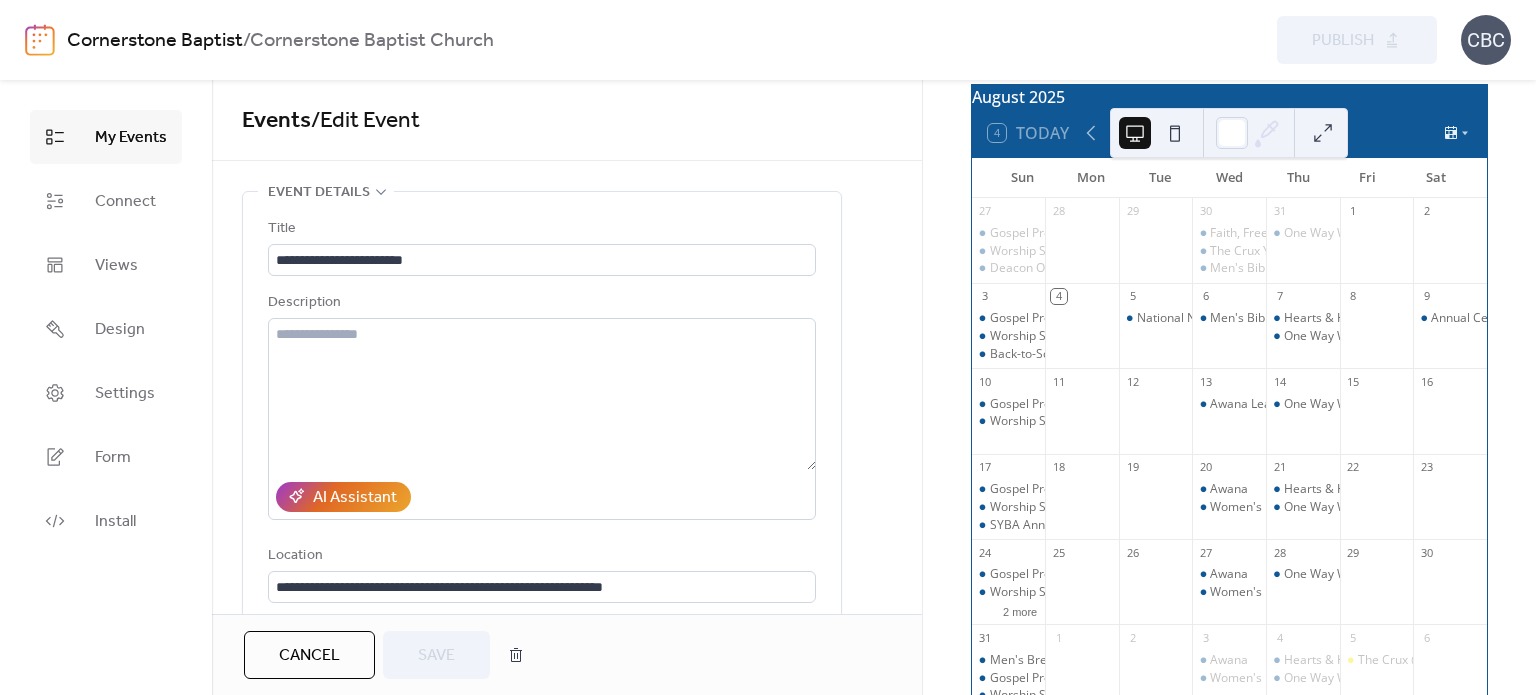 scroll, scrollTop: 200, scrollLeft: 0, axis: vertical 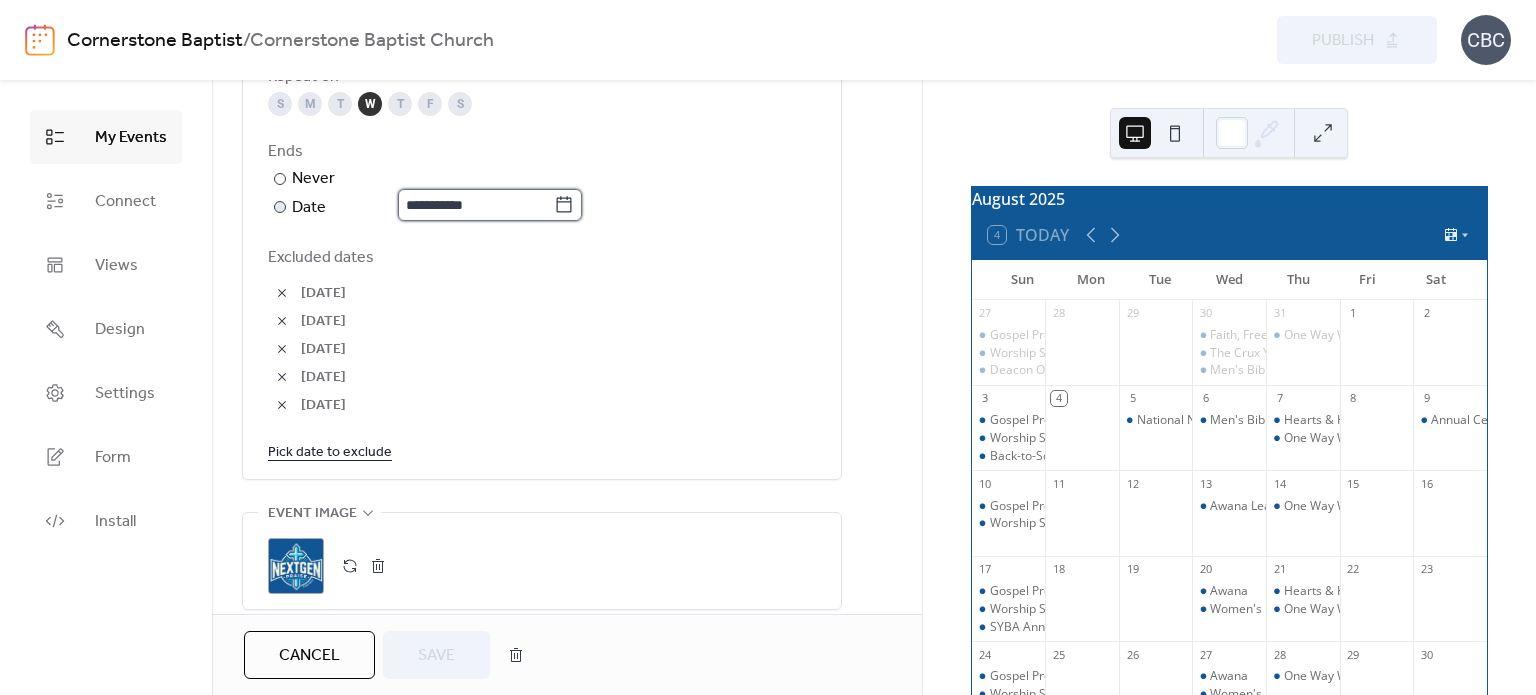 click on "**********" at bounding box center [476, 205] 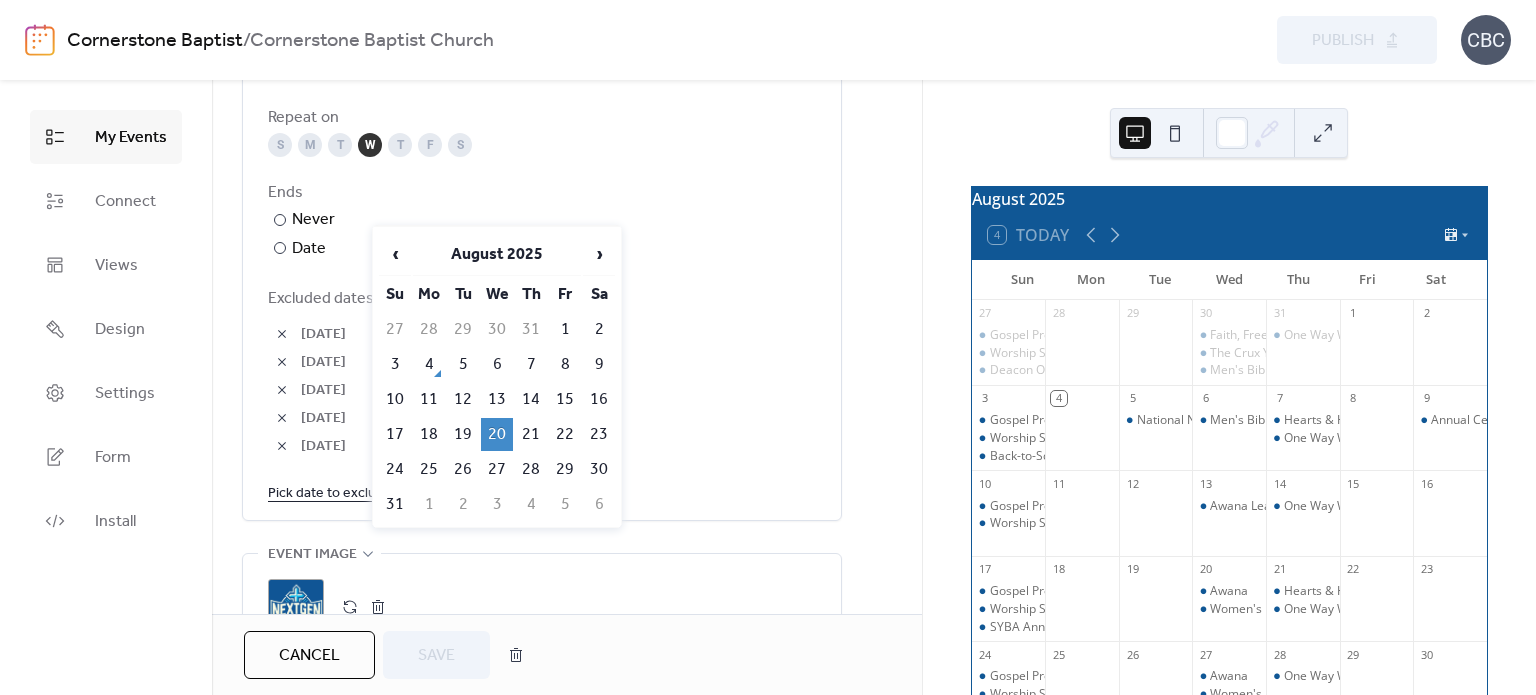 scroll, scrollTop: 1046, scrollLeft: 0, axis: vertical 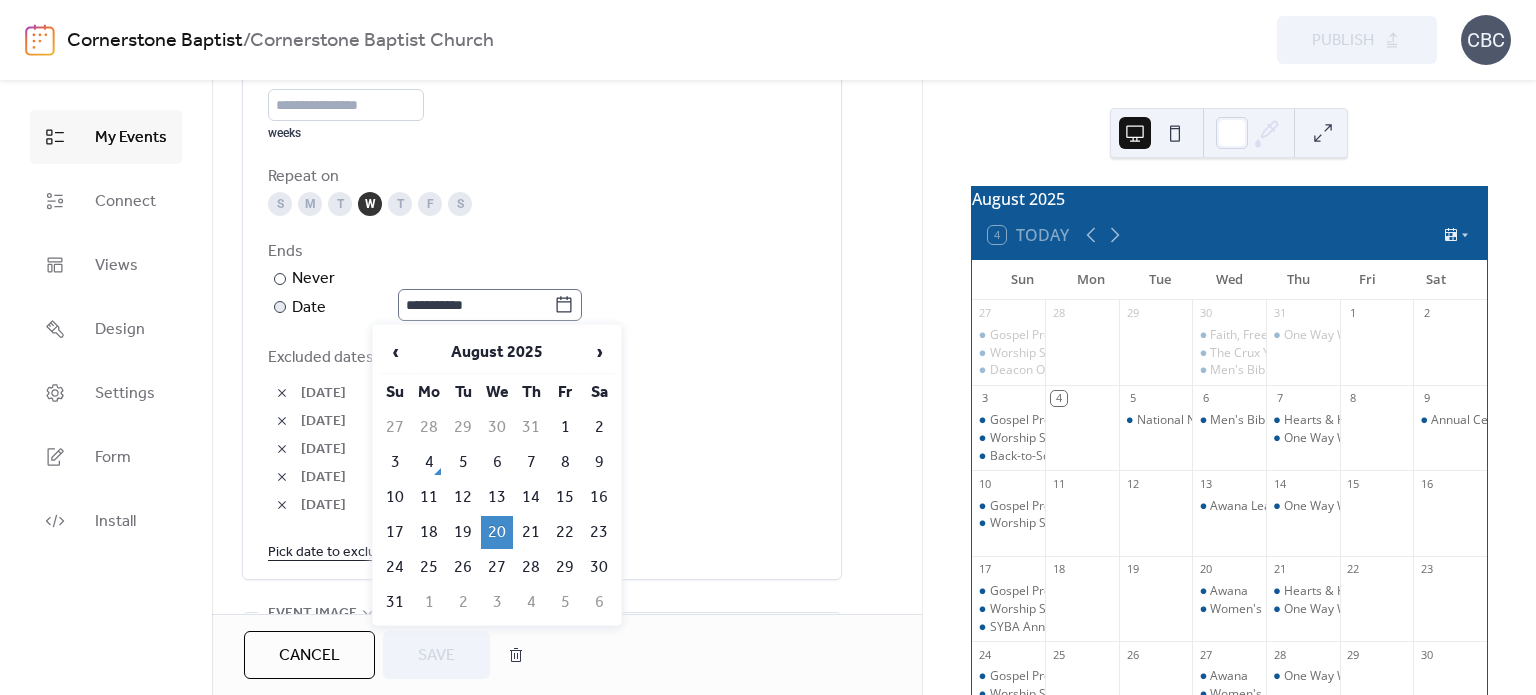 click 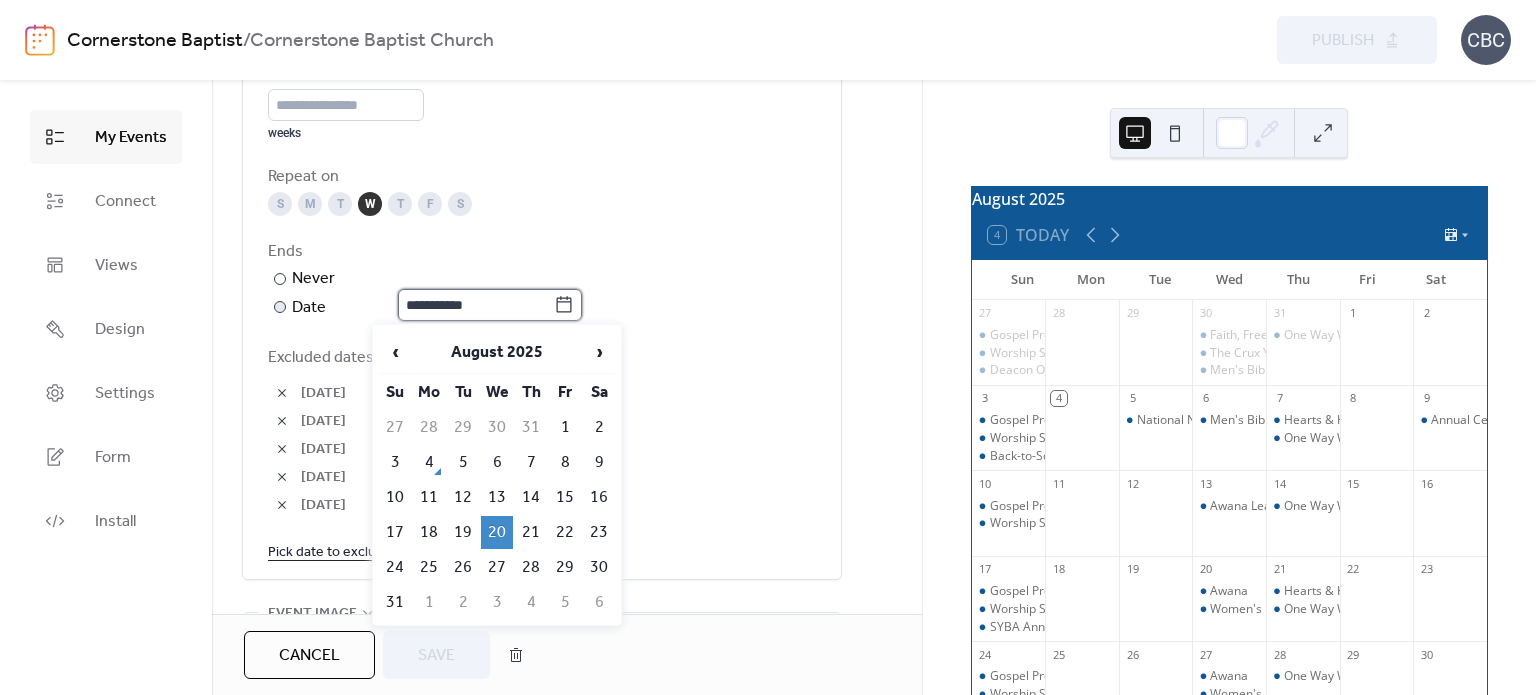 click on "**********" at bounding box center [476, 305] 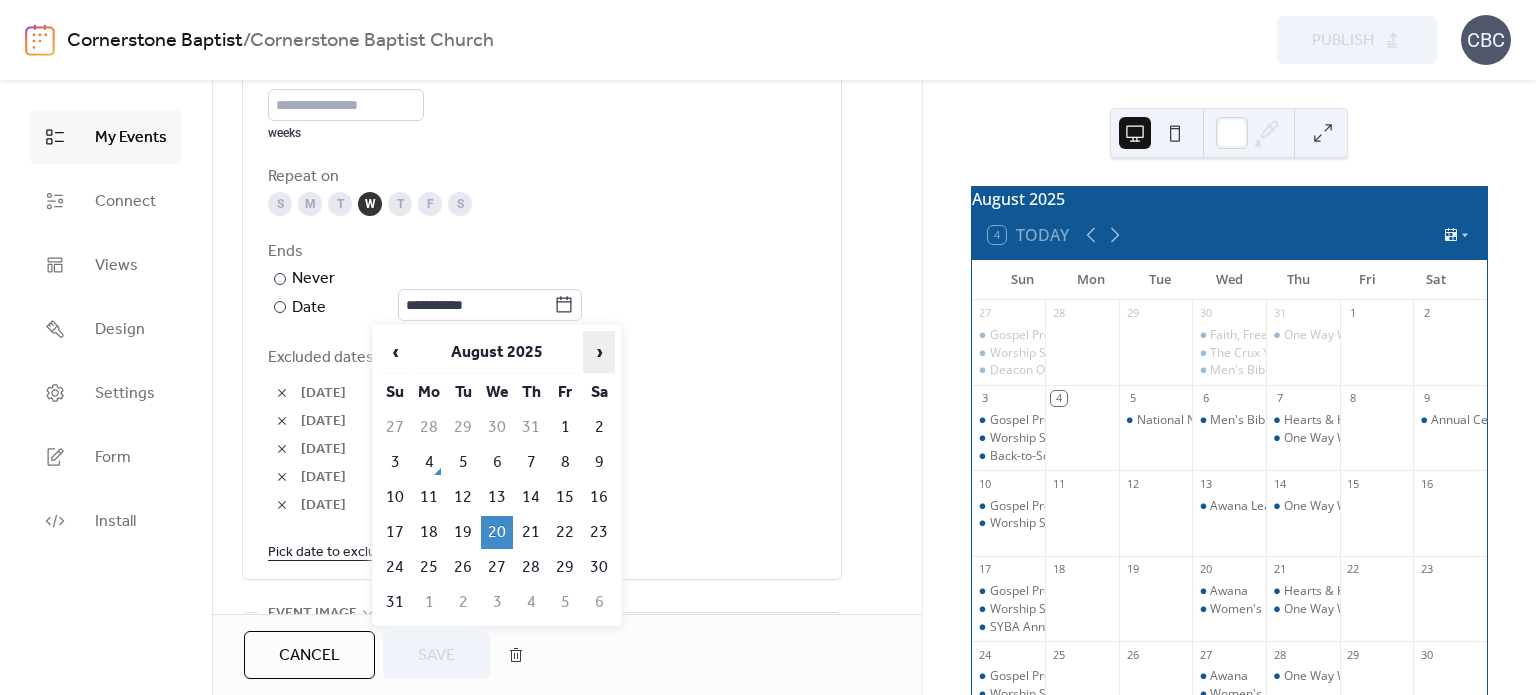 click on "›" at bounding box center (599, 352) 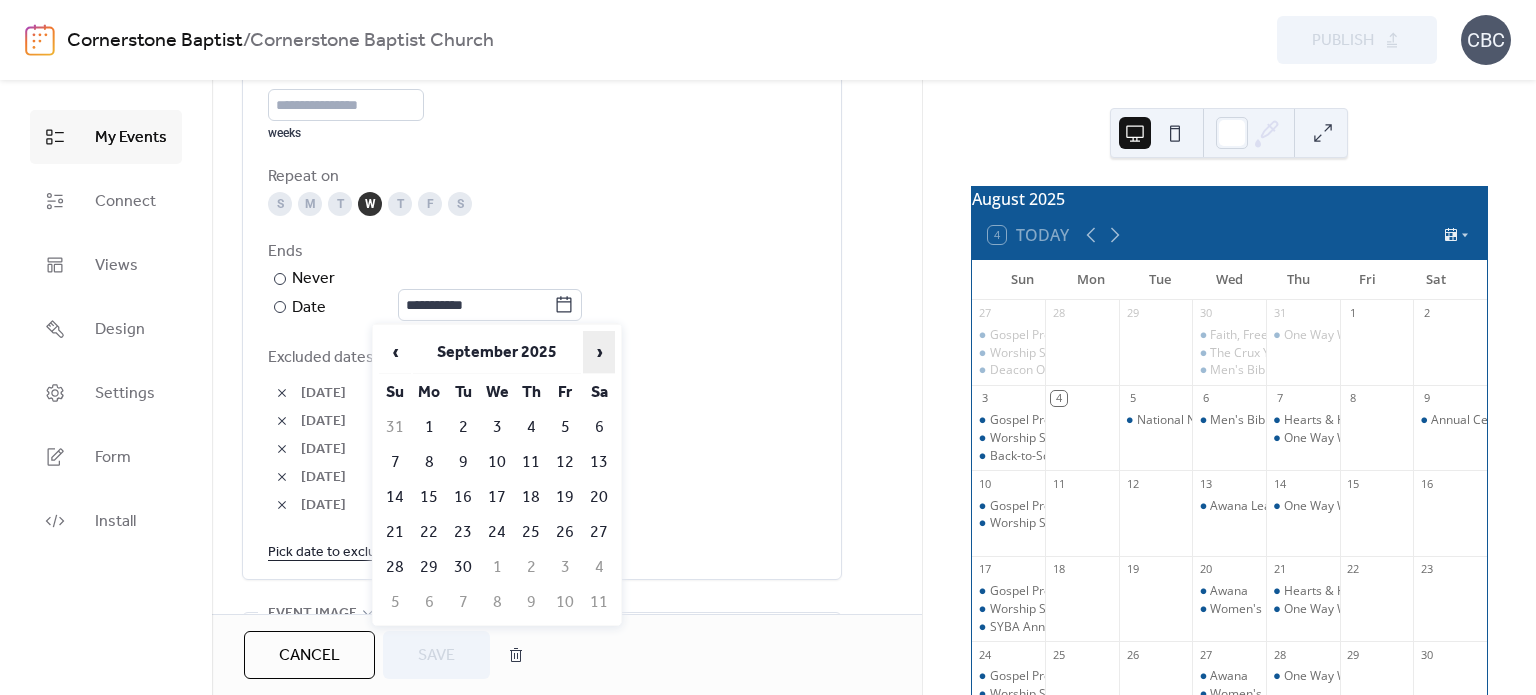 click on "›" at bounding box center [599, 352] 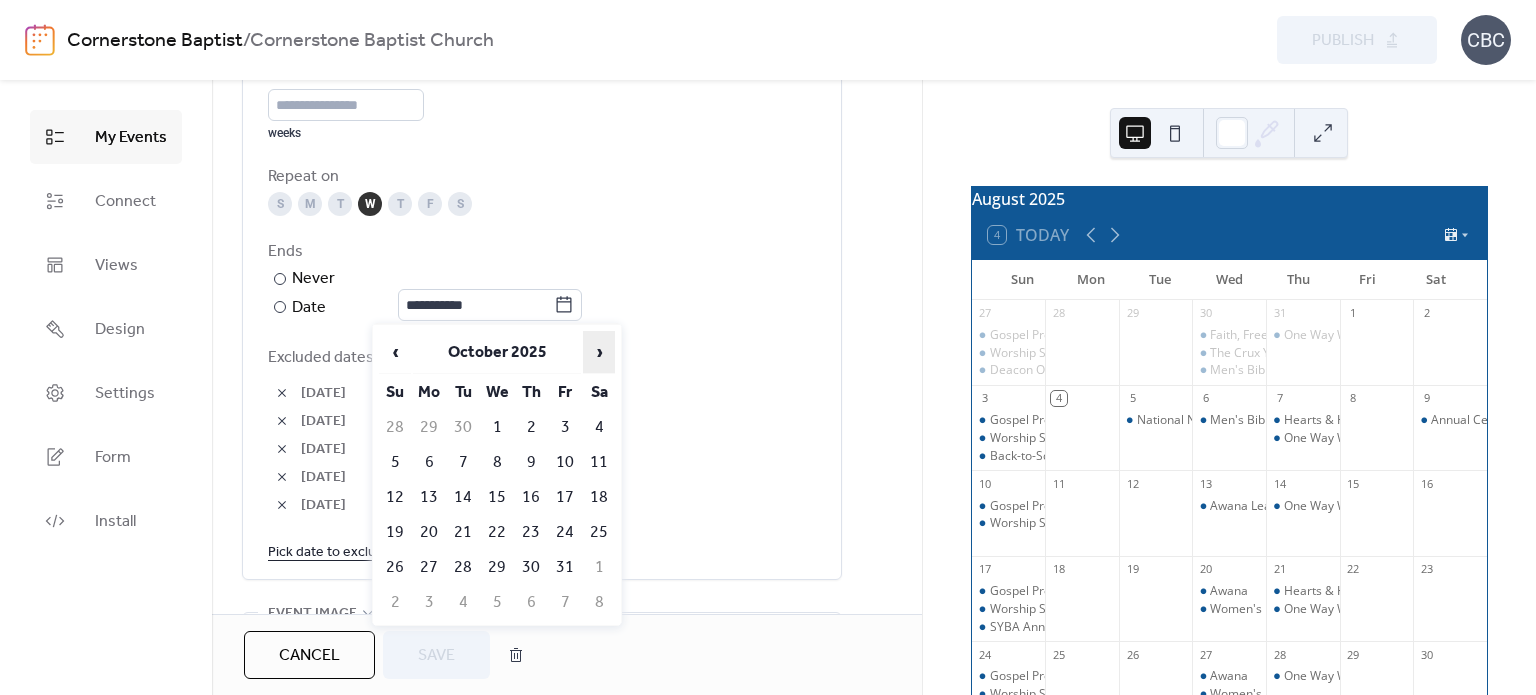 click on "›" at bounding box center [599, 352] 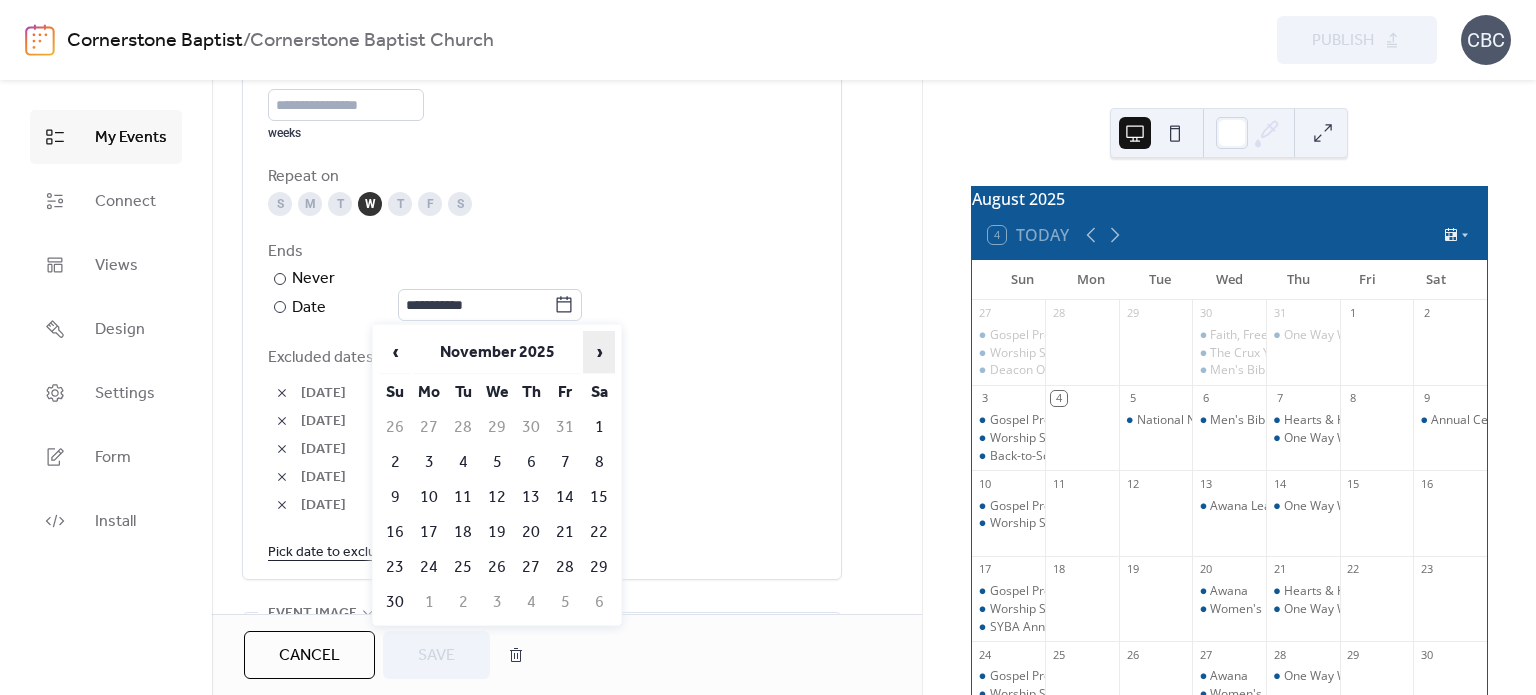 click on "›" at bounding box center (599, 352) 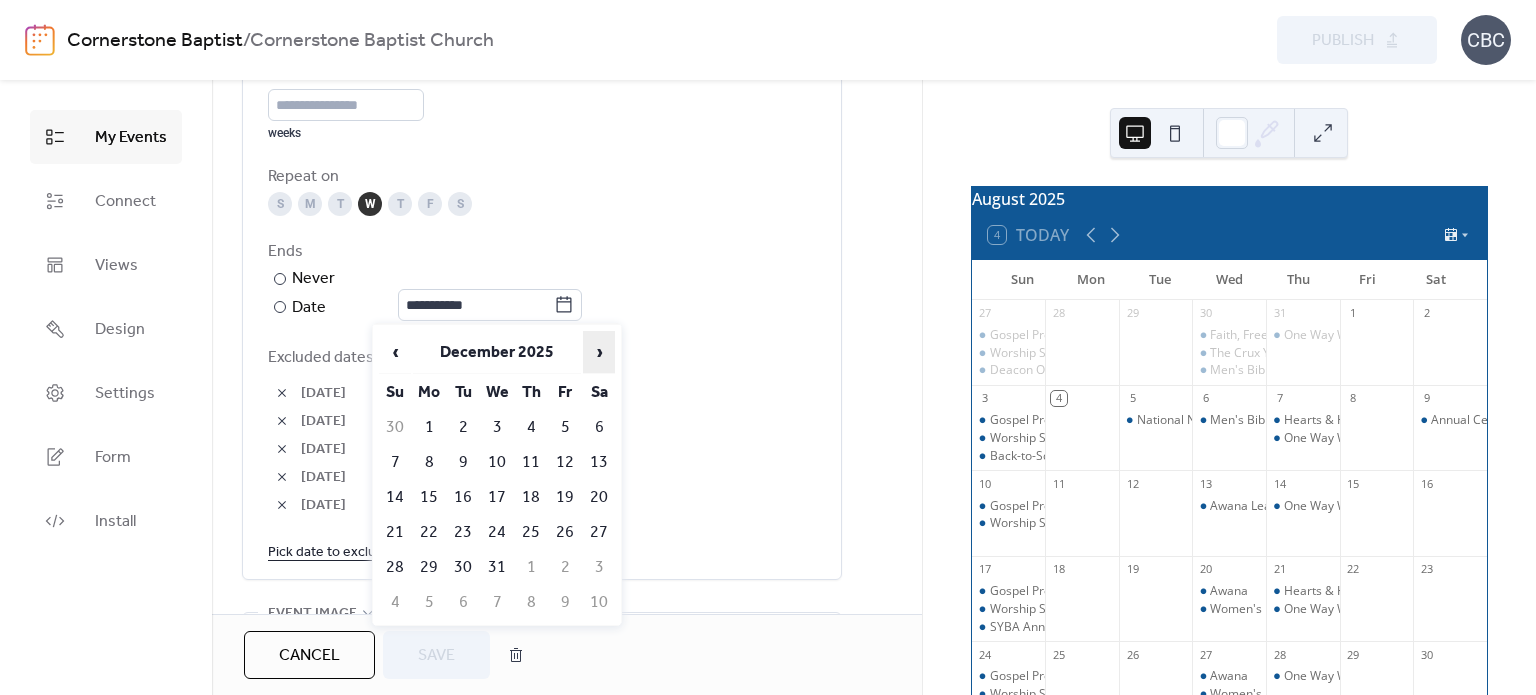 click on "›" at bounding box center (599, 352) 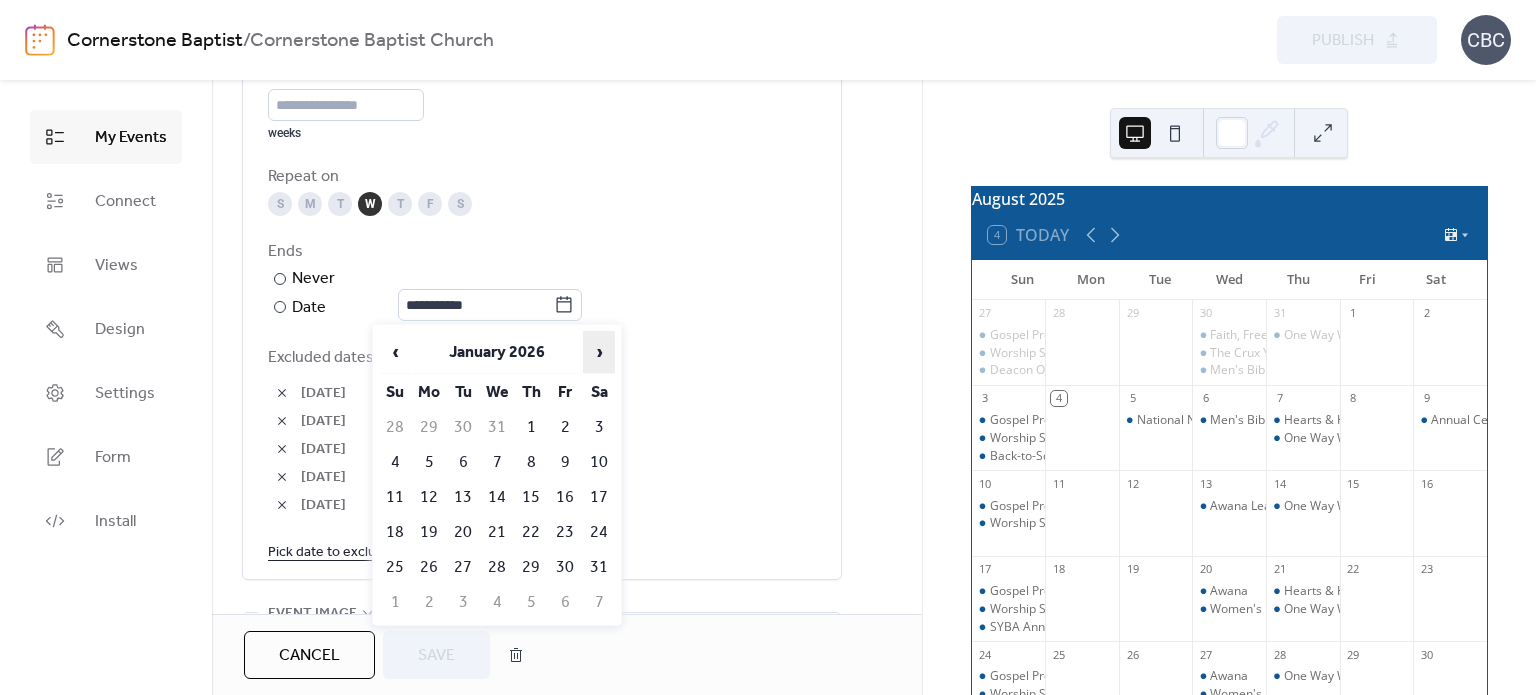 click on "›" at bounding box center (599, 352) 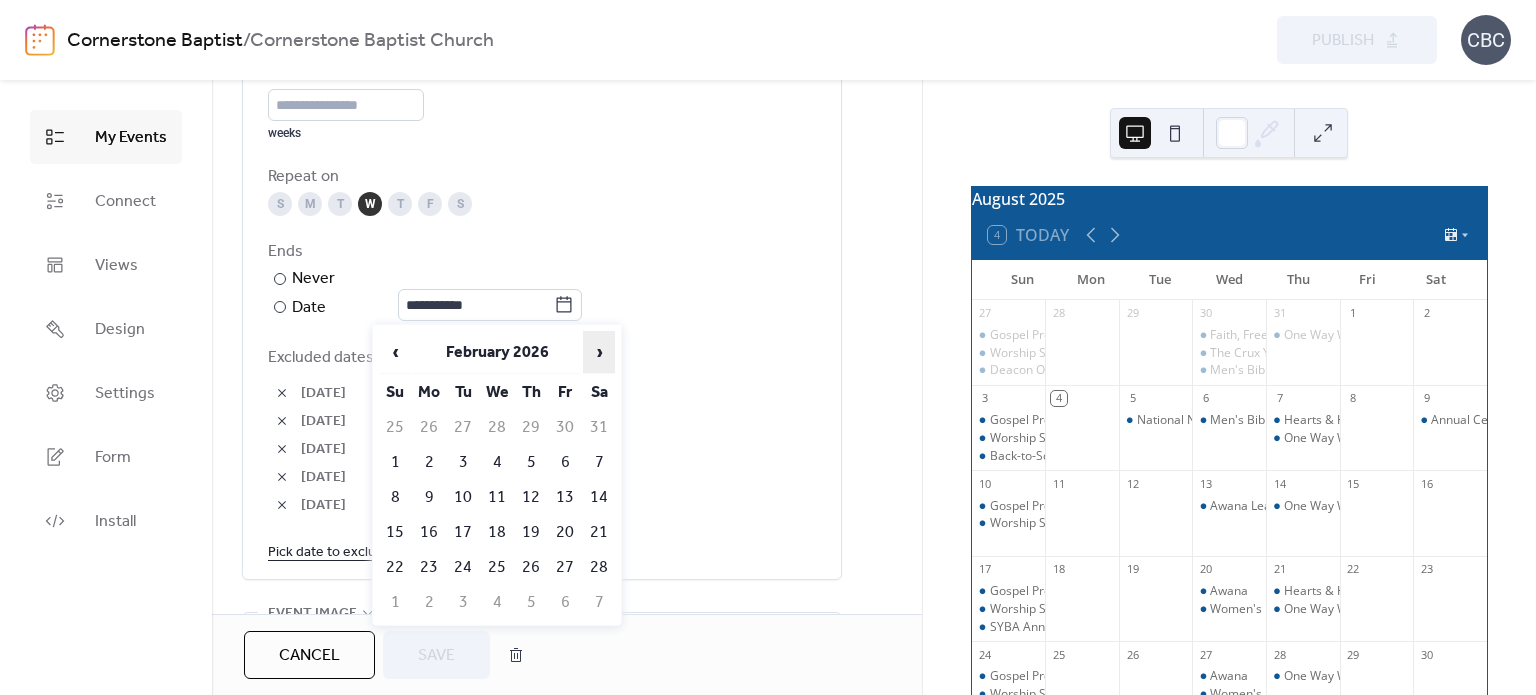 click on "›" at bounding box center [599, 352] 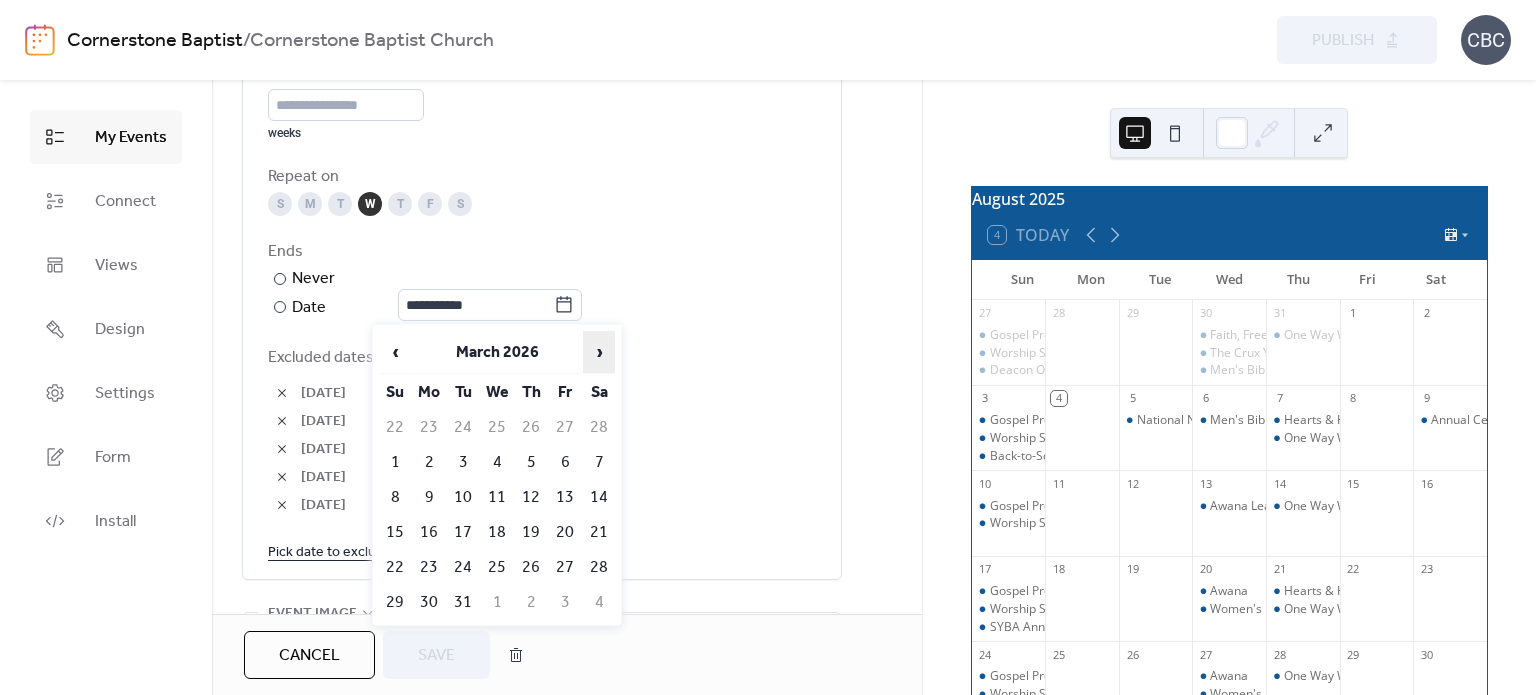 click on "›" at bounding box center [599, 352] 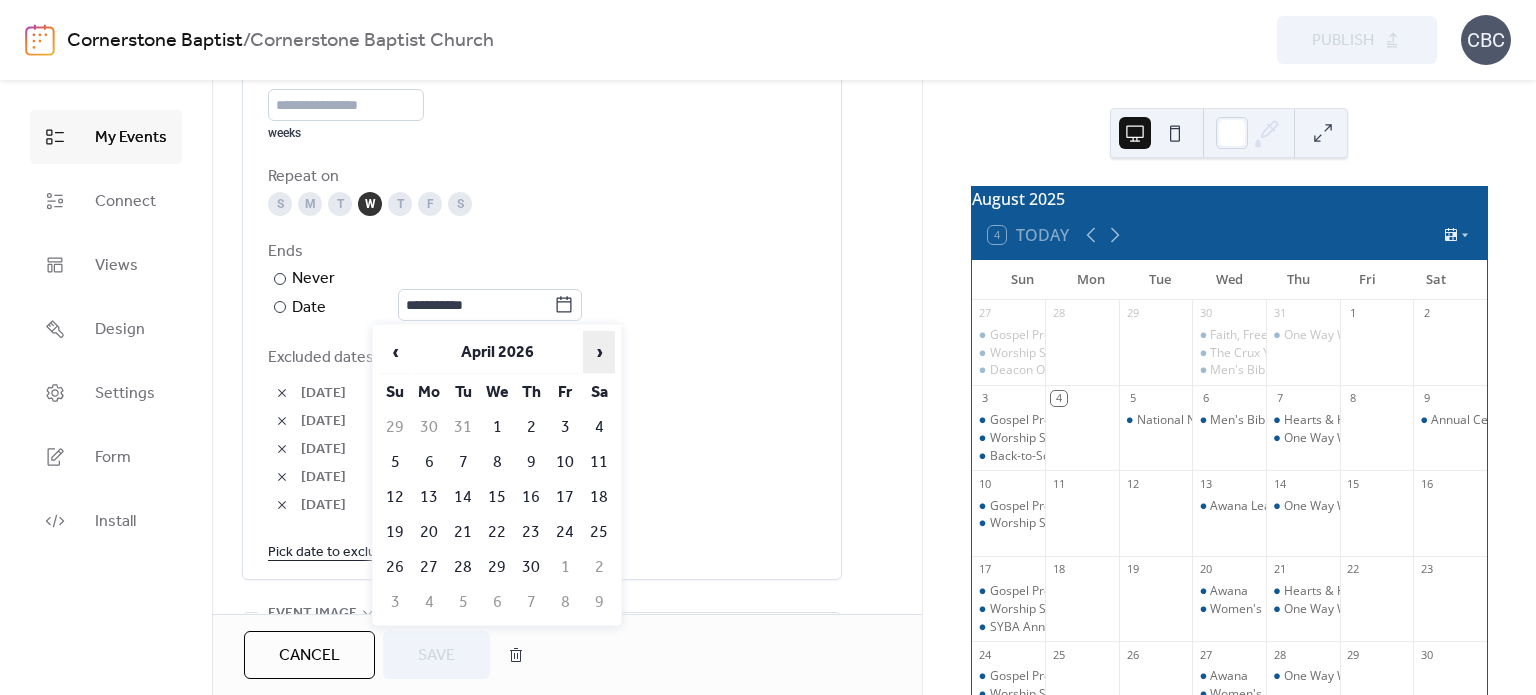click on "›" at bounding box center (599, 352) 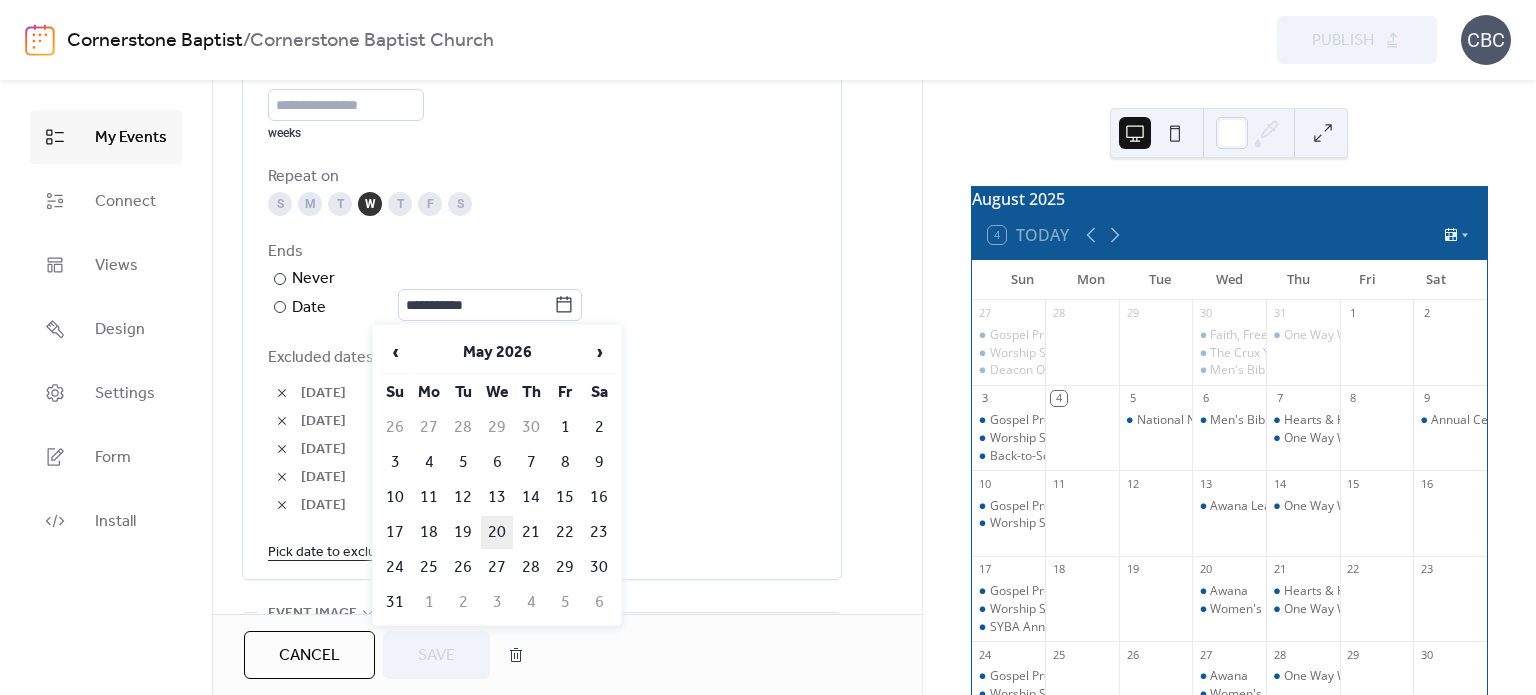 click on "20" at bounding box center (497, 532) 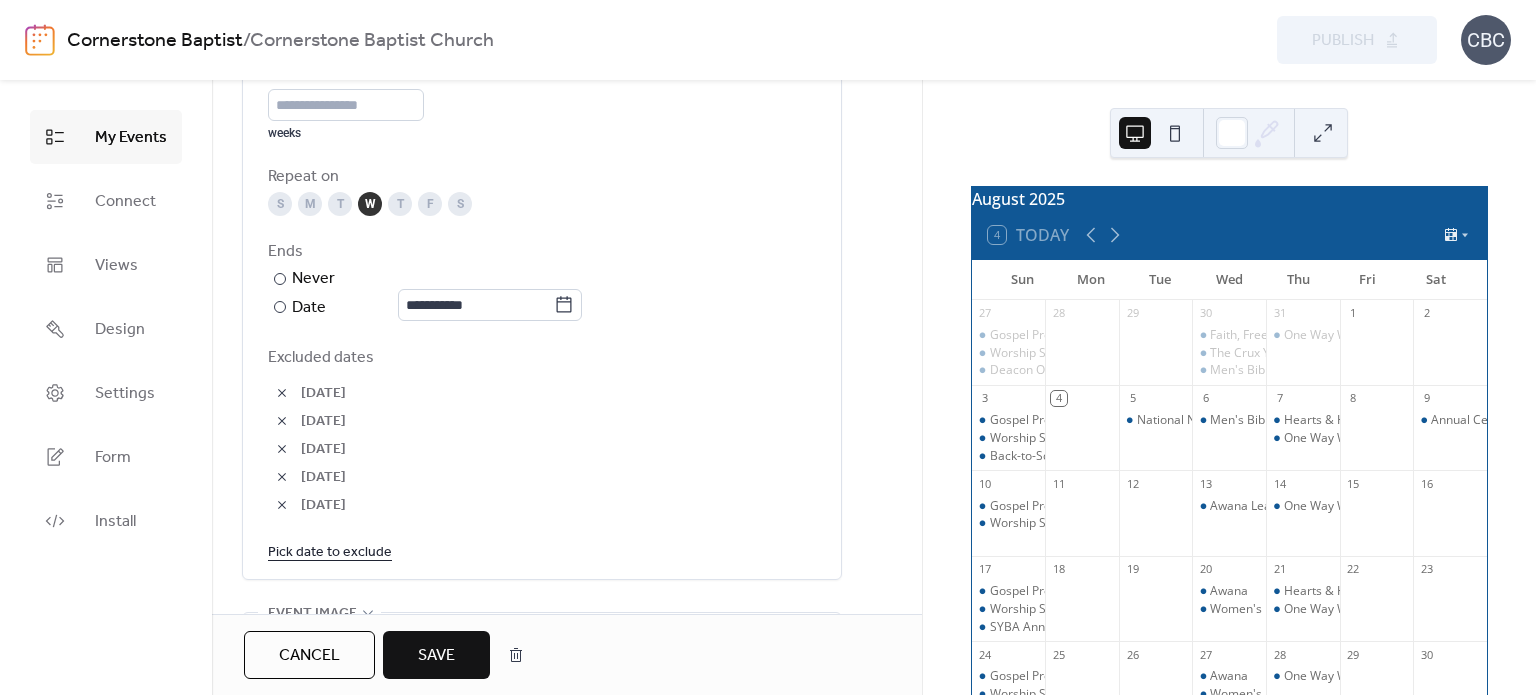 type on "**********" 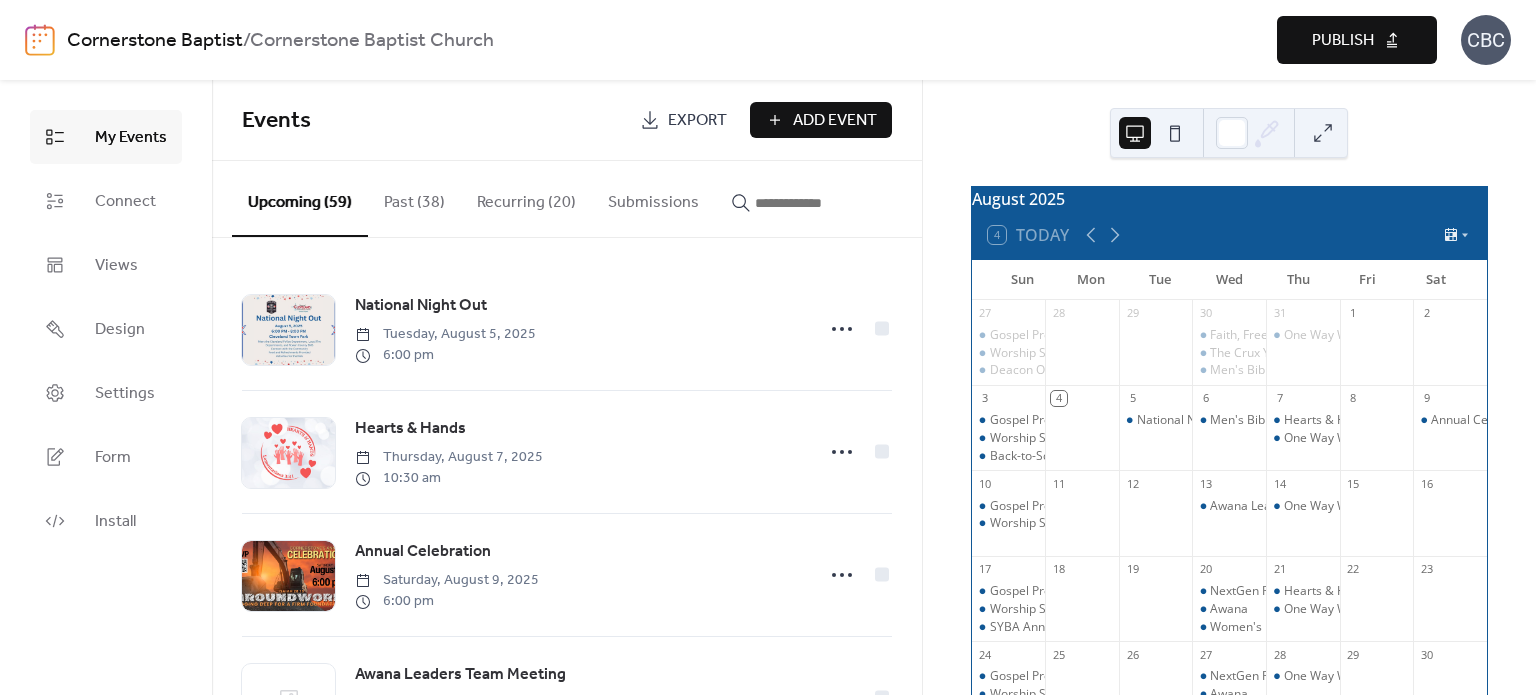 click on "Publish" at bounding box center (1343, 41) 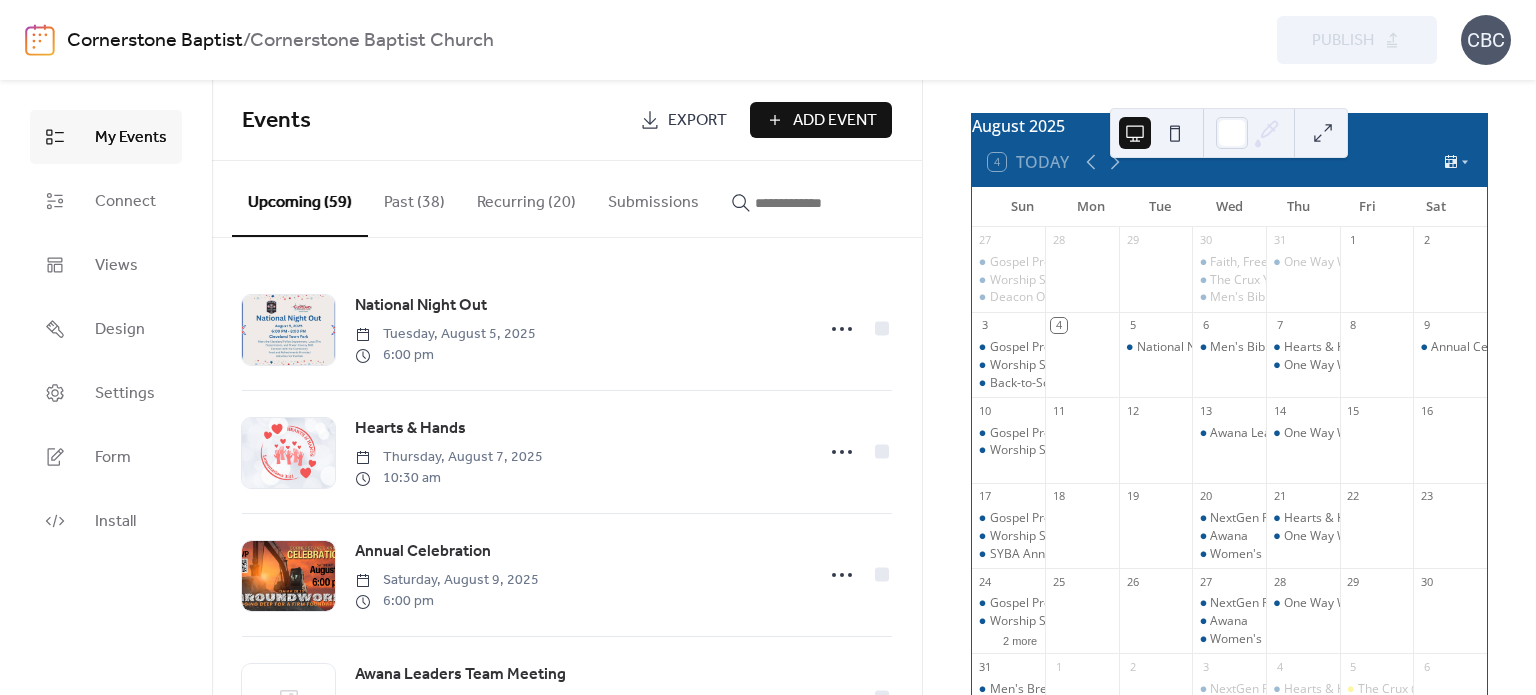 scroll, scrollTop: 200, scrollLeft: 0, axis: vertical 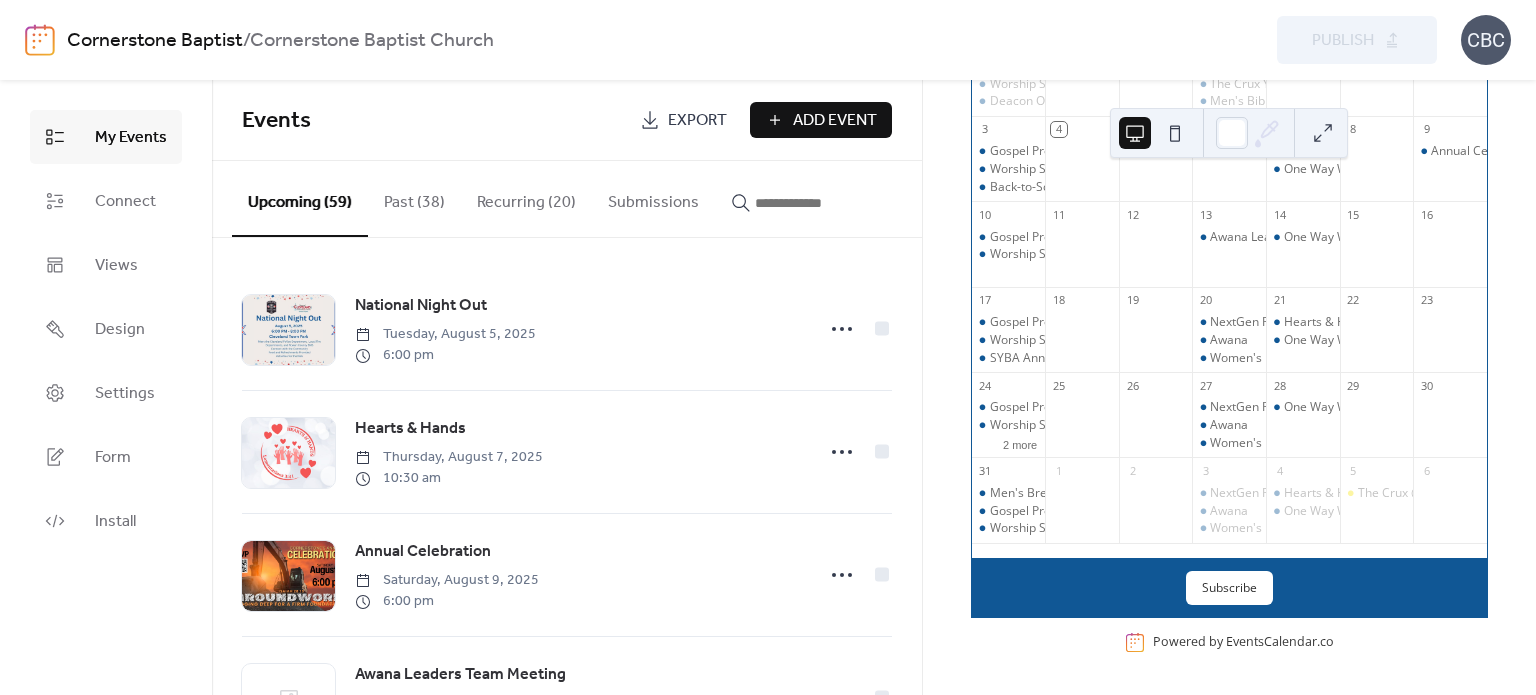 click on "Preview Publish" at bounding box center [1164, 40] 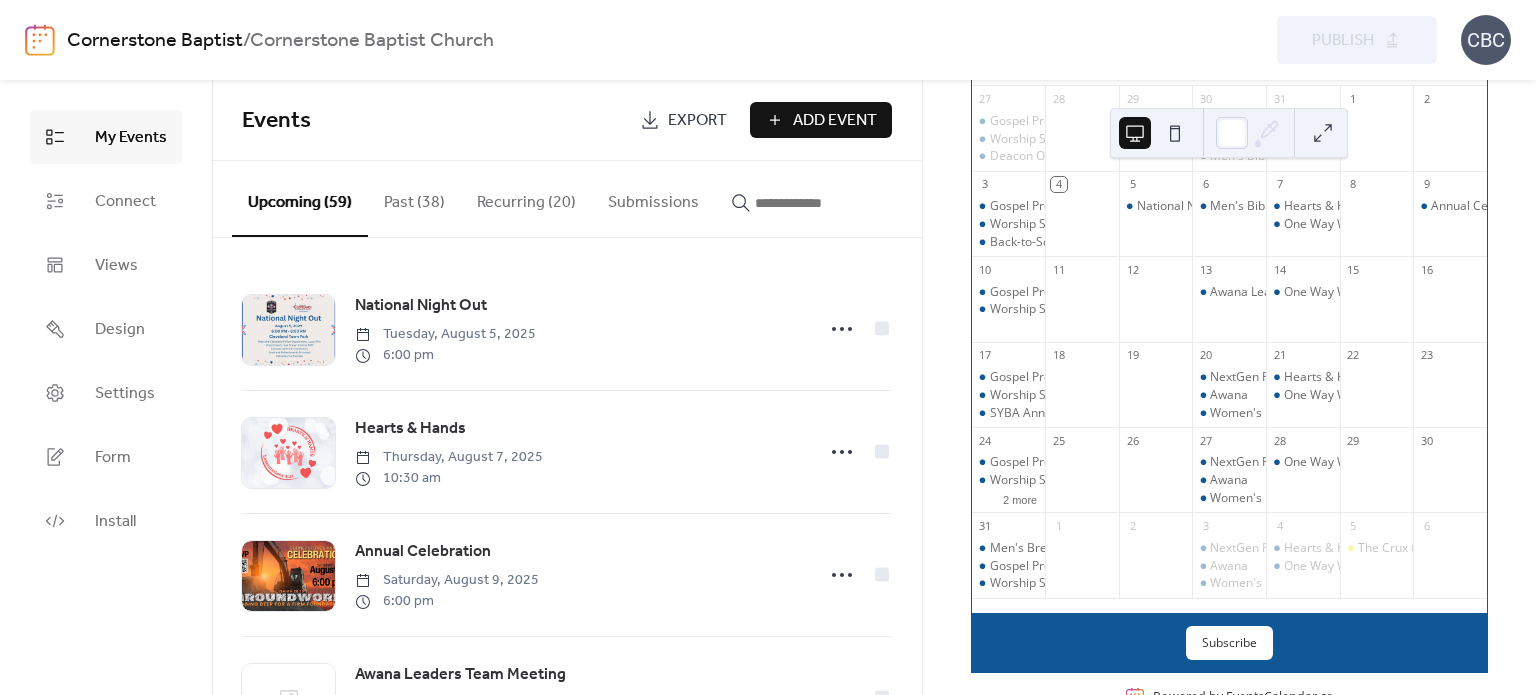 scroll, scrollTop: 180, scrollLeft: 0, axis: vertical 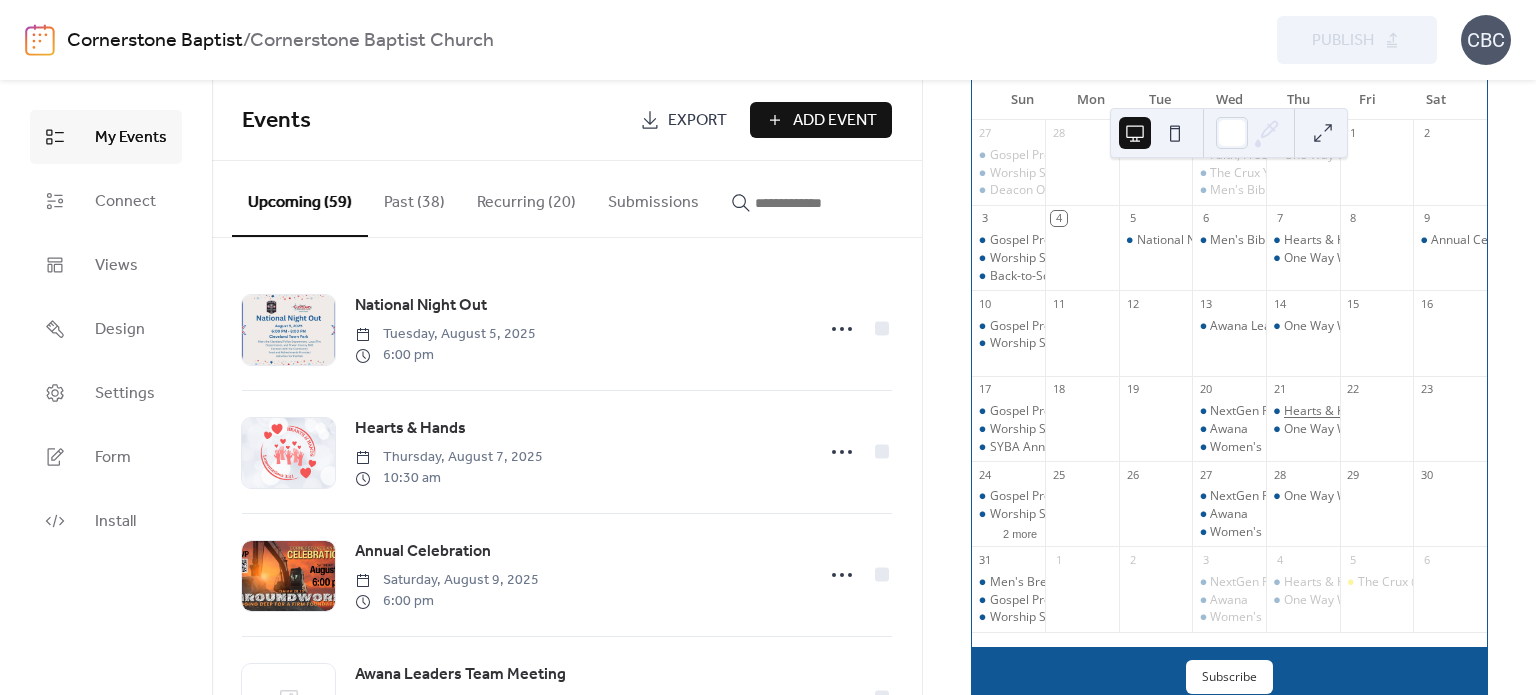 click on "Hearts & Hands" at bounding box center (1328, 411) 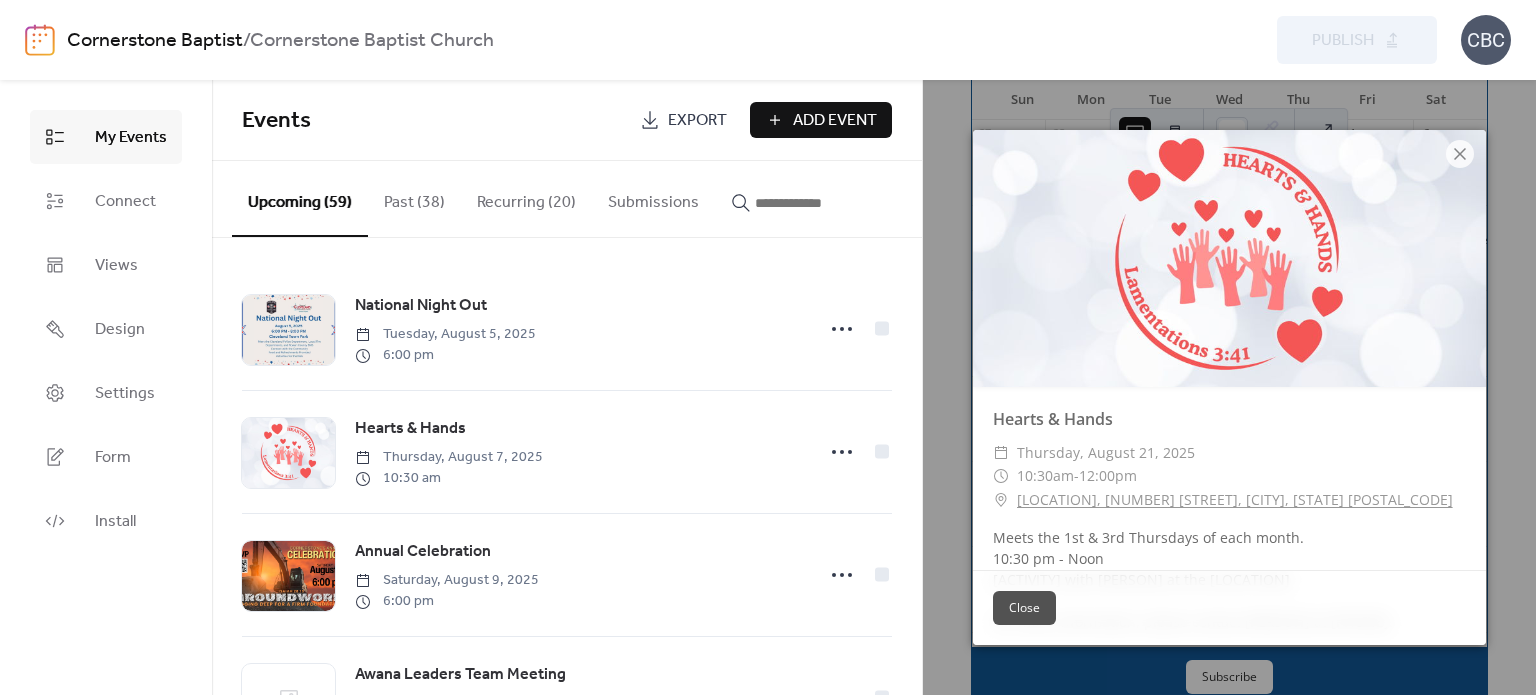click on "Hearts & Hands ​ Thursday, August 21, 2025 ​ 10:30am - 12:00pm ​ Rowan Public Library: West Branch, 200 School St, Cleveland, NC 27013 Meets the 1st & 3rd Thursdays of each month. 10:30 pm - Noon Rock Painting with Cyndi Allison at the West Rowan Public Library For more information, please contact Dicy McCullough at 980-234-0017. Close" at bounding box center [1229, 387] 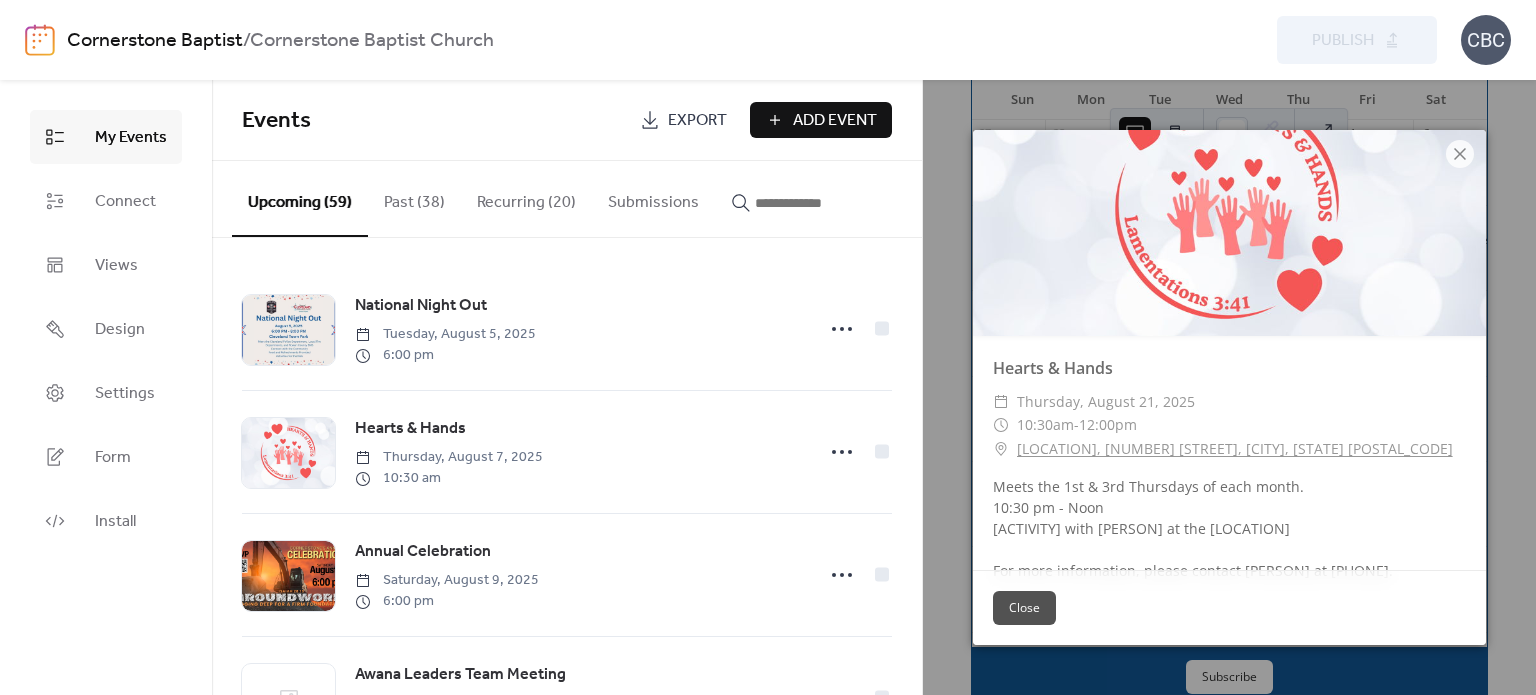 scroll, scrollTop: 78, scrollLeft: 0, axis: vertical 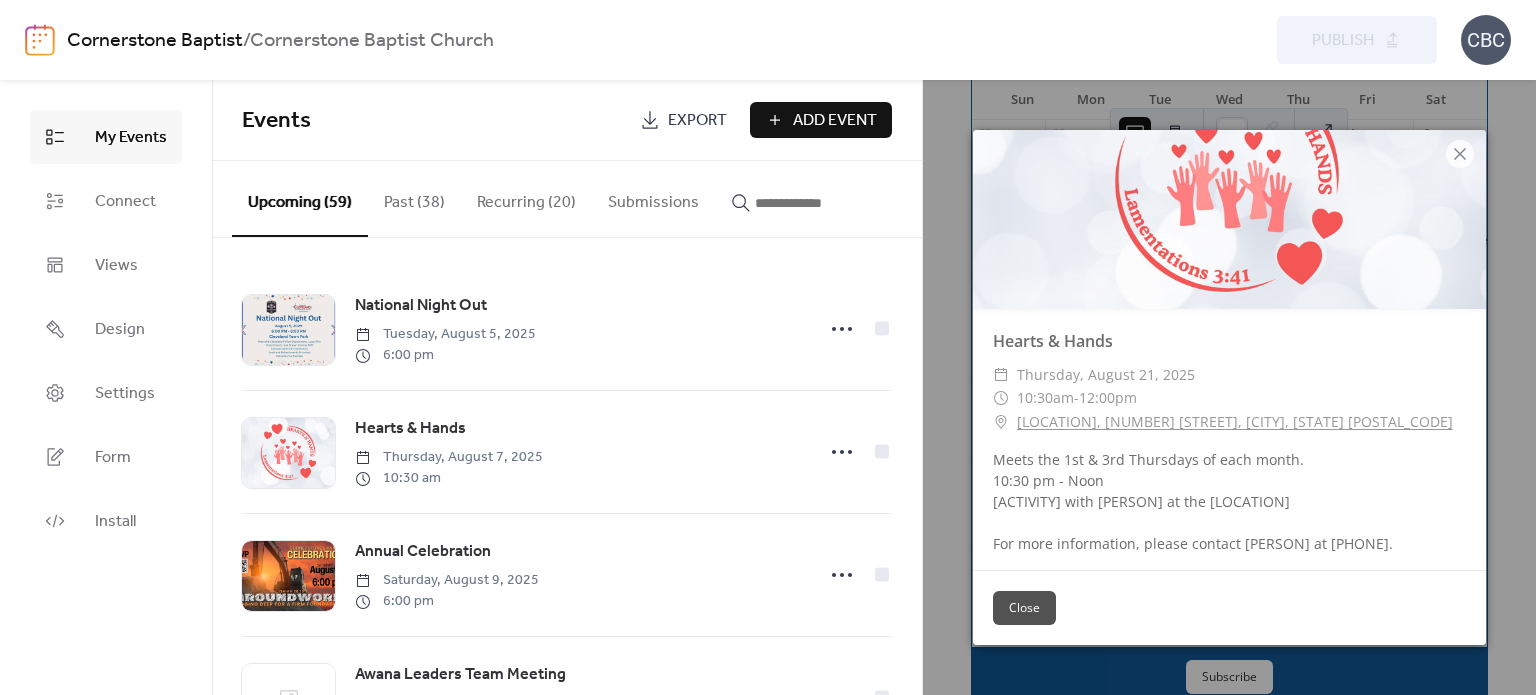 click on "Meets the 1st & 3rd Thursdays of each month. 10:30 pm - Noon Rock Painting with Cyndi Allison at the West Rowan Public Library For more information, please contact Dicy McCullough at 980-234-0017." at bounding box center [1229, 501] 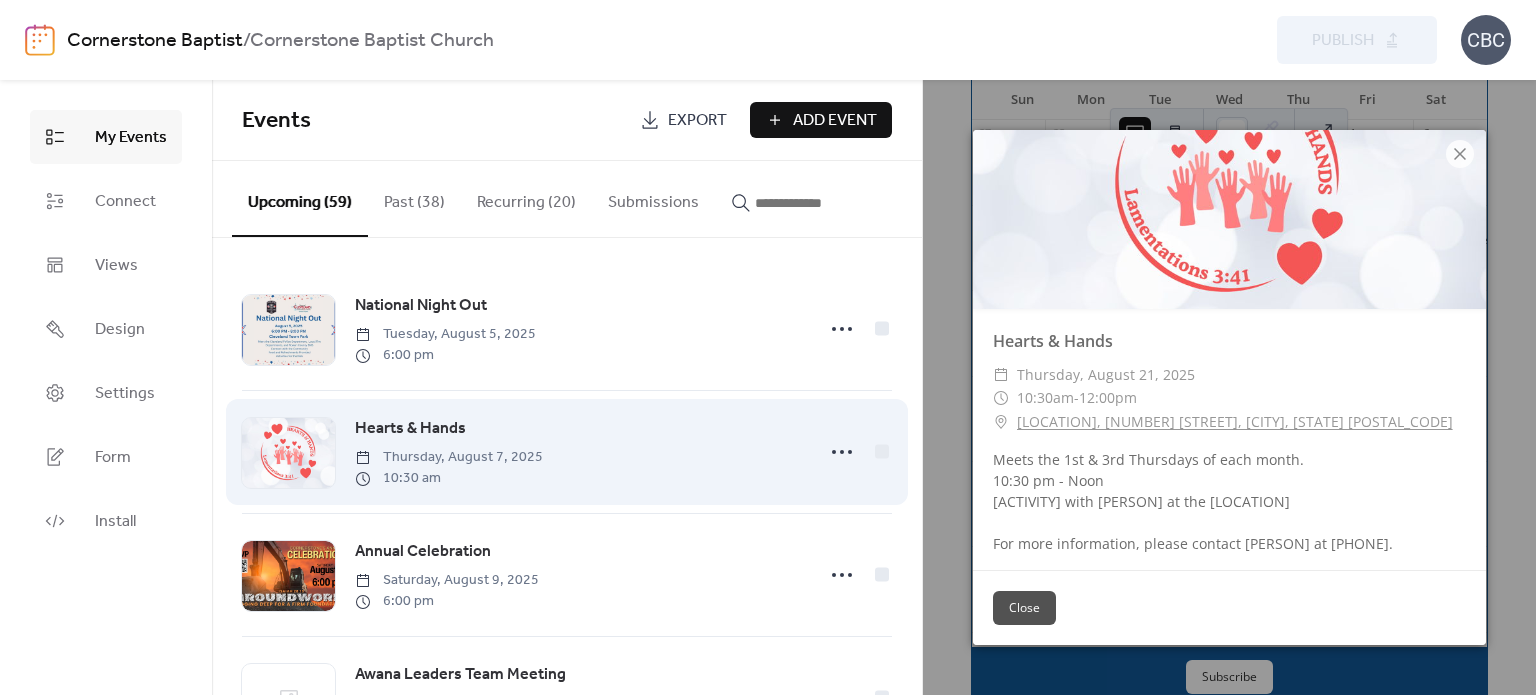 click on "Hearts & Hands Thursday, August 7, 2025 10:30 am" at bounding box center [578, 452] 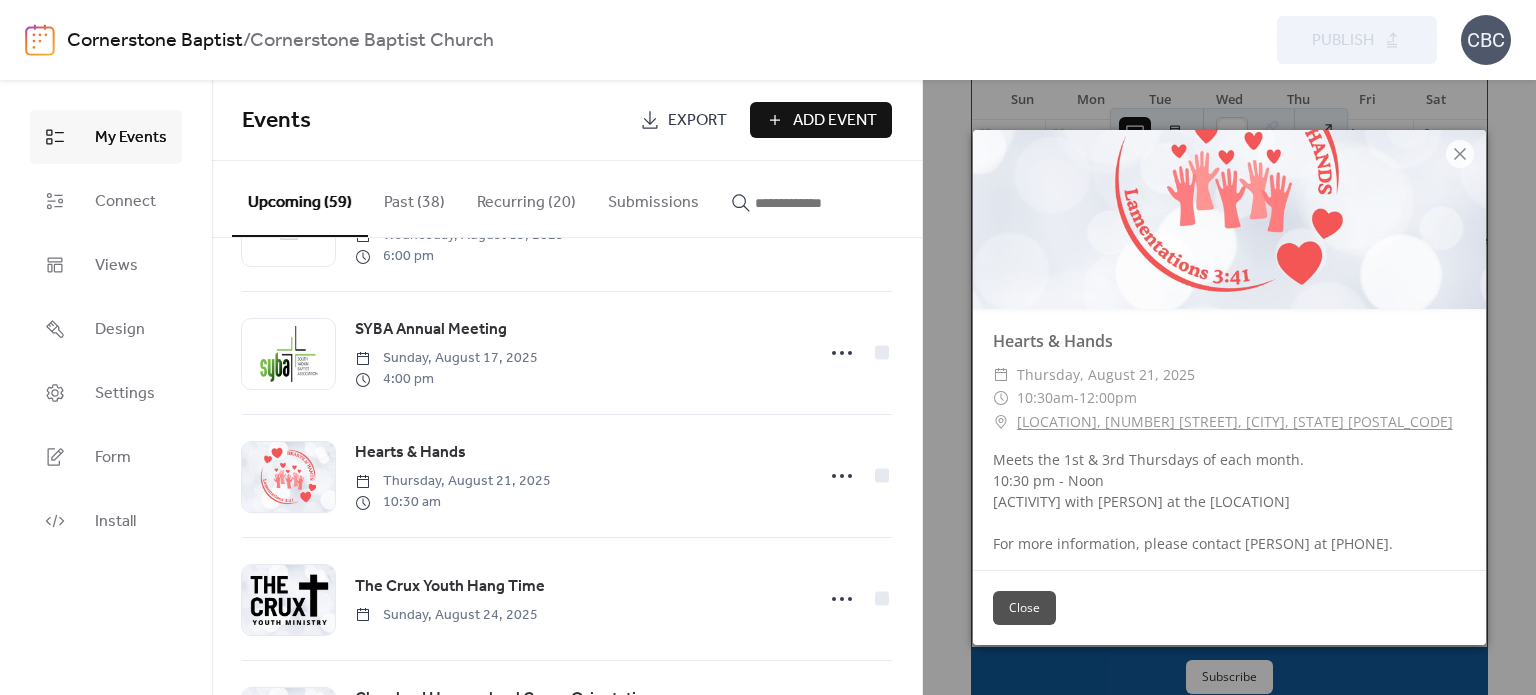 scroll, scrollTop: 500, scrollLeft: 0, axis: vertical 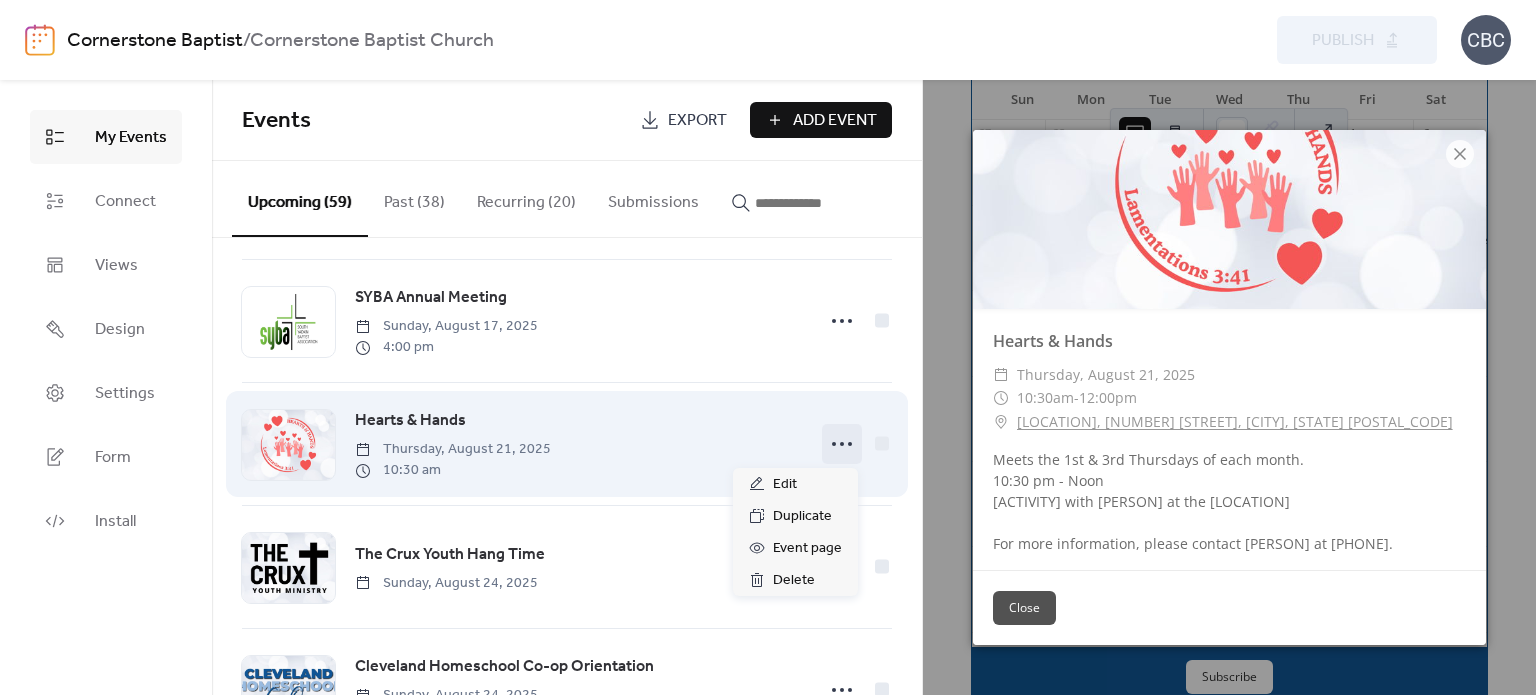 click 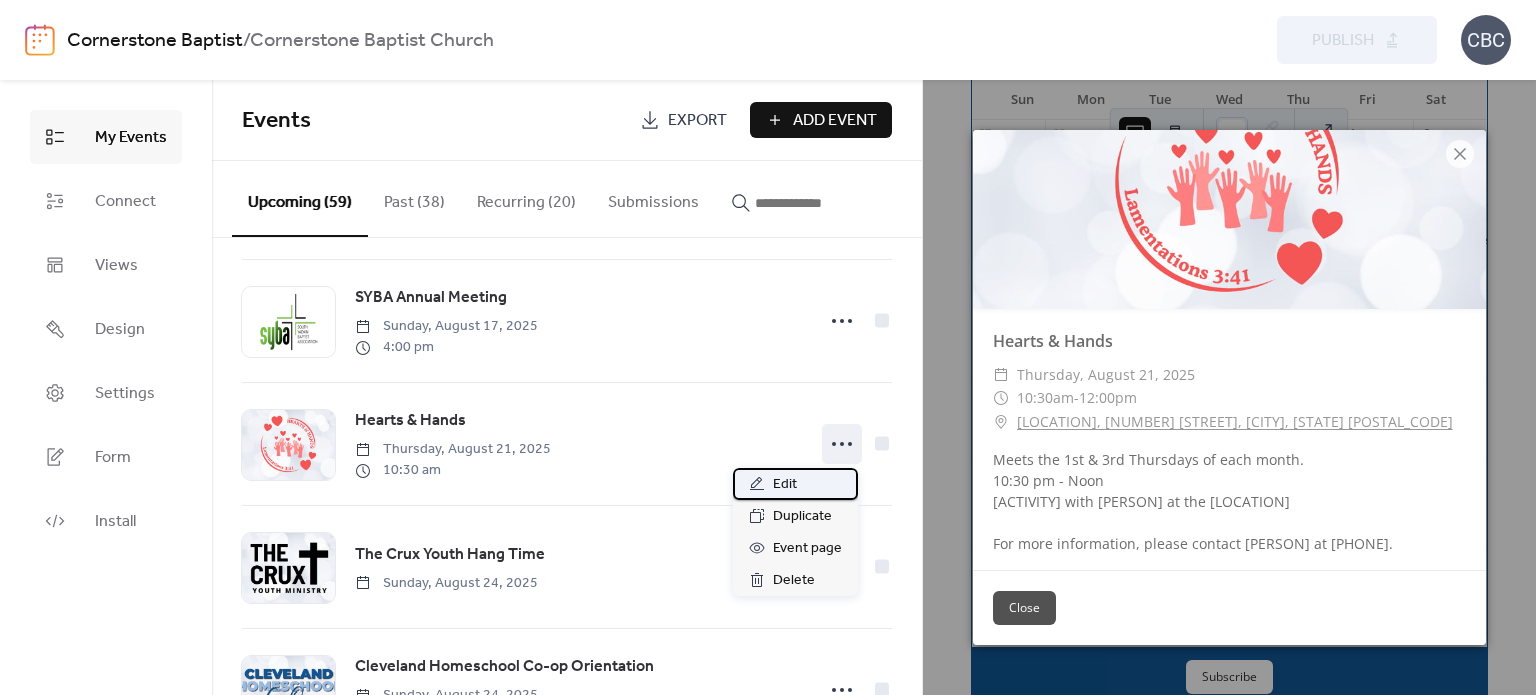 click on "Edit" at bounding box center (785, 485) 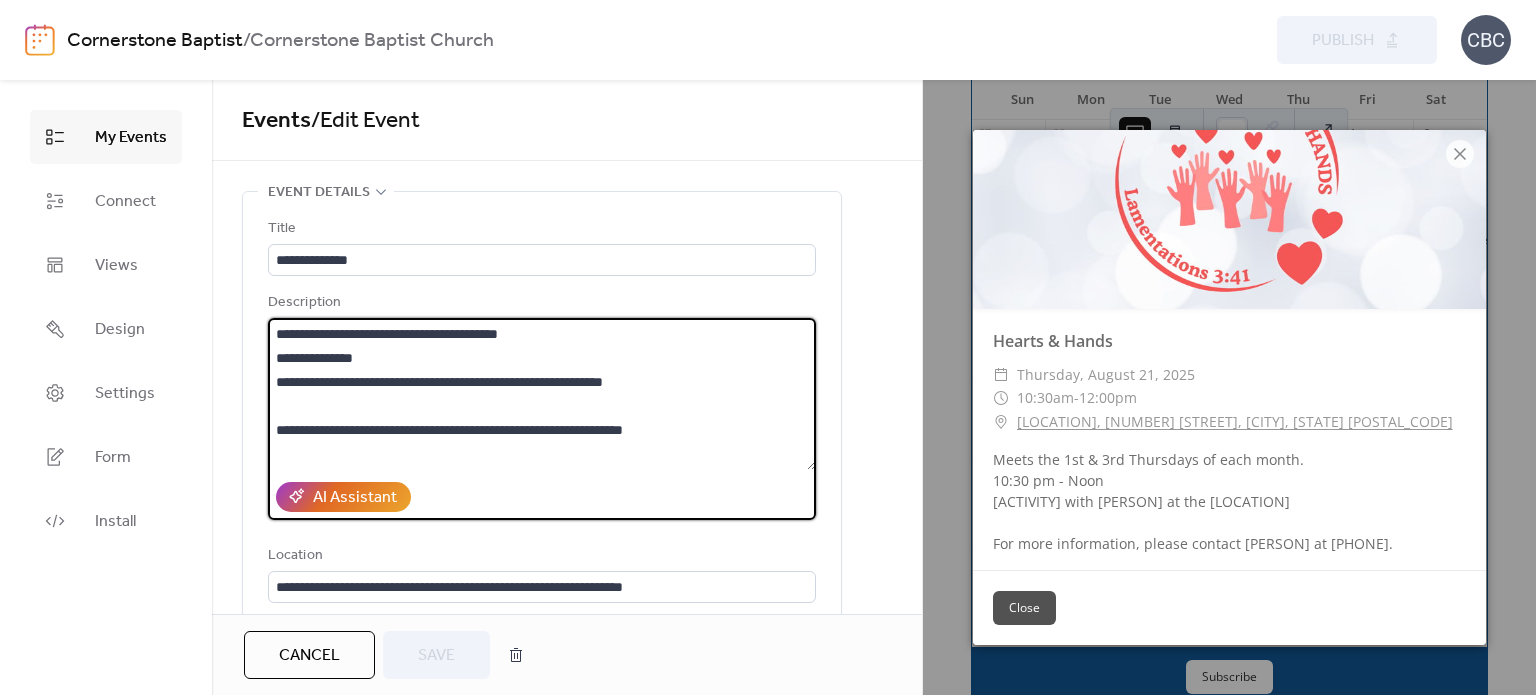 drag, startPoint x: 505, startPoint y: 377, endPoint x: 722, endPoint y: 385, distance: 217.14742 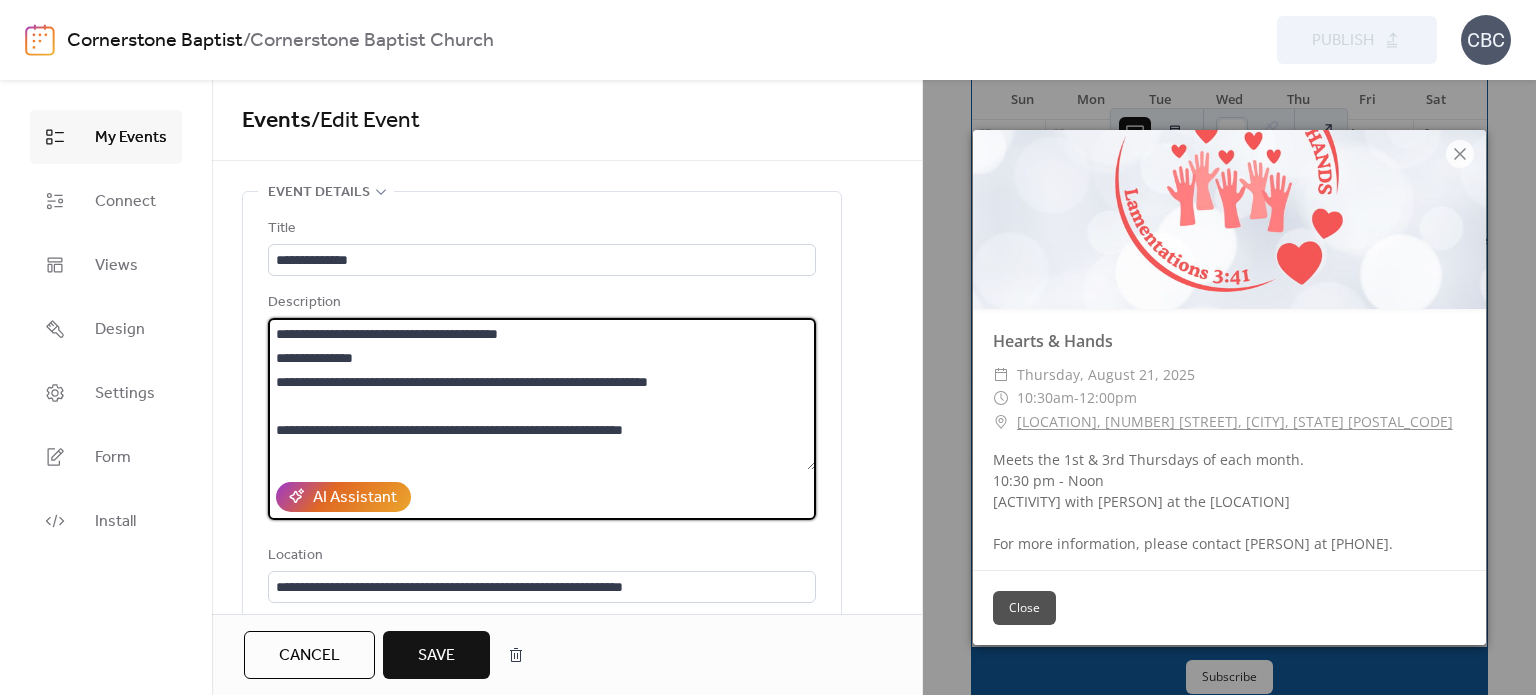 drag, startPoint x: 276, startPoint y: 382, endPoint x: 732, endPoint y: 392, distance: 456.10965 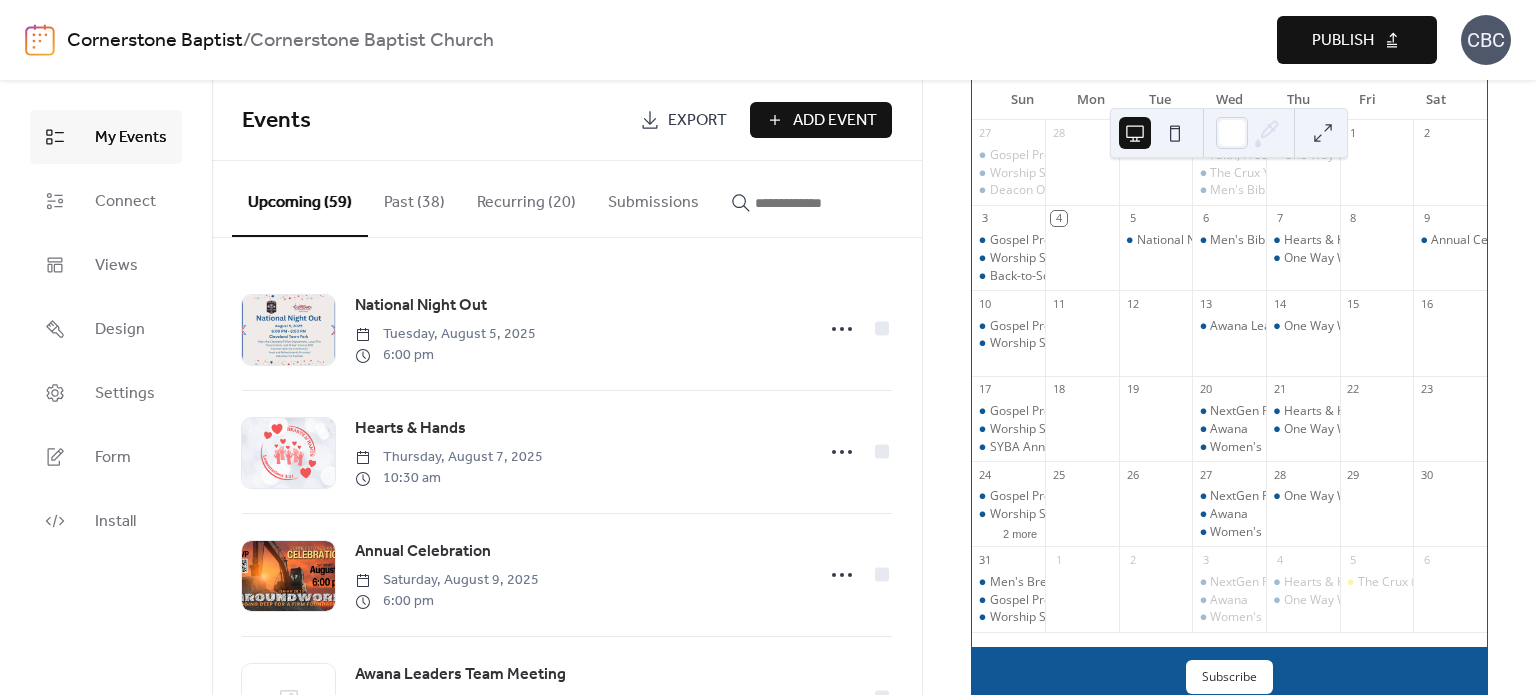 click on "Publish" at bounding box center (1357, 40) 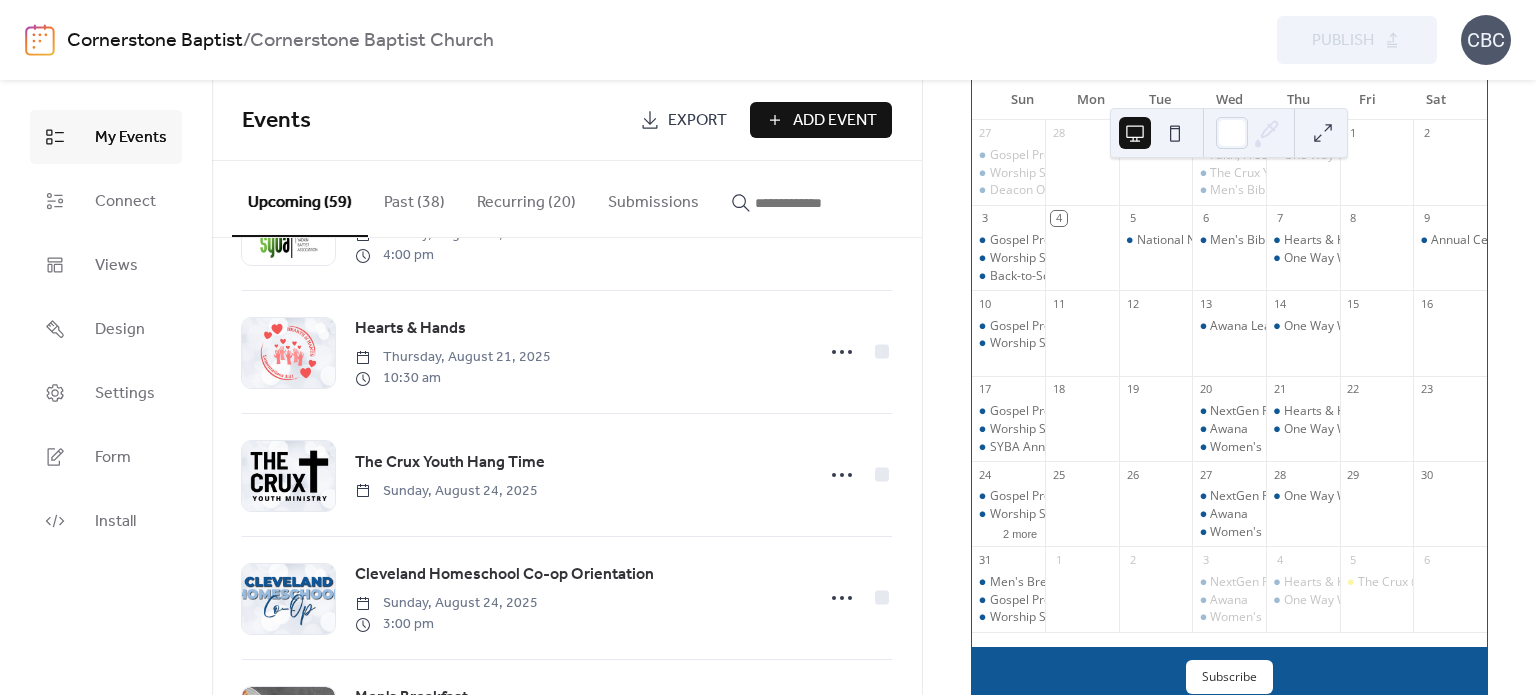 scroll, scrollTop: 600, scrollLeft: 0, axis: vertical 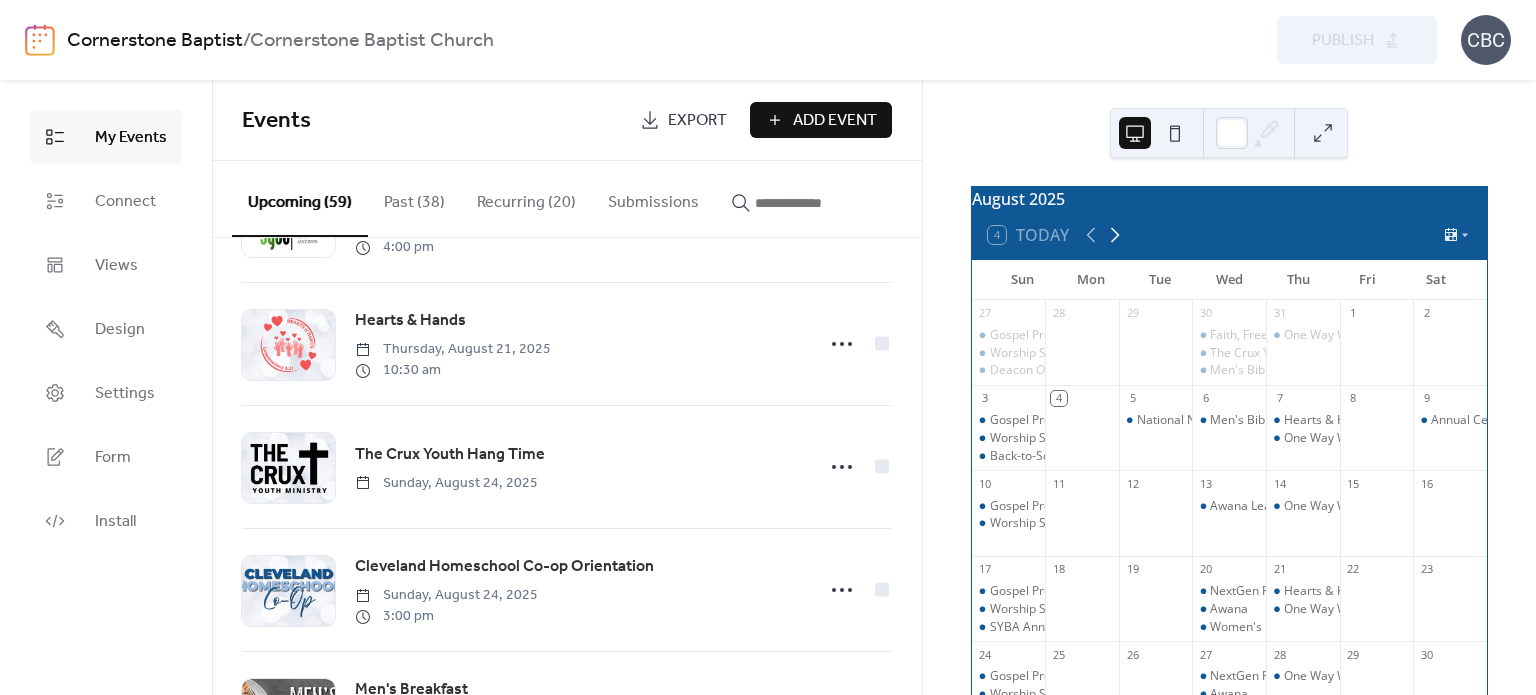 click 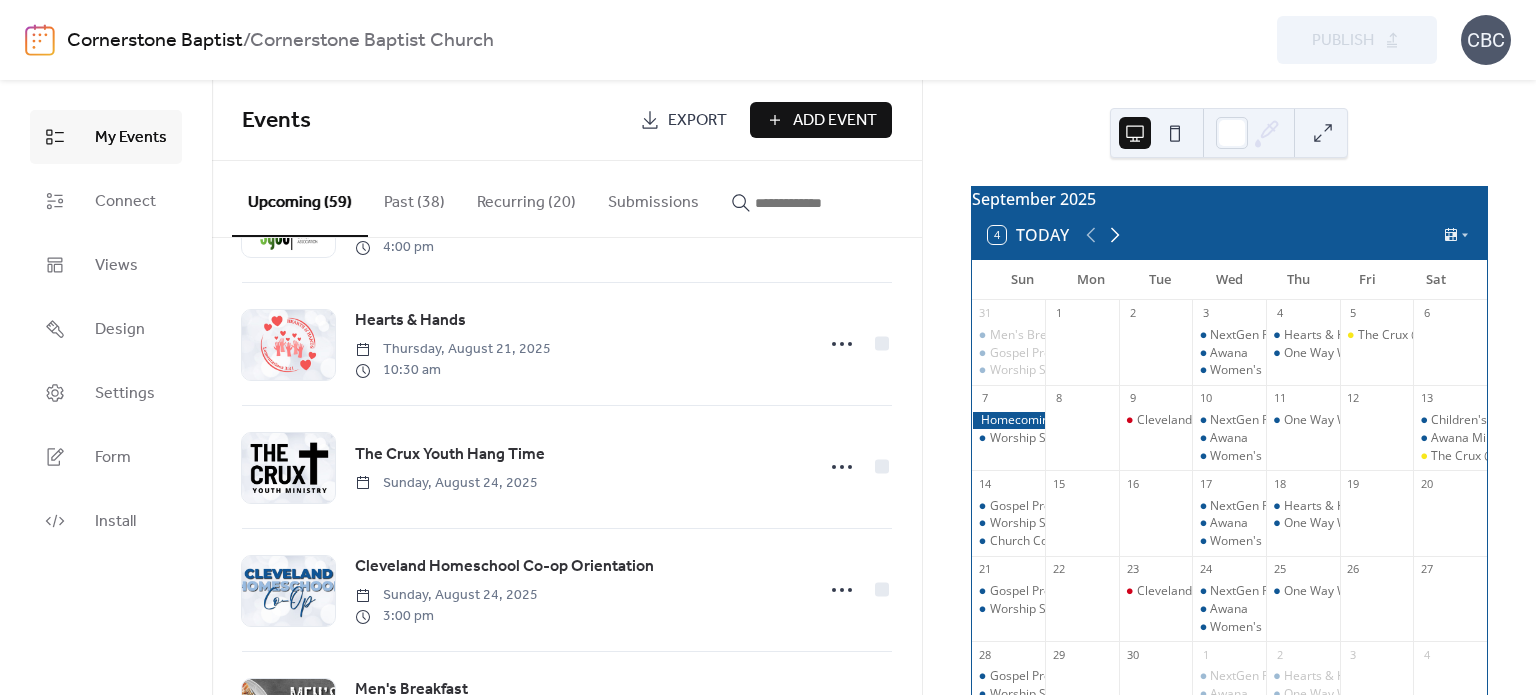 click 